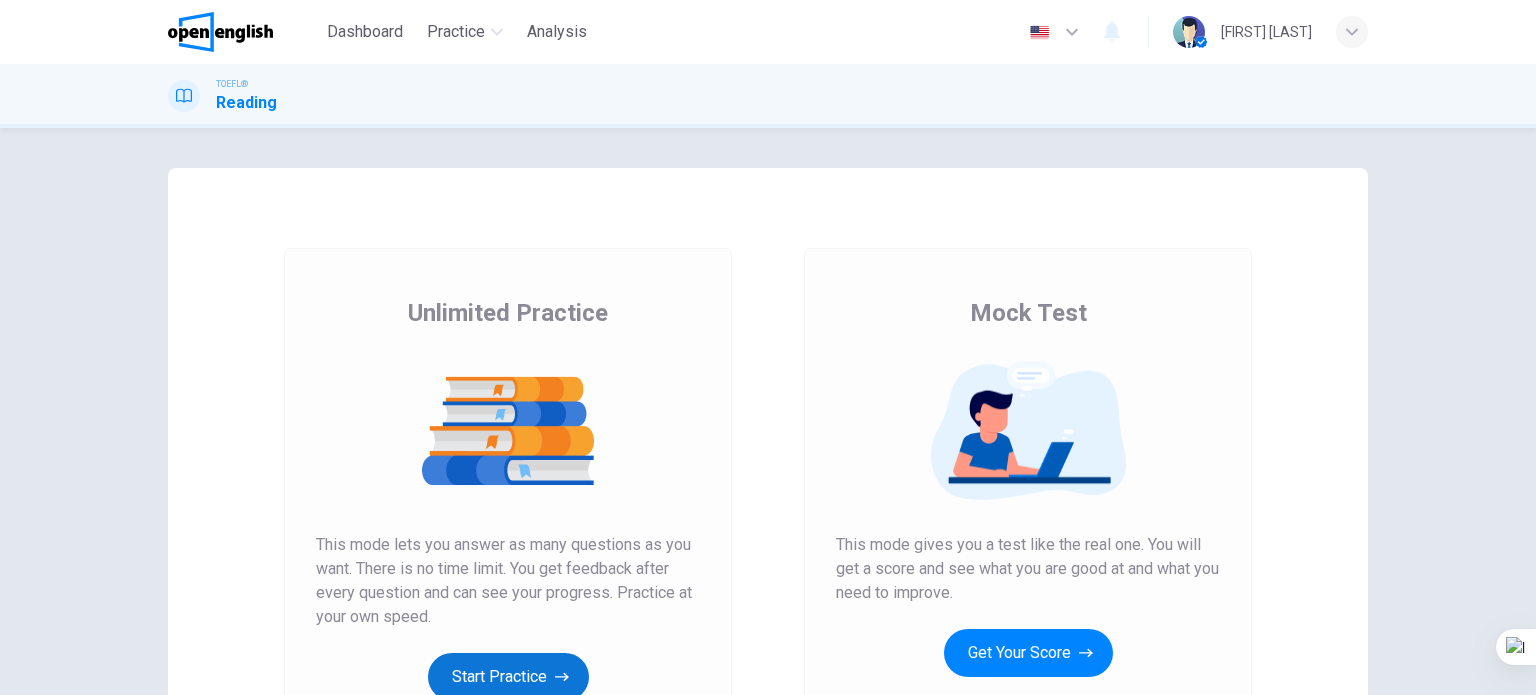 scroll, scrollTop: 0, scrollLeft: 0, axis: both 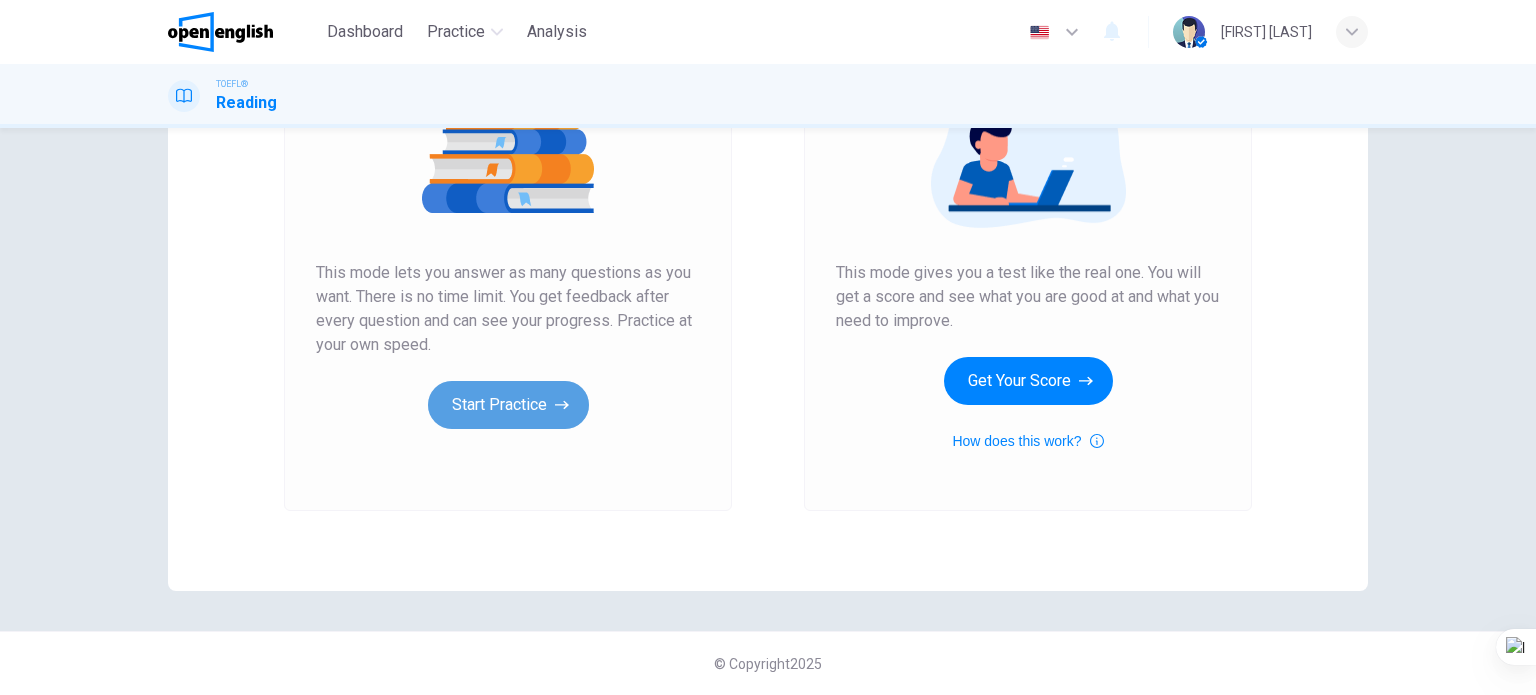 click on "Start Practice" at bounding box center (508, 405) 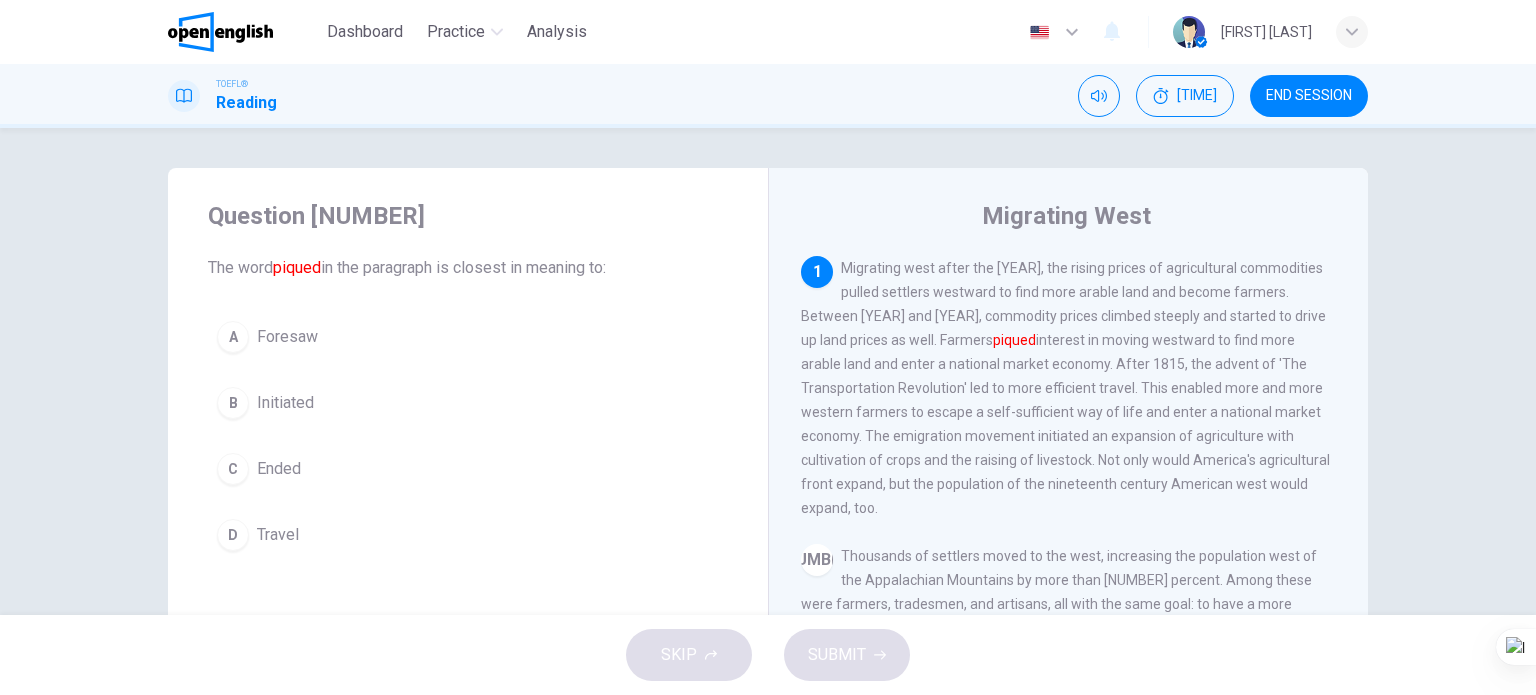 click on "B Initiated" at bounding box center (468, 403) 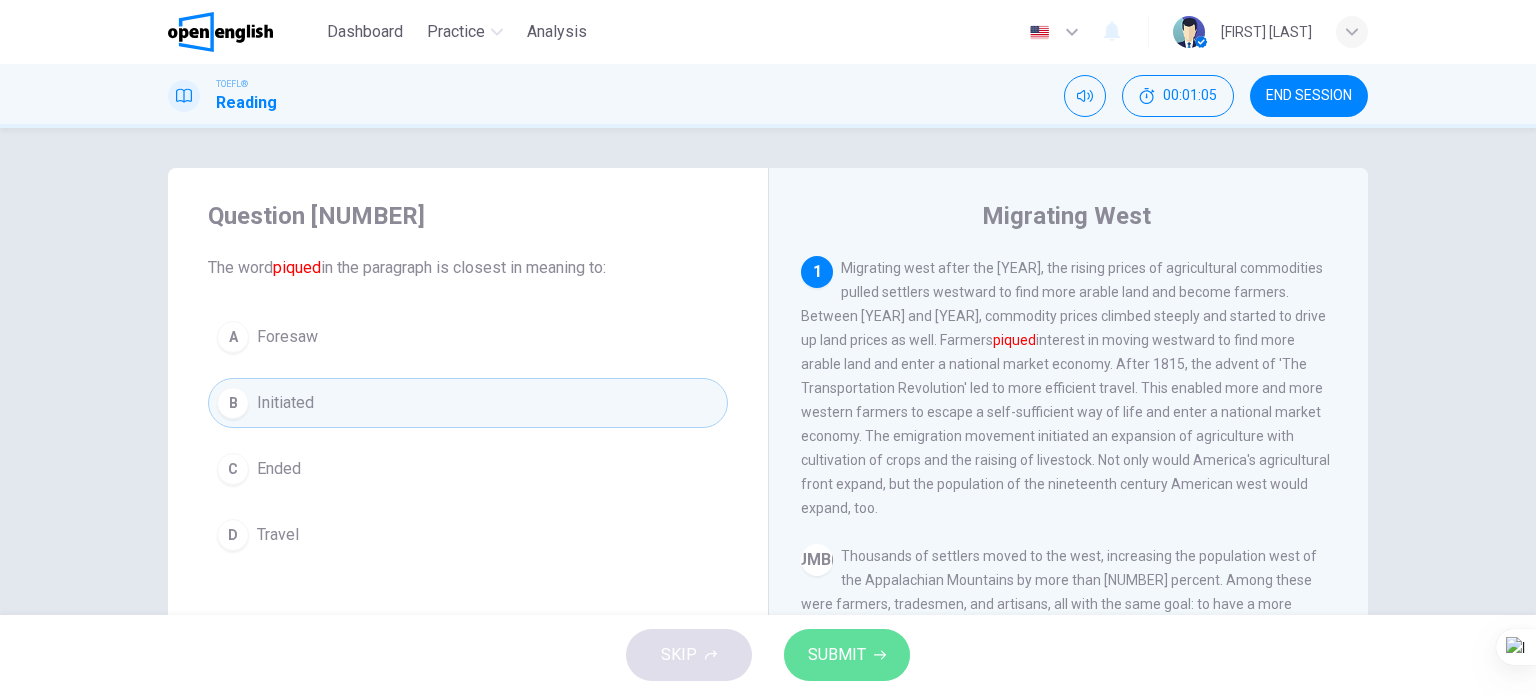 click on "SUBMIT" at bounding box center (847, 655) 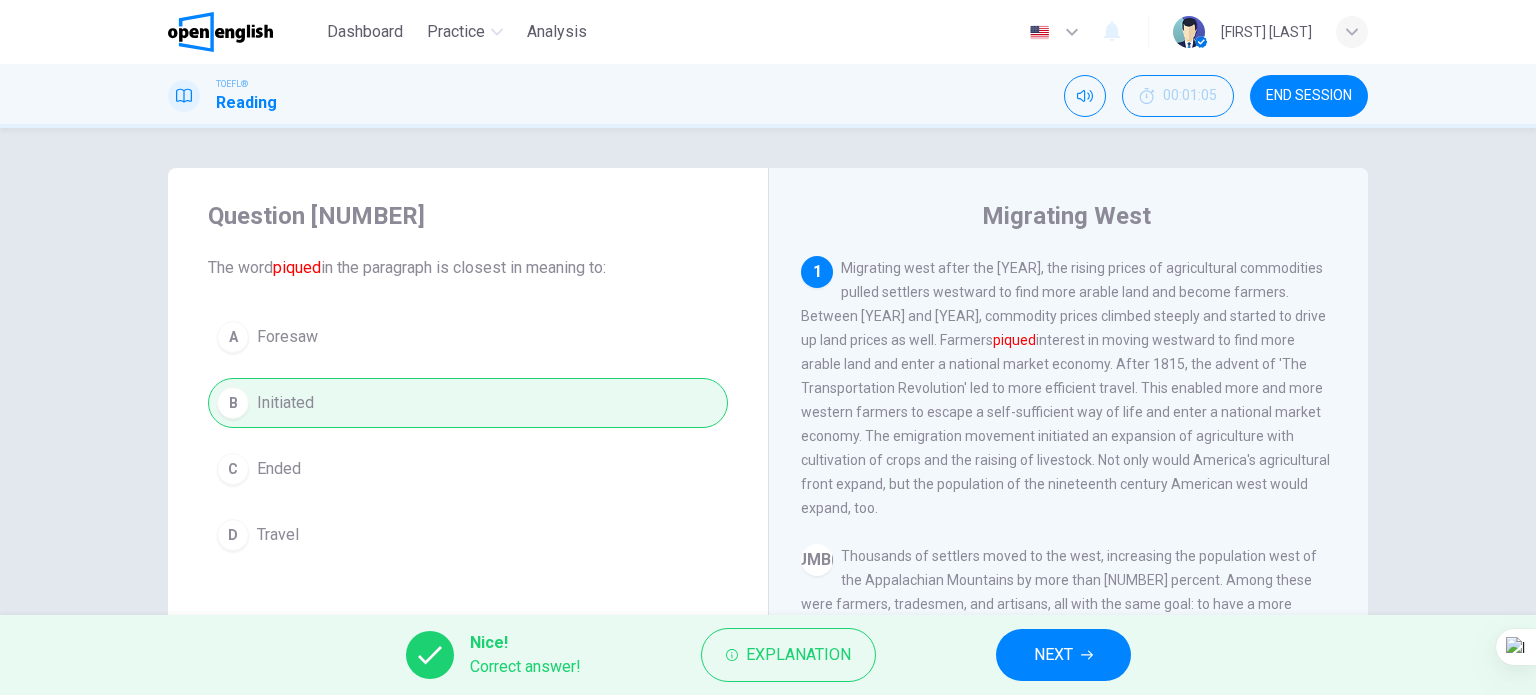 click at bounding box center (1087, 655) 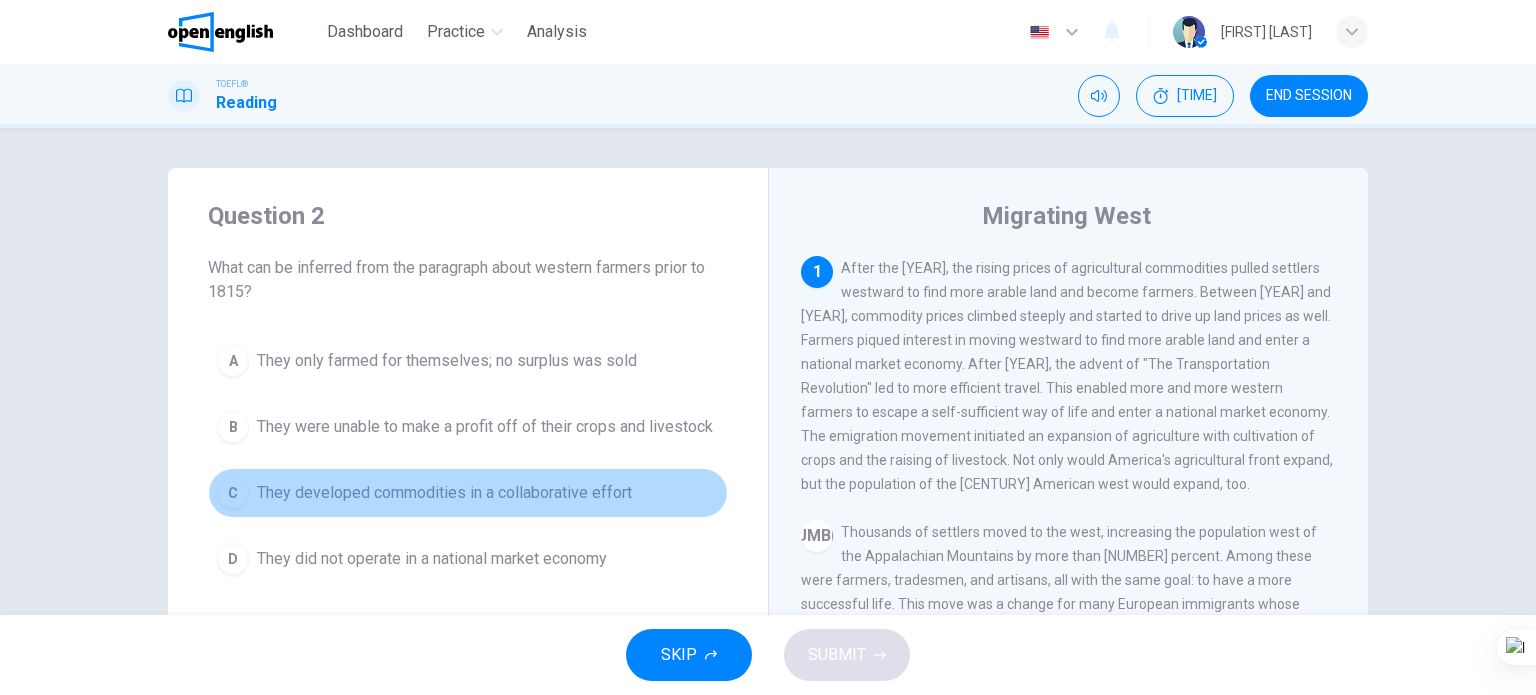 click on "They developed commodities in a collaborative effort" at bounding box center (447, 361) 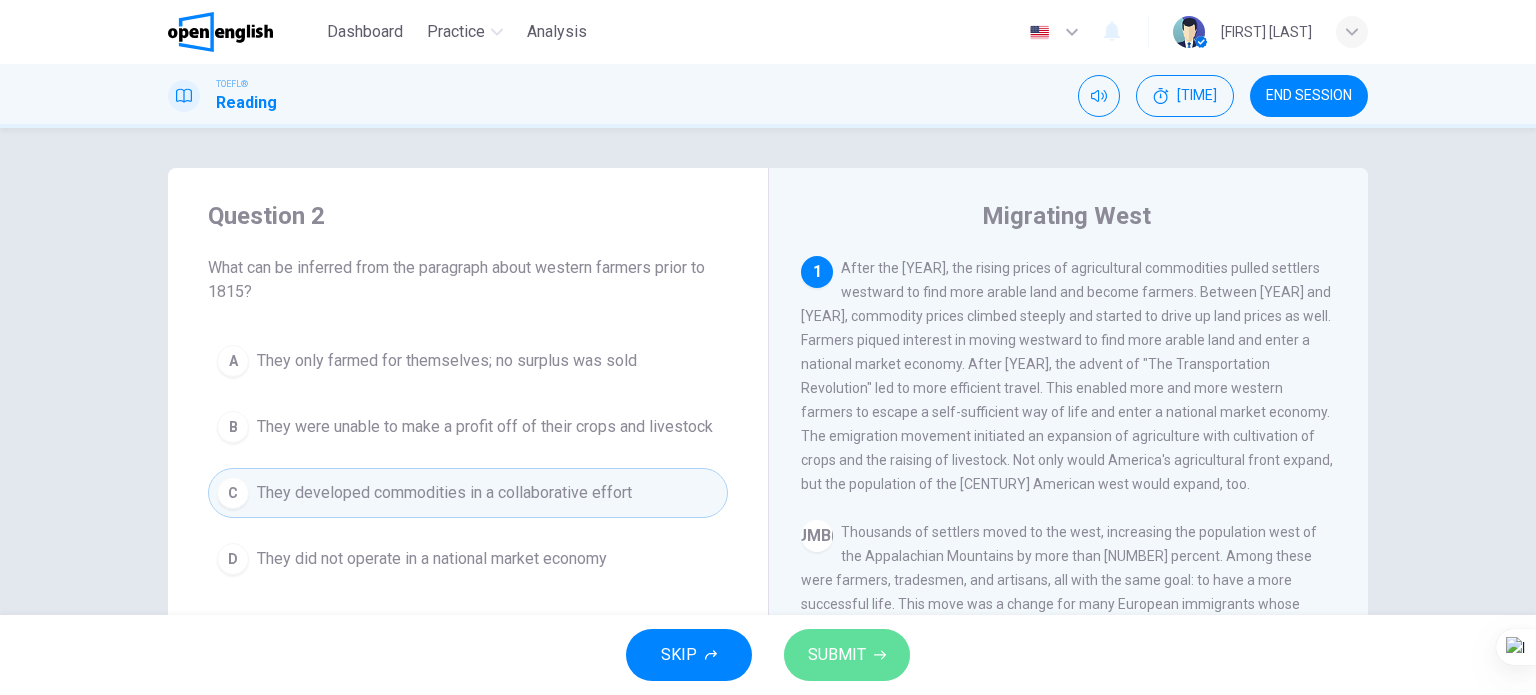 click on "SUBMIT" at bounding box center [837, 655] 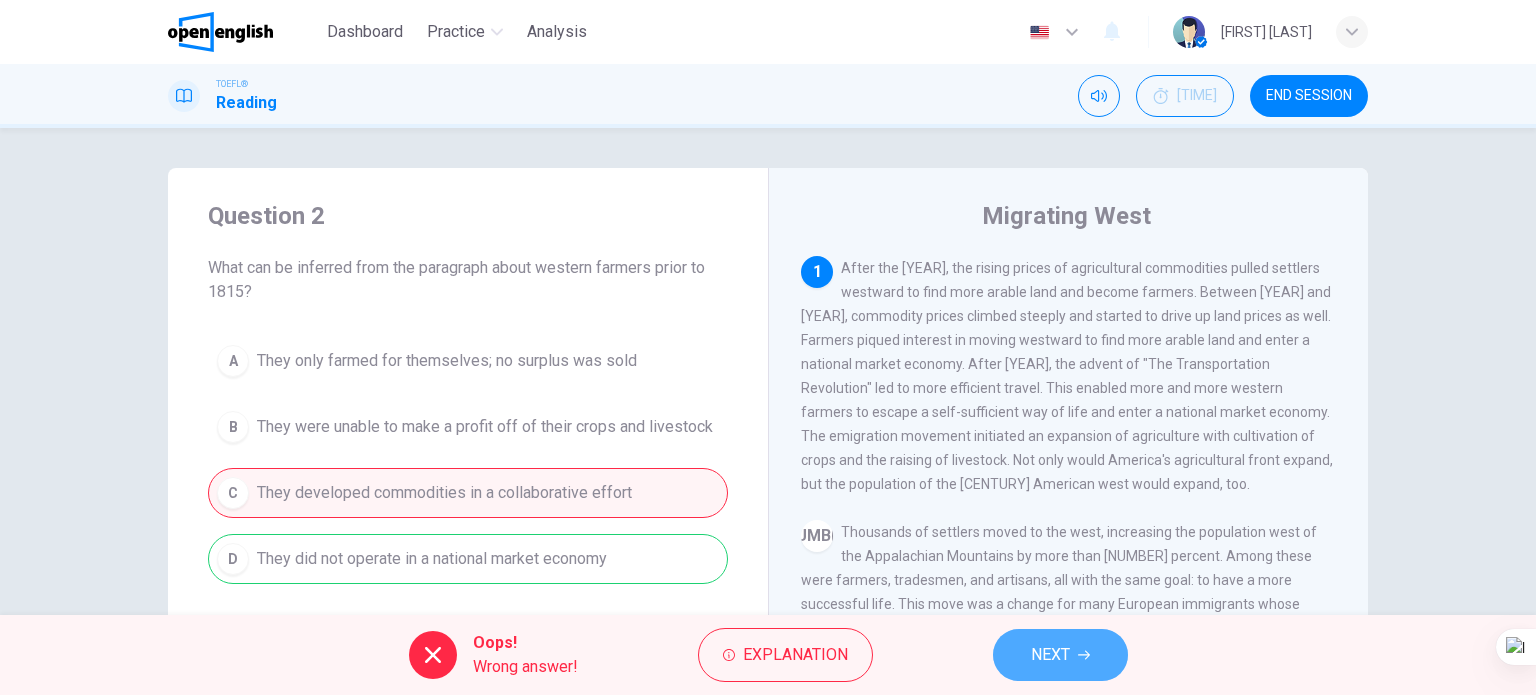 click on "[NAVIGATION]" at bounding box center [1050, 655] 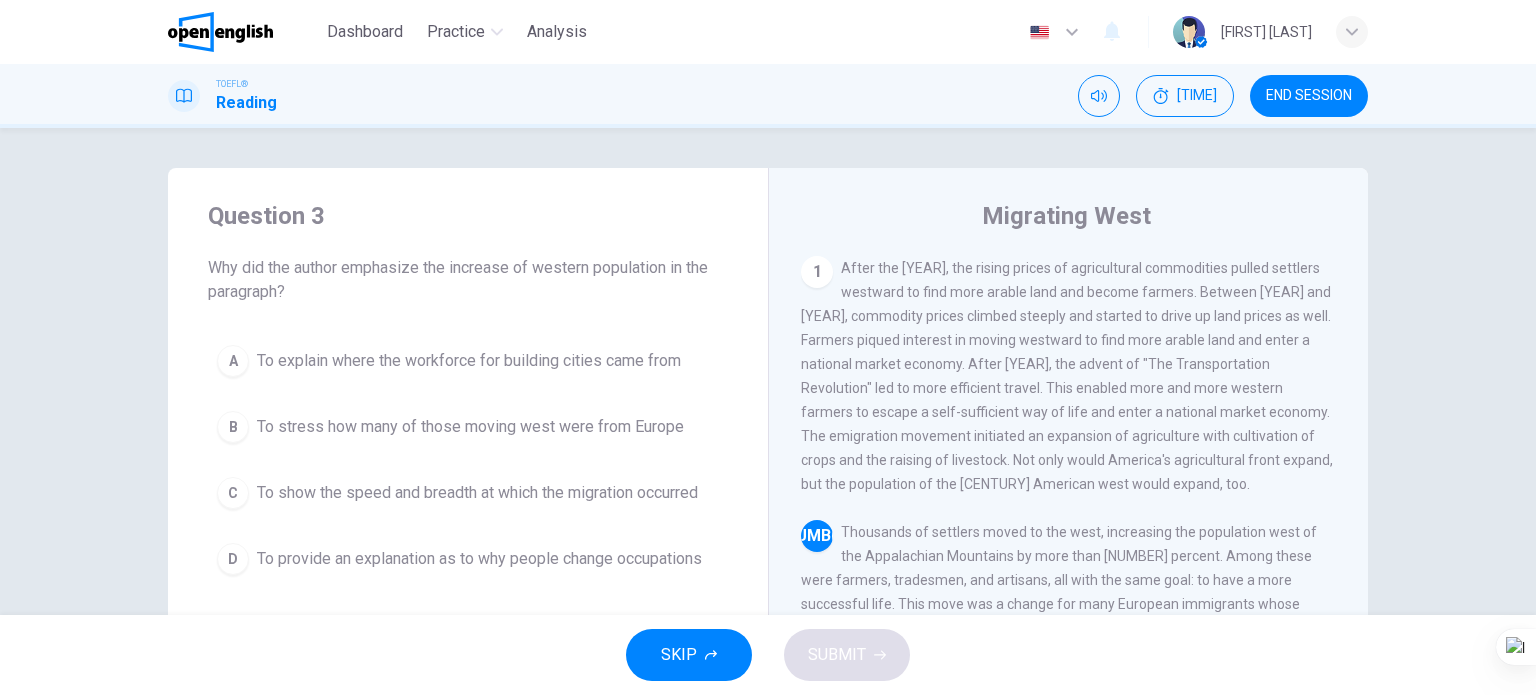 scroll, scrollTop: 169, scrollLeft: 0, axis: vertical 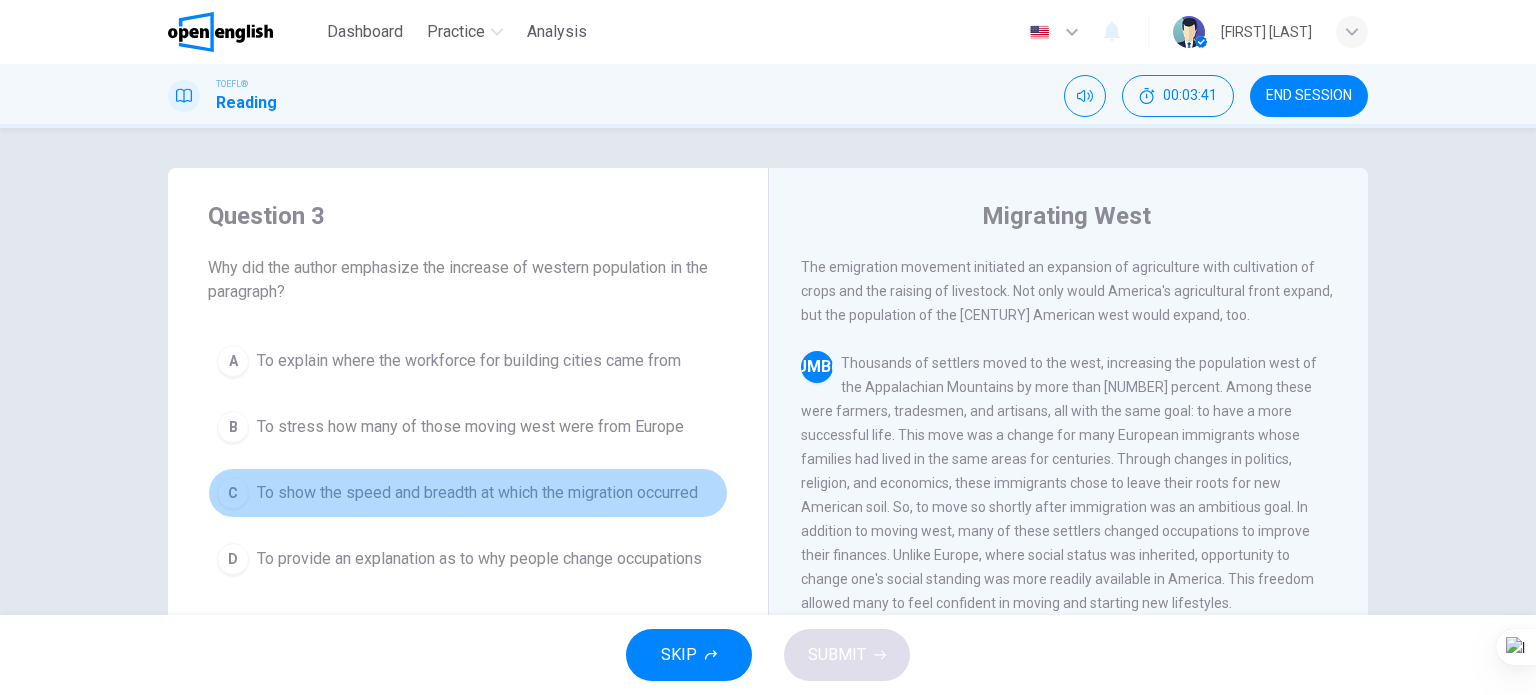 click on "To show the speed and breadth at which the migration occurred" at bounding box center [469, 361] 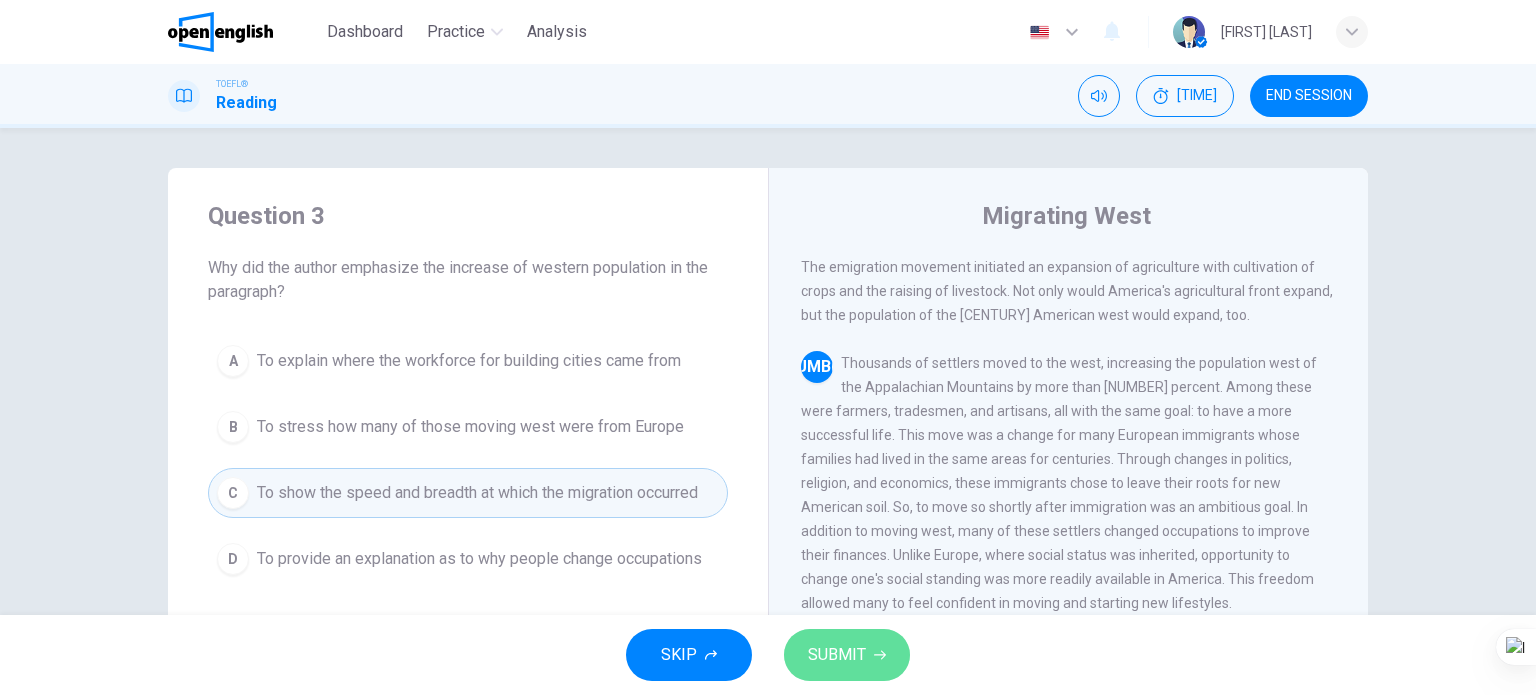 click on "SUBMIT" at bounding box center (837, 655) 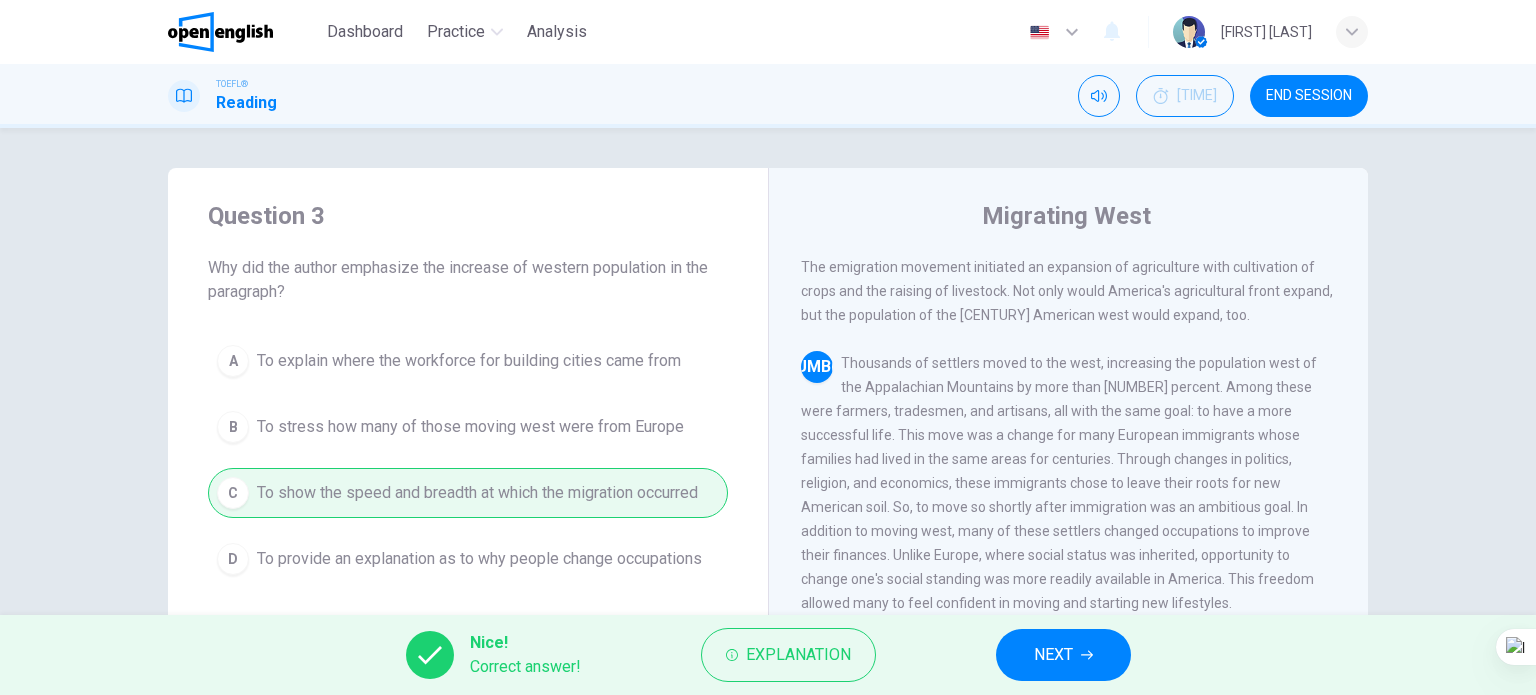 click on "[NAVIGATION]" at bounding box center (1053, 655) 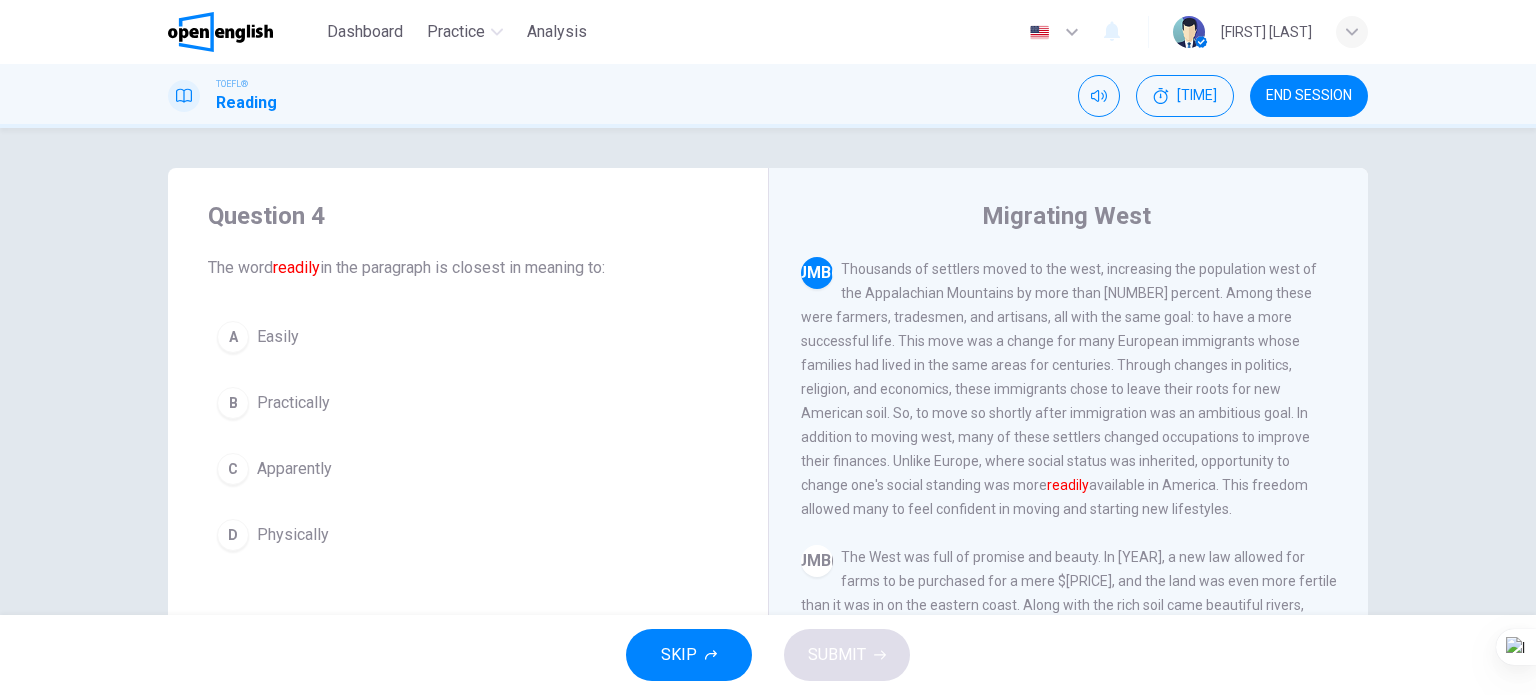 scroll, scrollTop: 272, scrollLeft: 0, axis: vertical 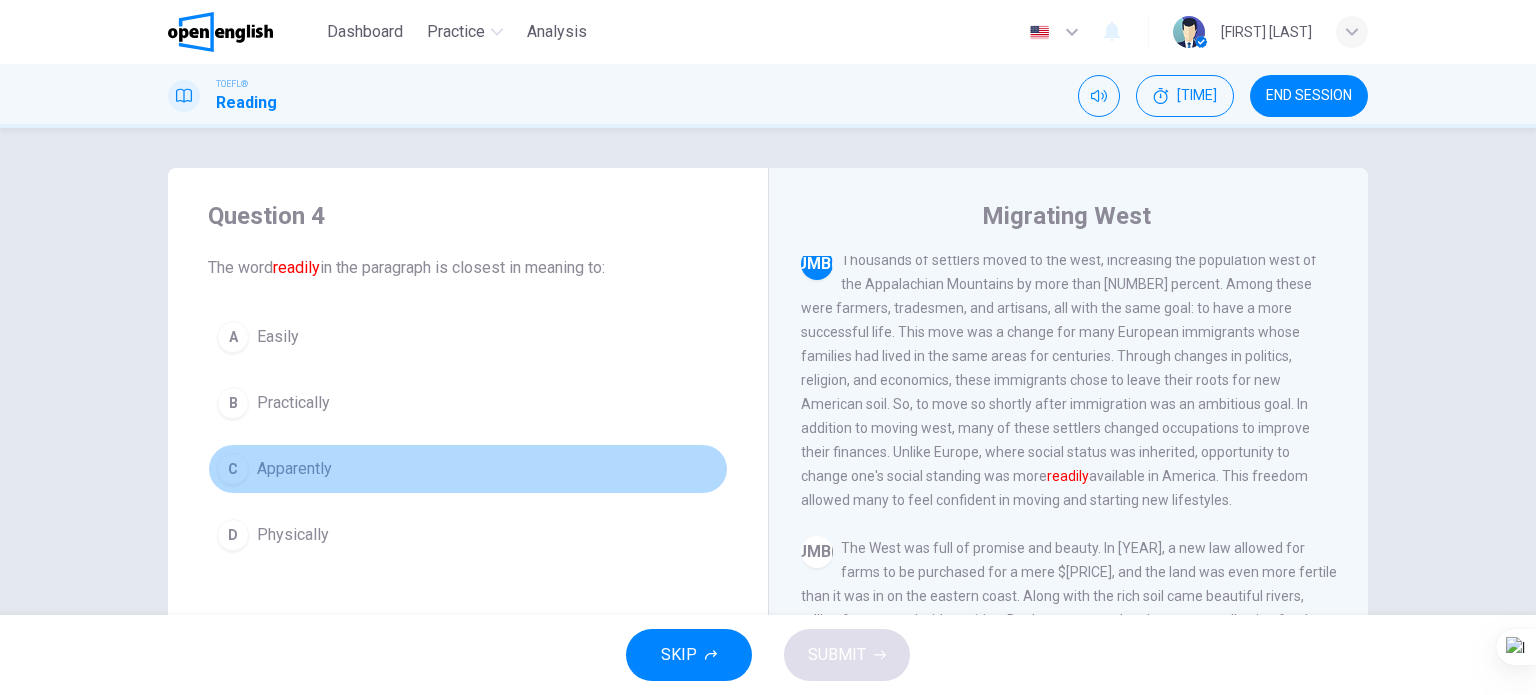 click on "Apparently" at bounding box center [278, 337] 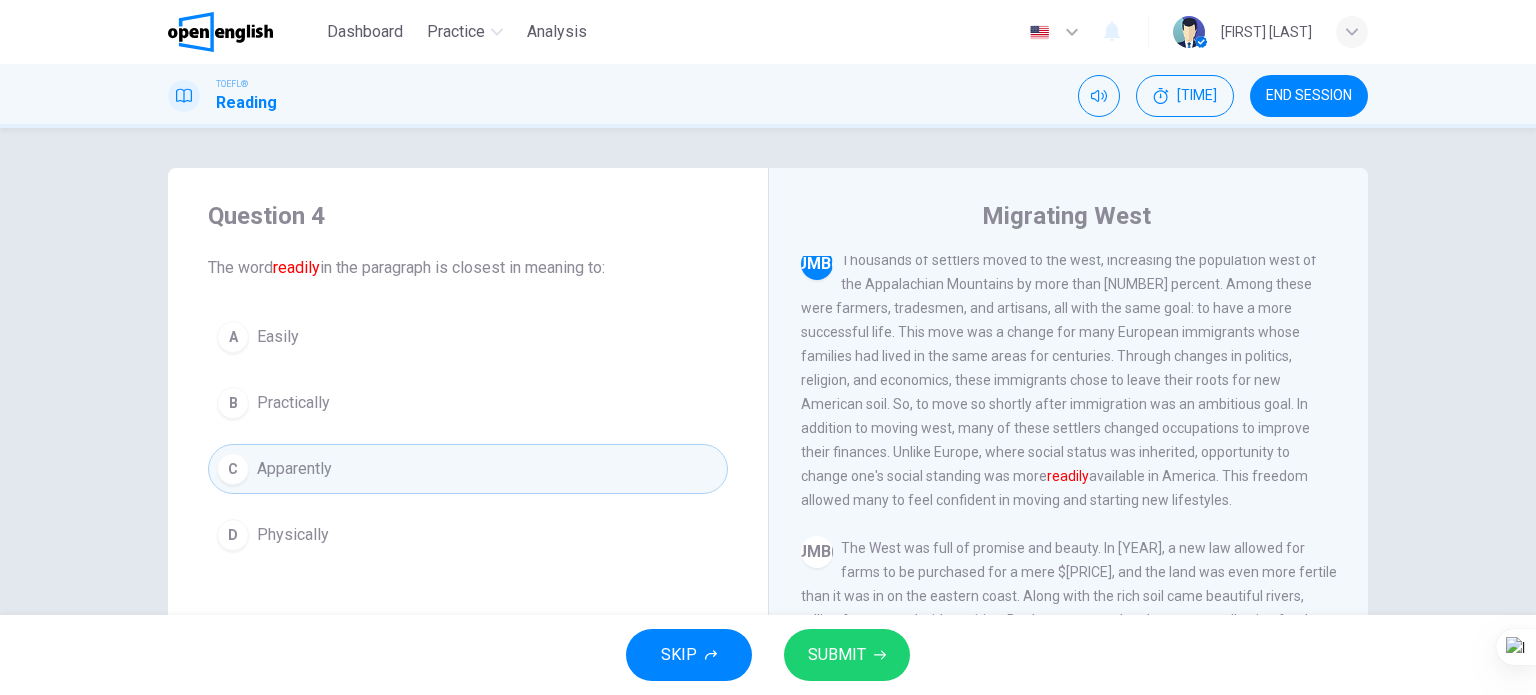 click on "SUBMIT" at bounding box center (837, 655) 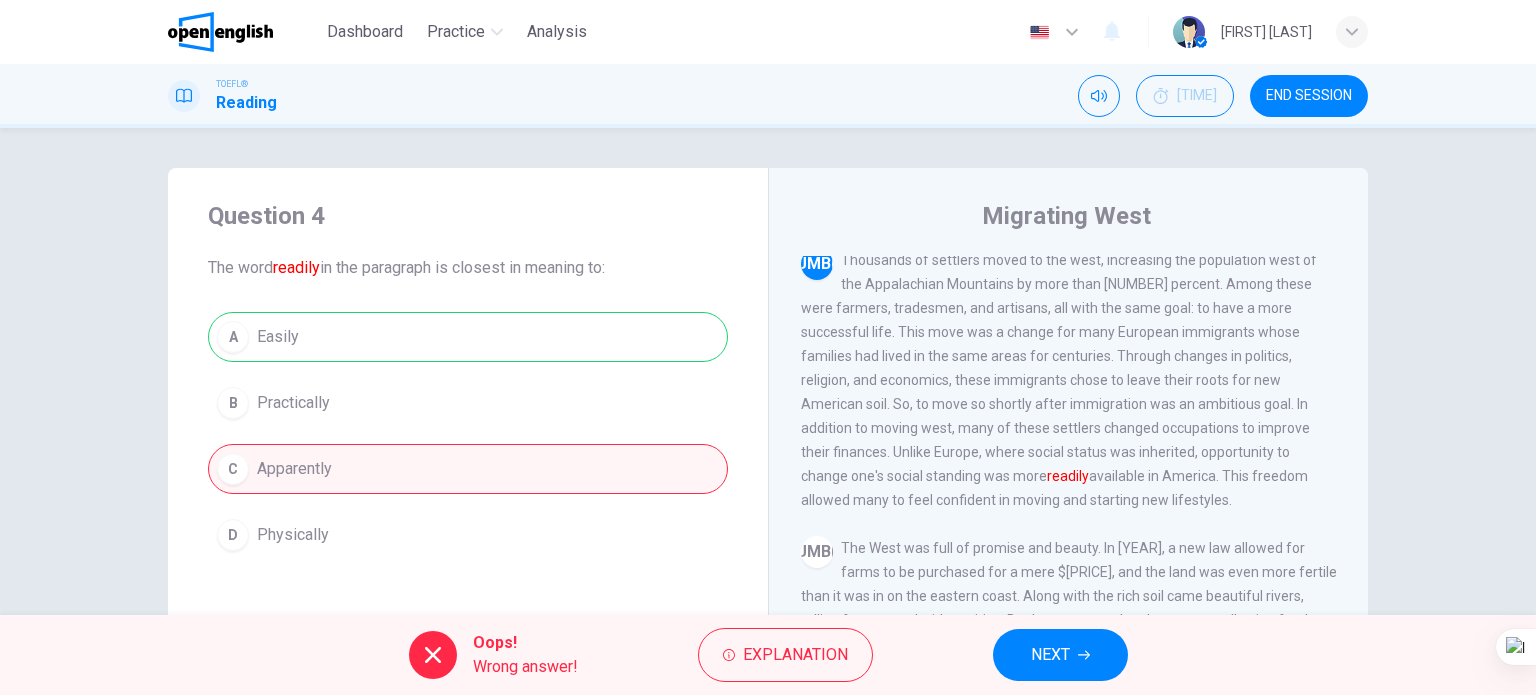 click on "[NAVIGATION]" at bounding box center [1060, 655] 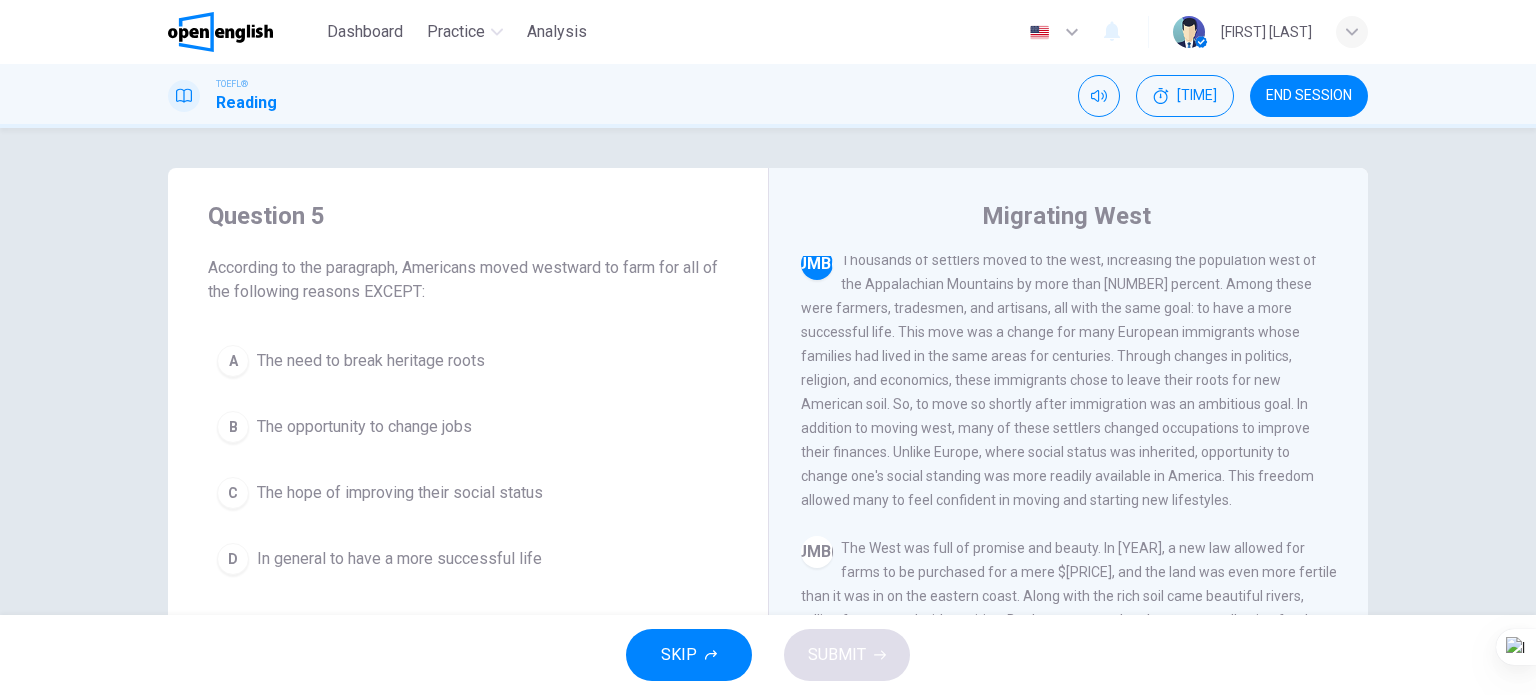 click on "The need to break heritage roots" at bounding box center [371, 361] 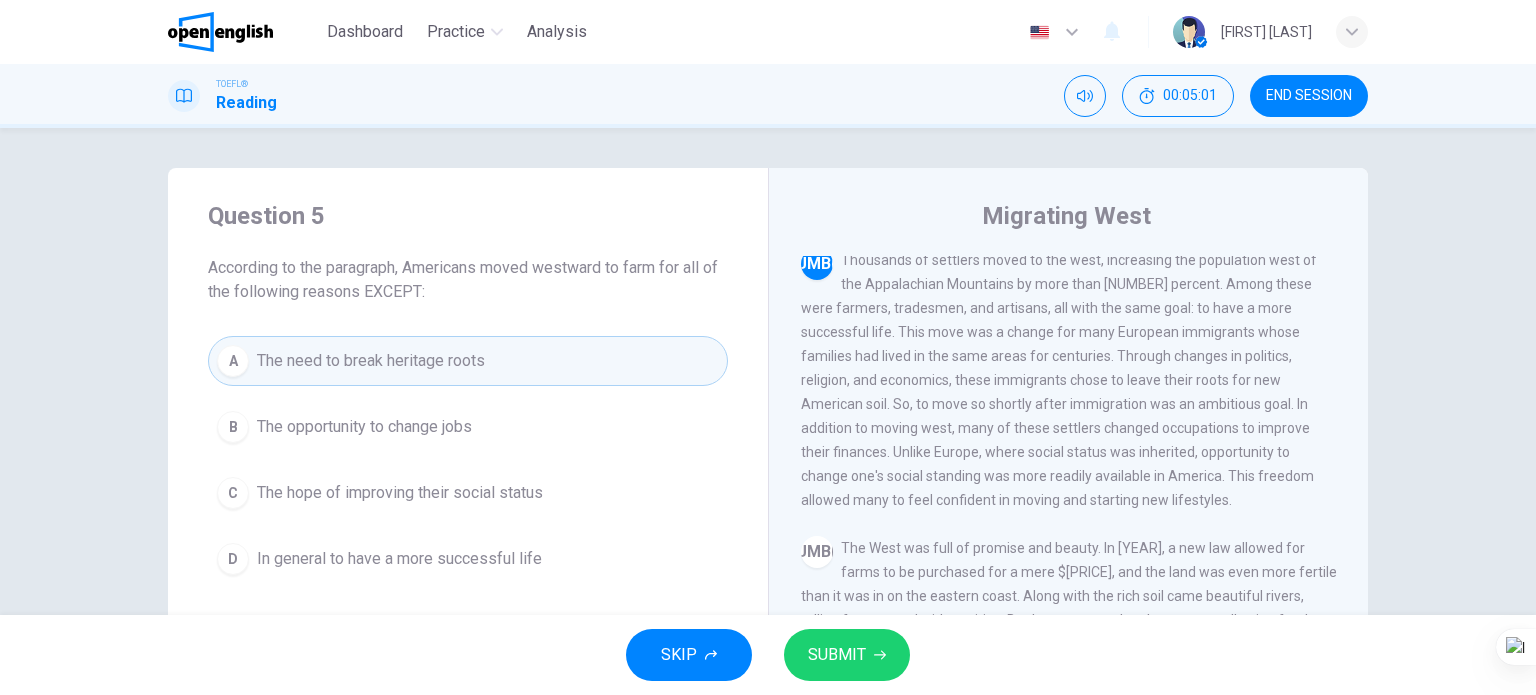 click on "SUBMIT" at bounding box center (837, 655) 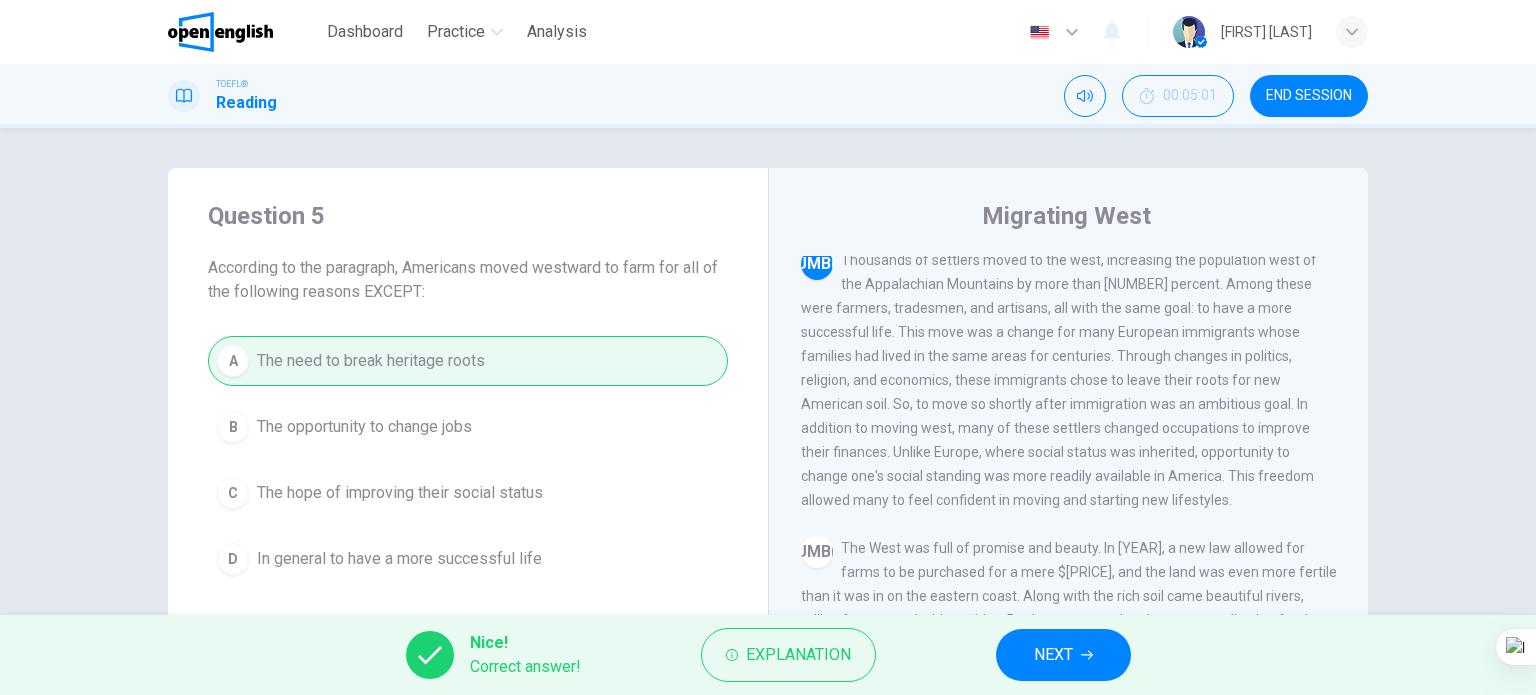 click on "[NAVIGATION]" at bounding box center [1063, 655] 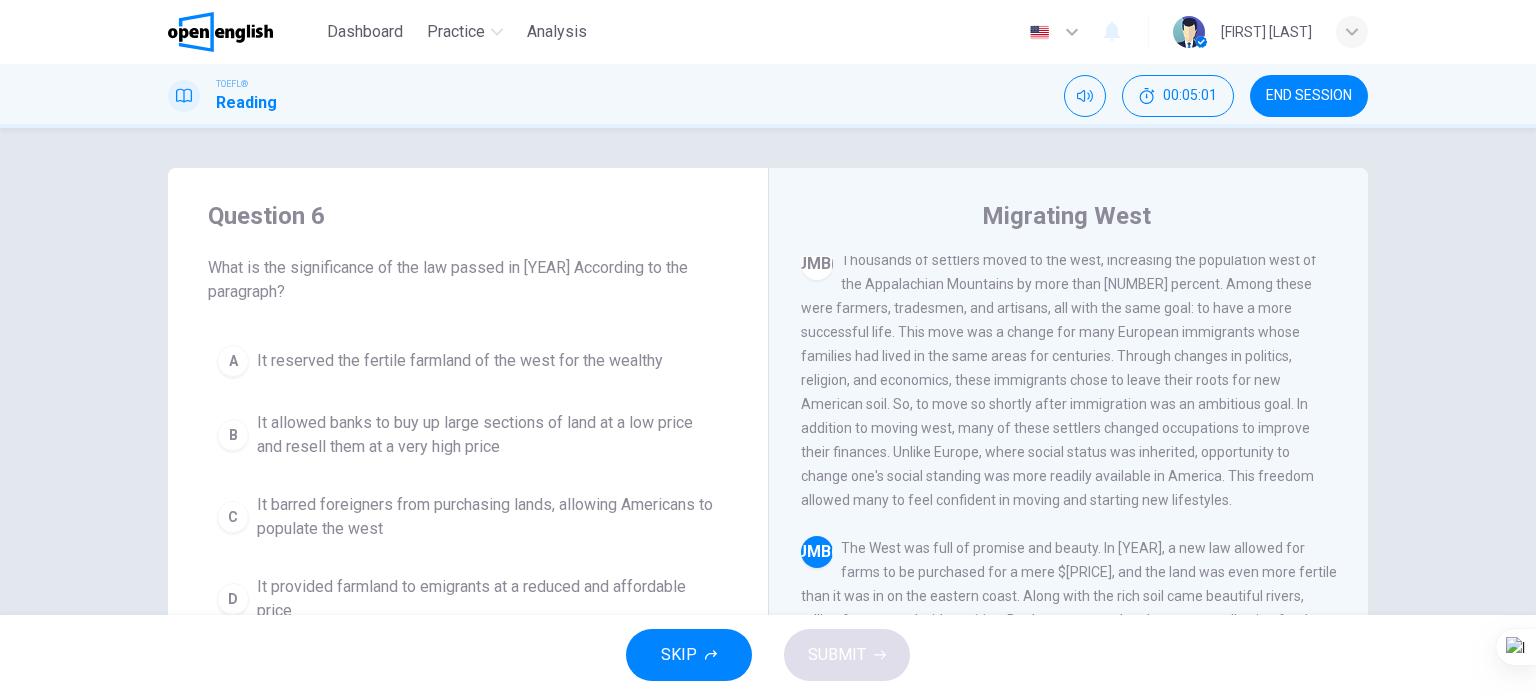 scroll, scrollTop: 342, scrollLeft: 0, axis: vertical 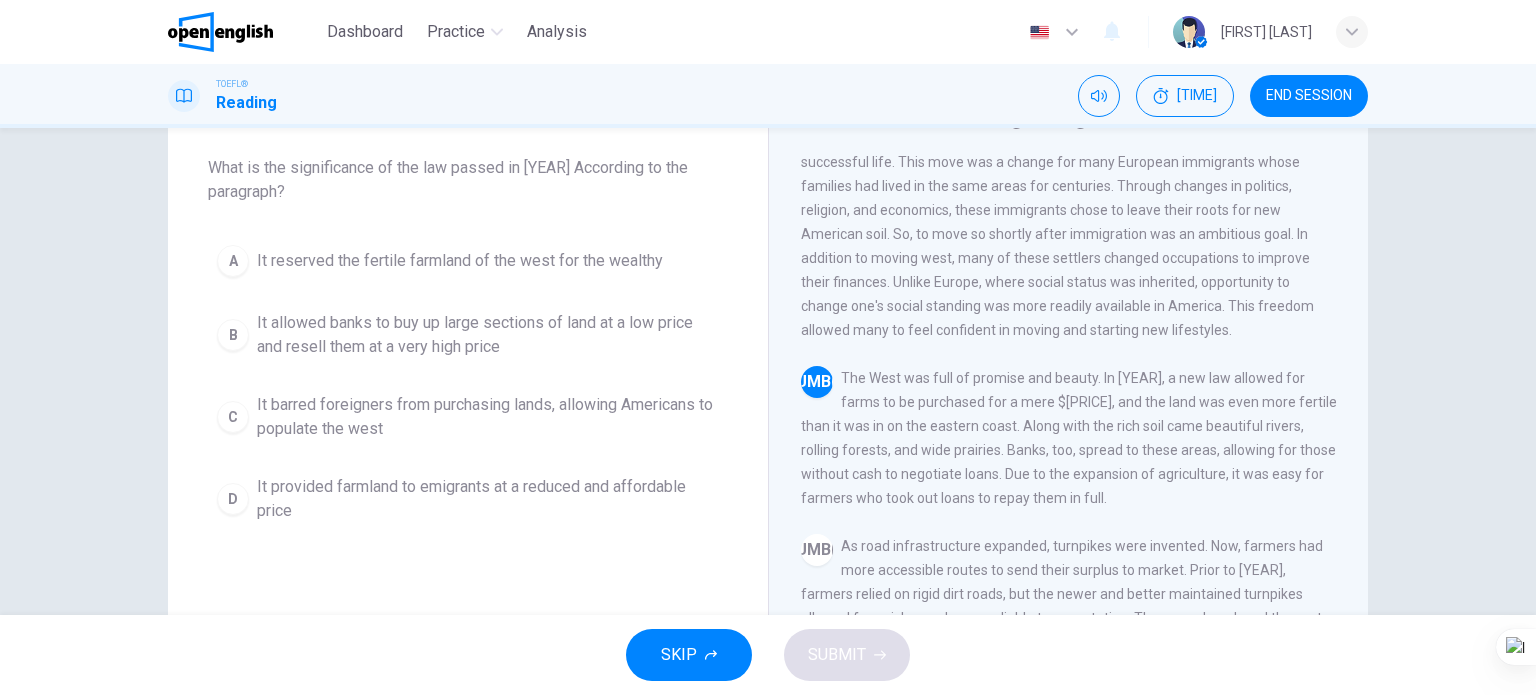 click on "A It reserved the fertile farmland of the west for the wealthy" at bounding box center [468, 261] 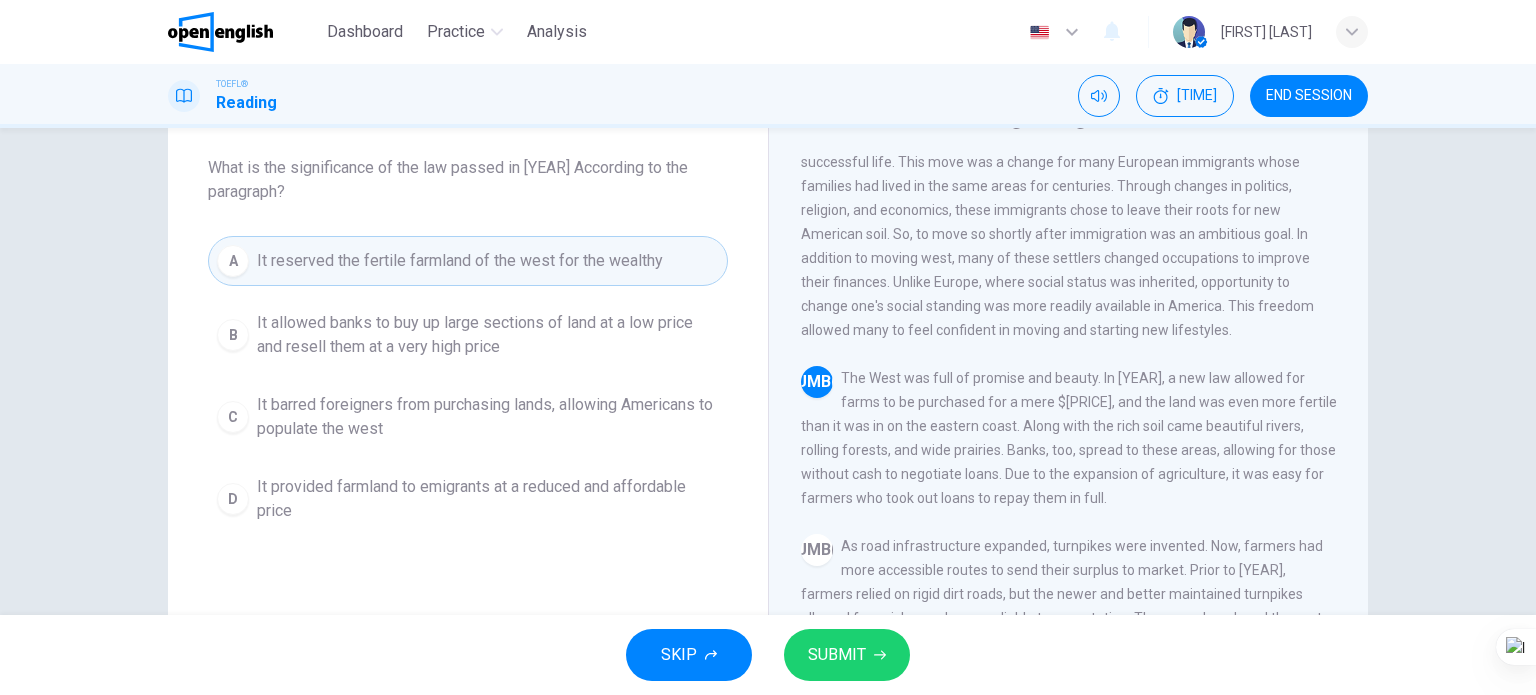 click on "SUBMIT" at bounding box center (837, 655) 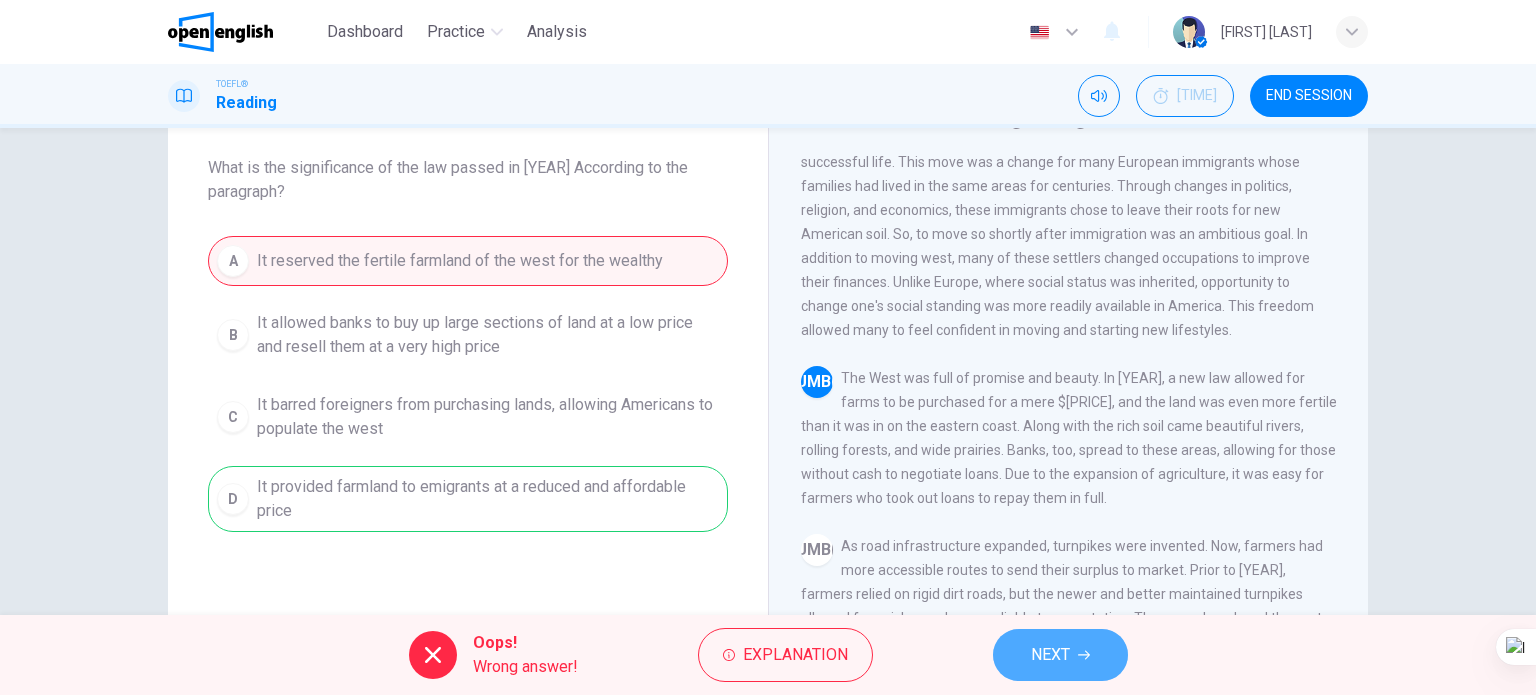 click on "[NAVIGATION]" at bounding box center [1050, 655] 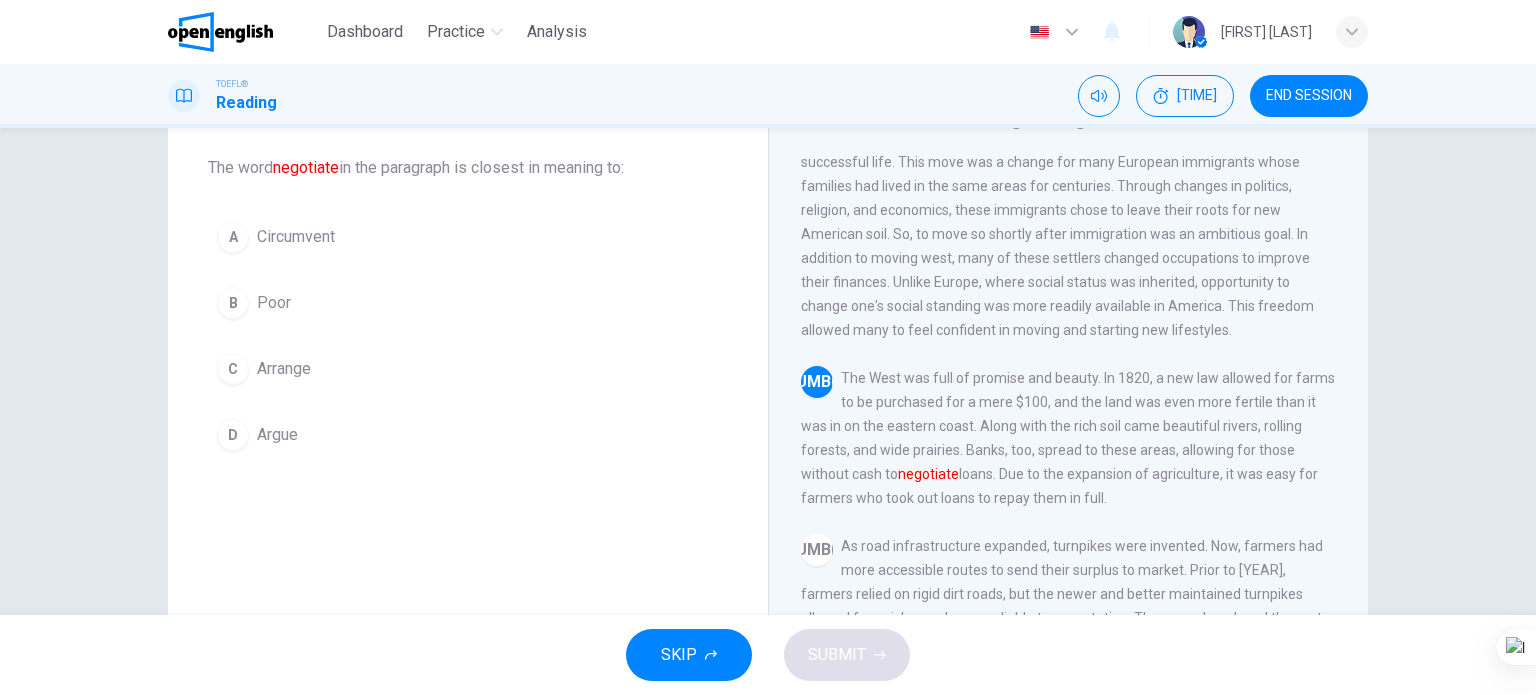 click on "Arrange" at bounding box center [296, 237] 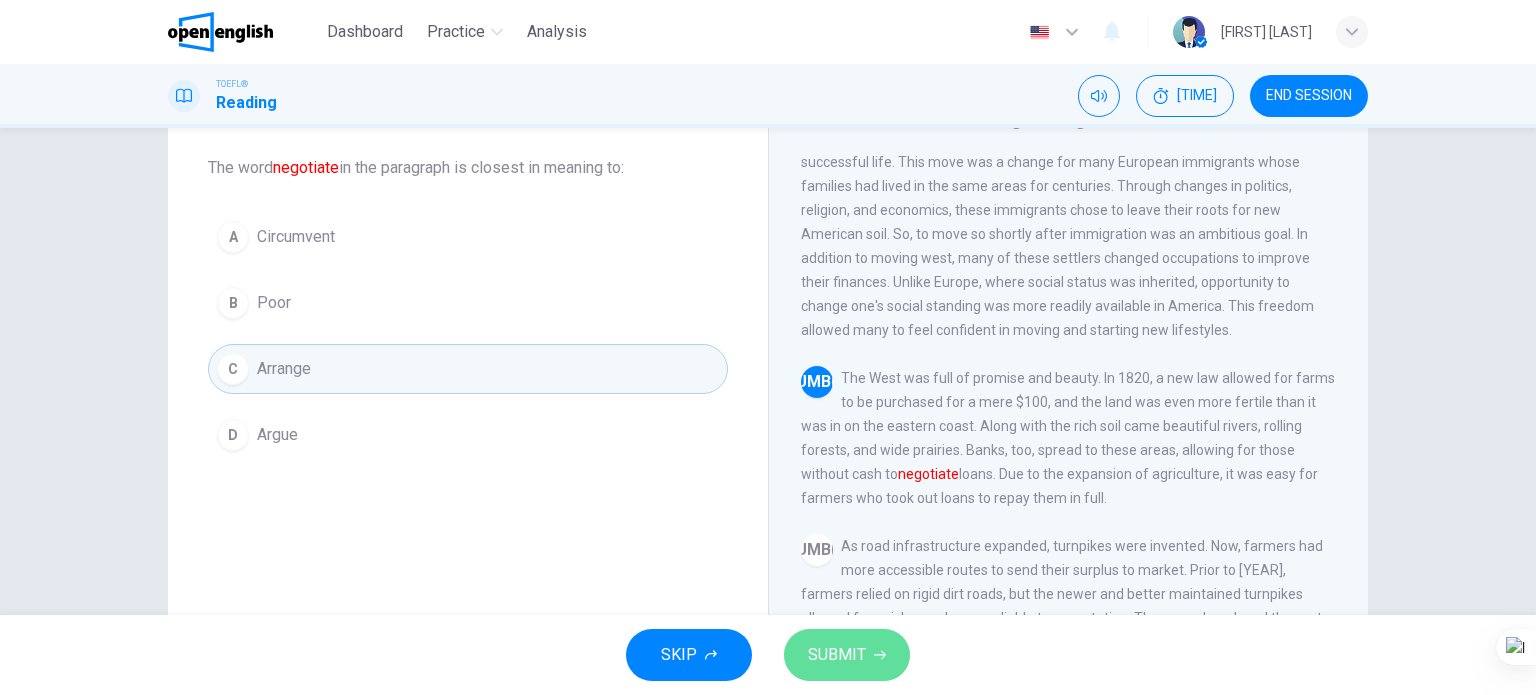 click on "SUBMIT" at bounding box center [837, 655] 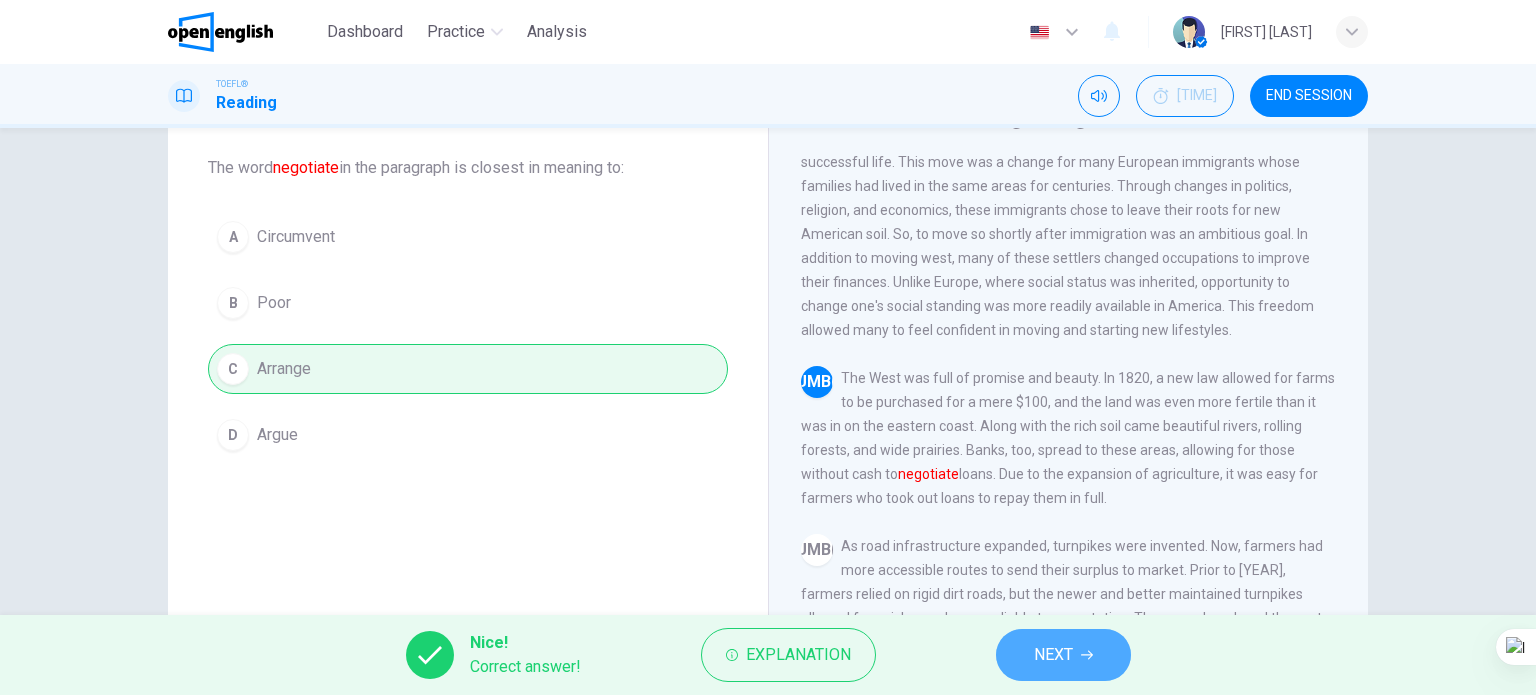click on "[NAVIGATION]" at bounding box center [1053, 655] 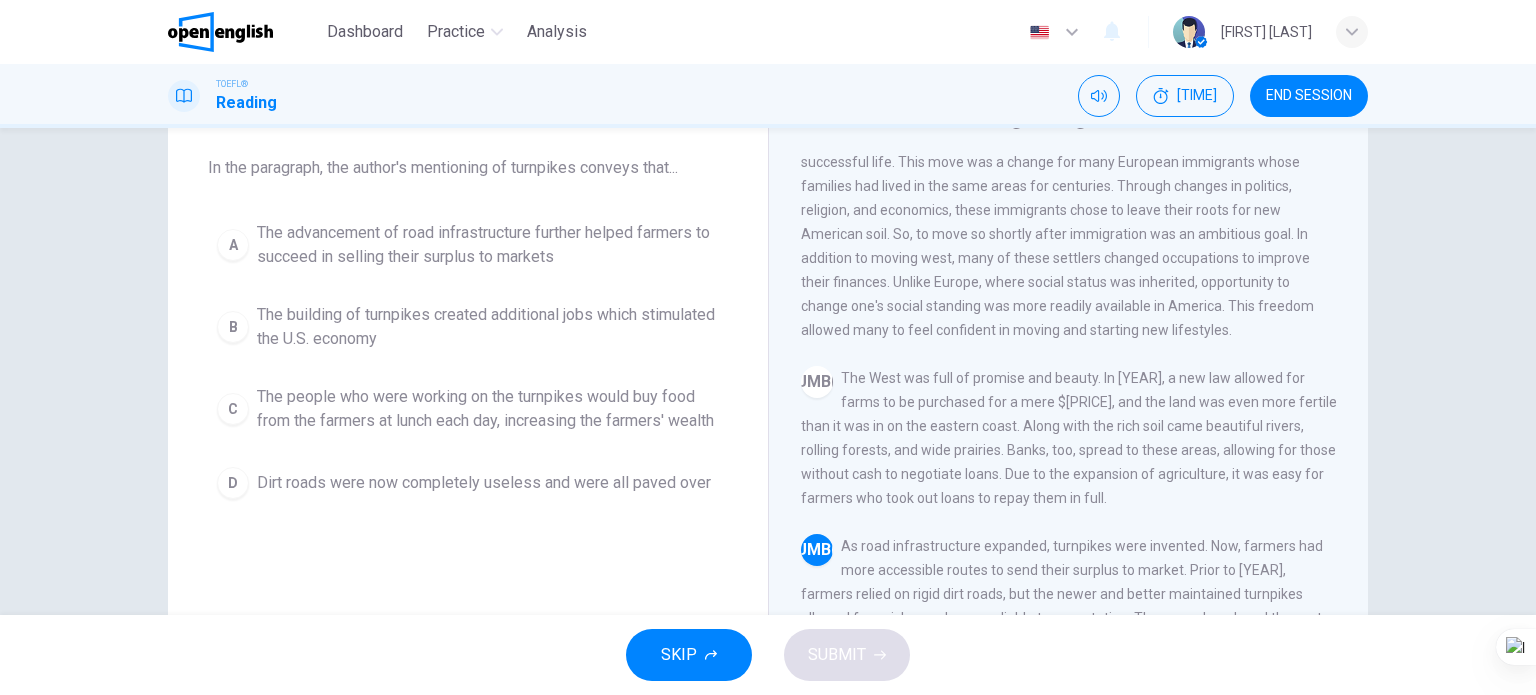 scroll, scrollTop: 490, scrollLeft: 0, axis: vertical 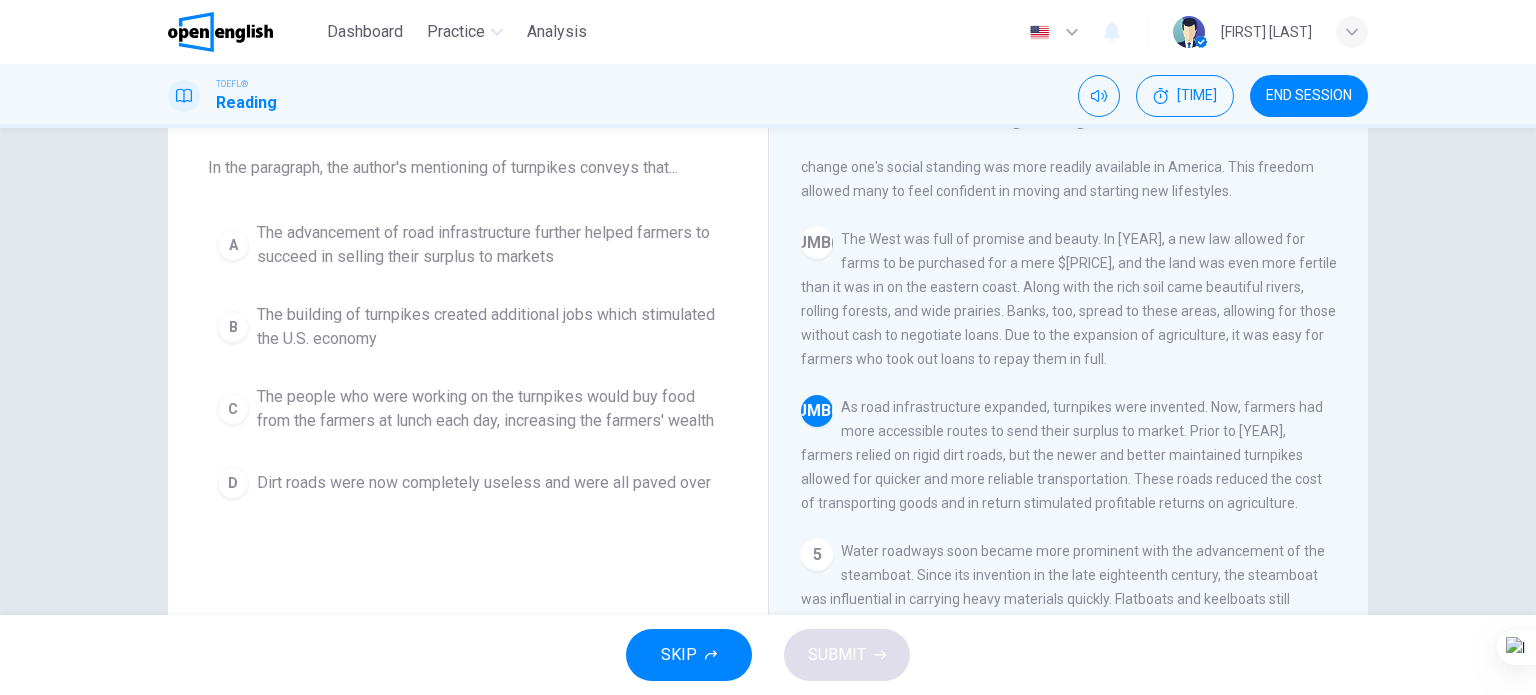 click on "The advancement of road infrastructure further helped farmers to succeed in selling their surplus to markets" at bounding box center [488, 245] 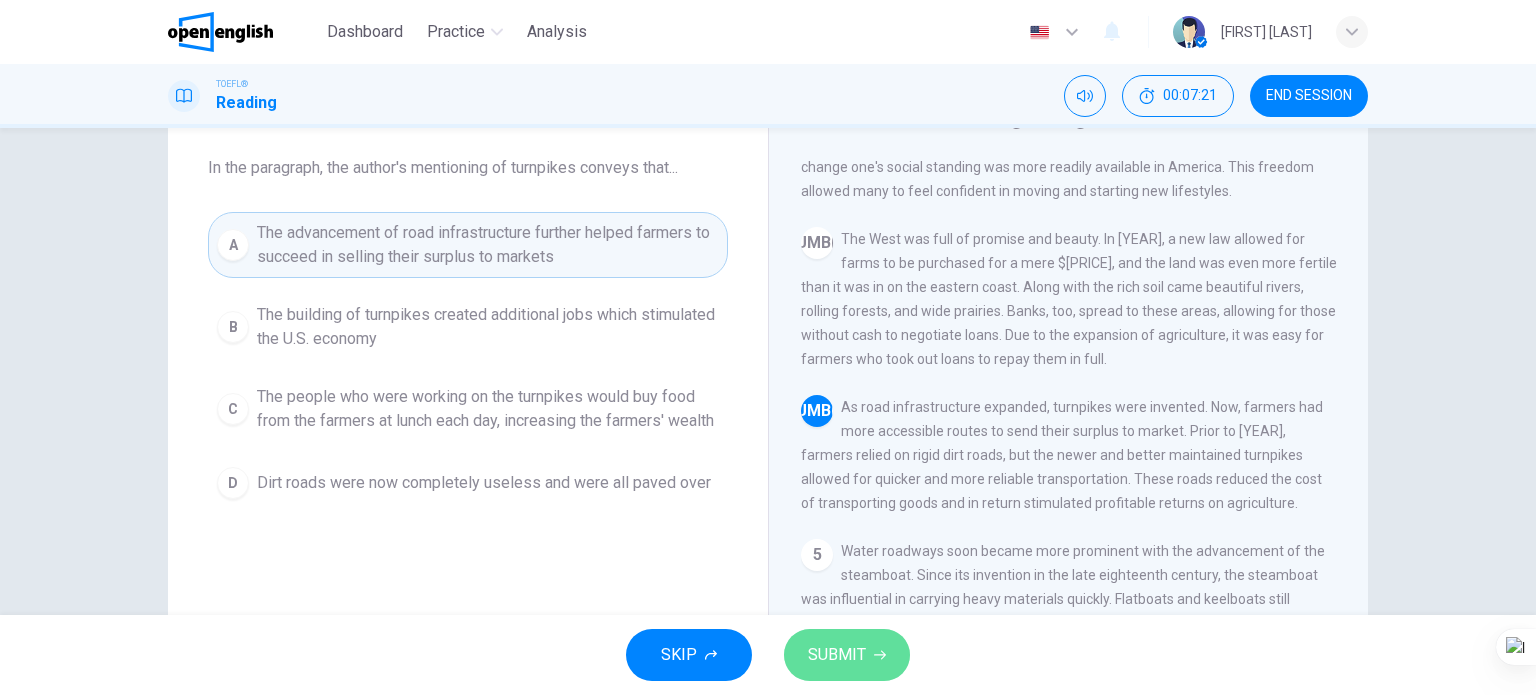 click on "SUBMIT" at bounding box center [837, 655] 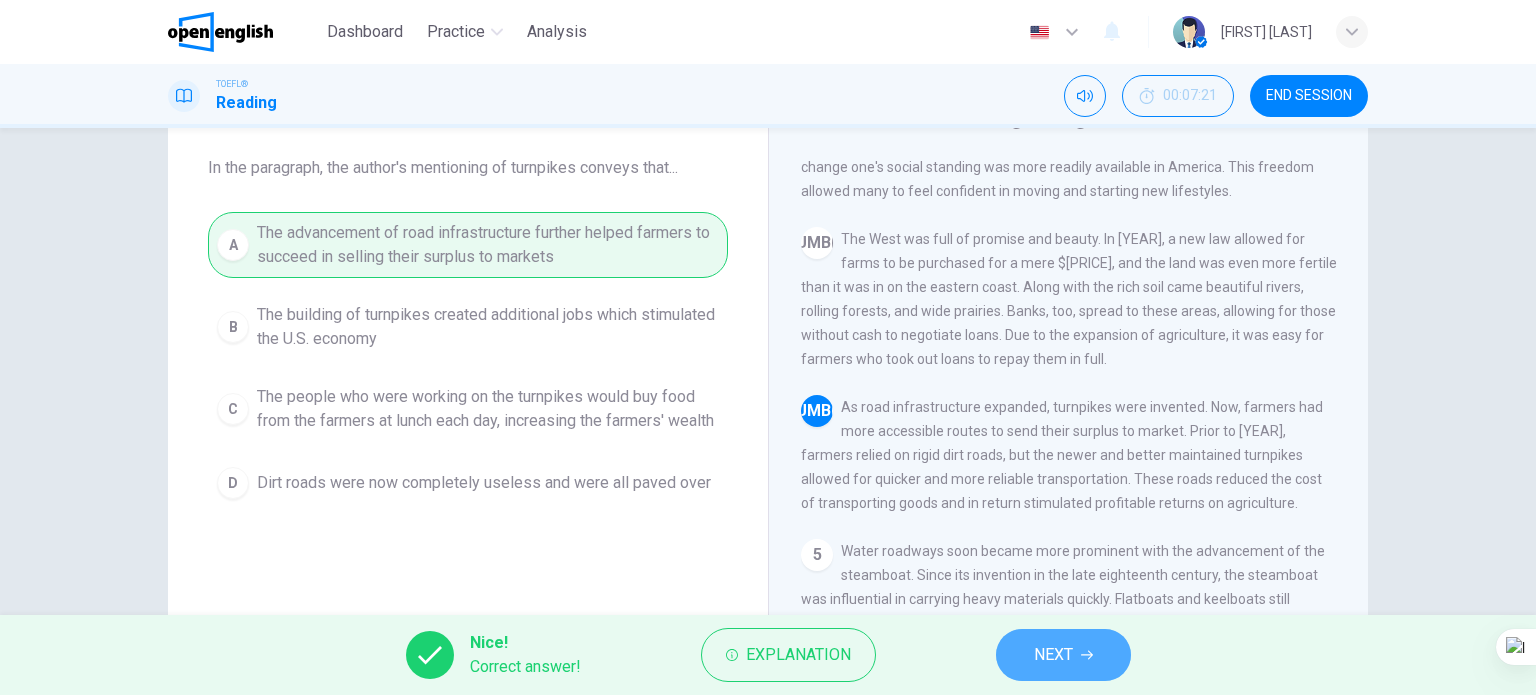 click on "[NAVIGATION]" at bounding box center (1063, 655) 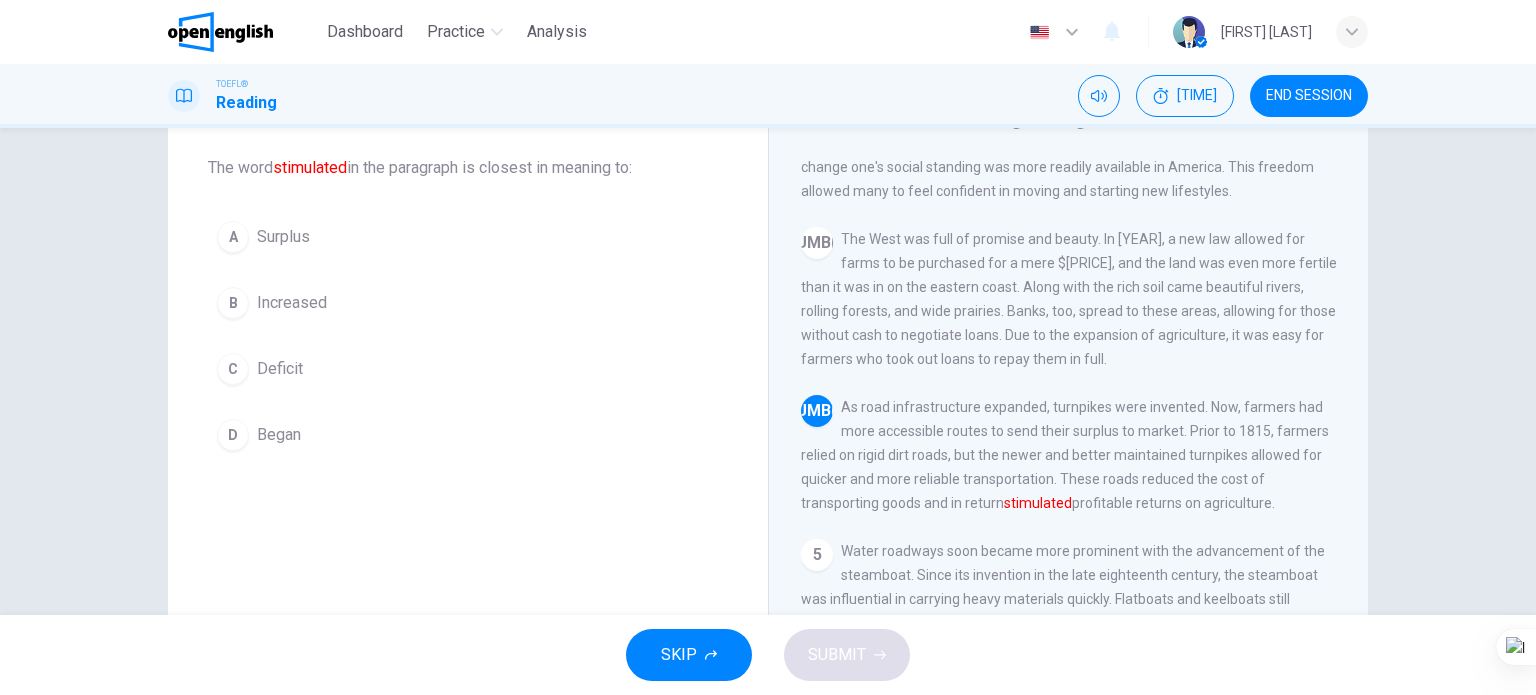 click on "B Increased" at bounding box center [468, 303] 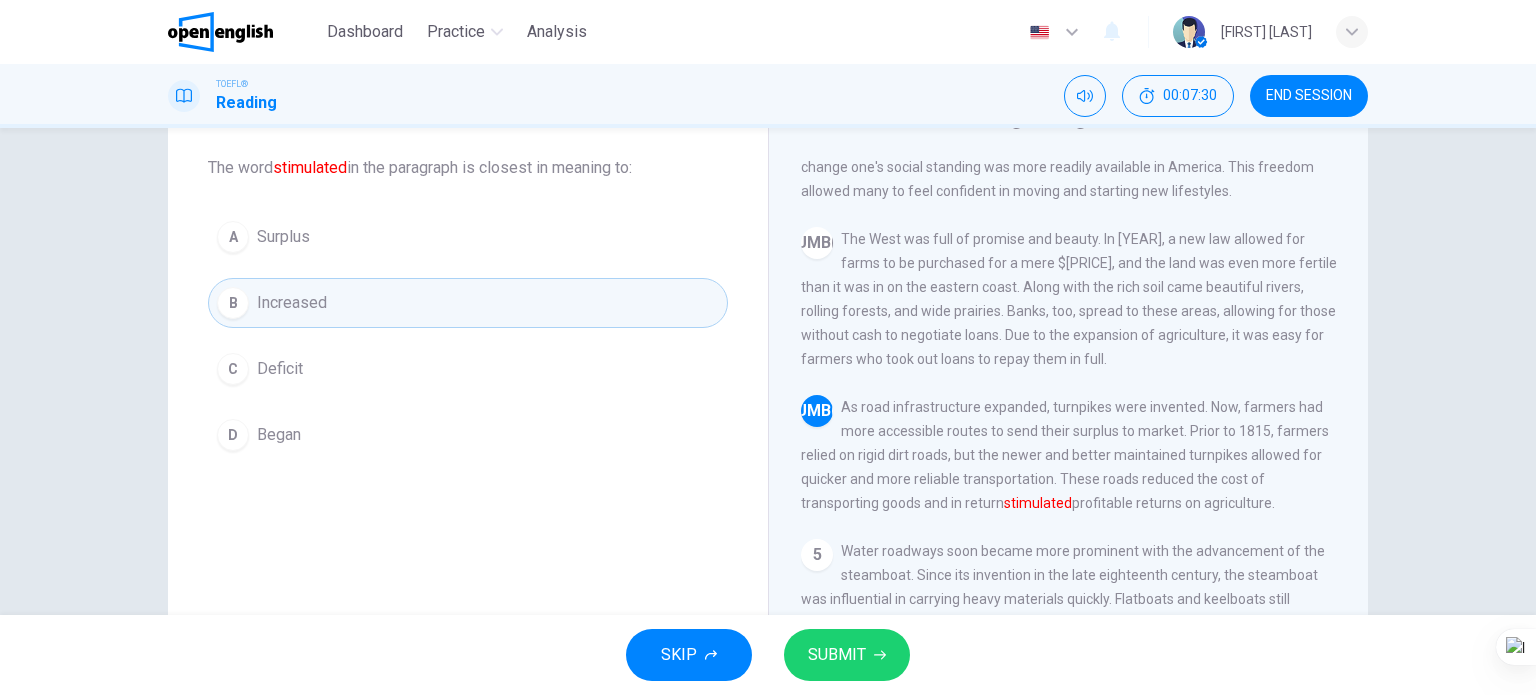 click on "SUBMIT" at bounding box center (837, 655) 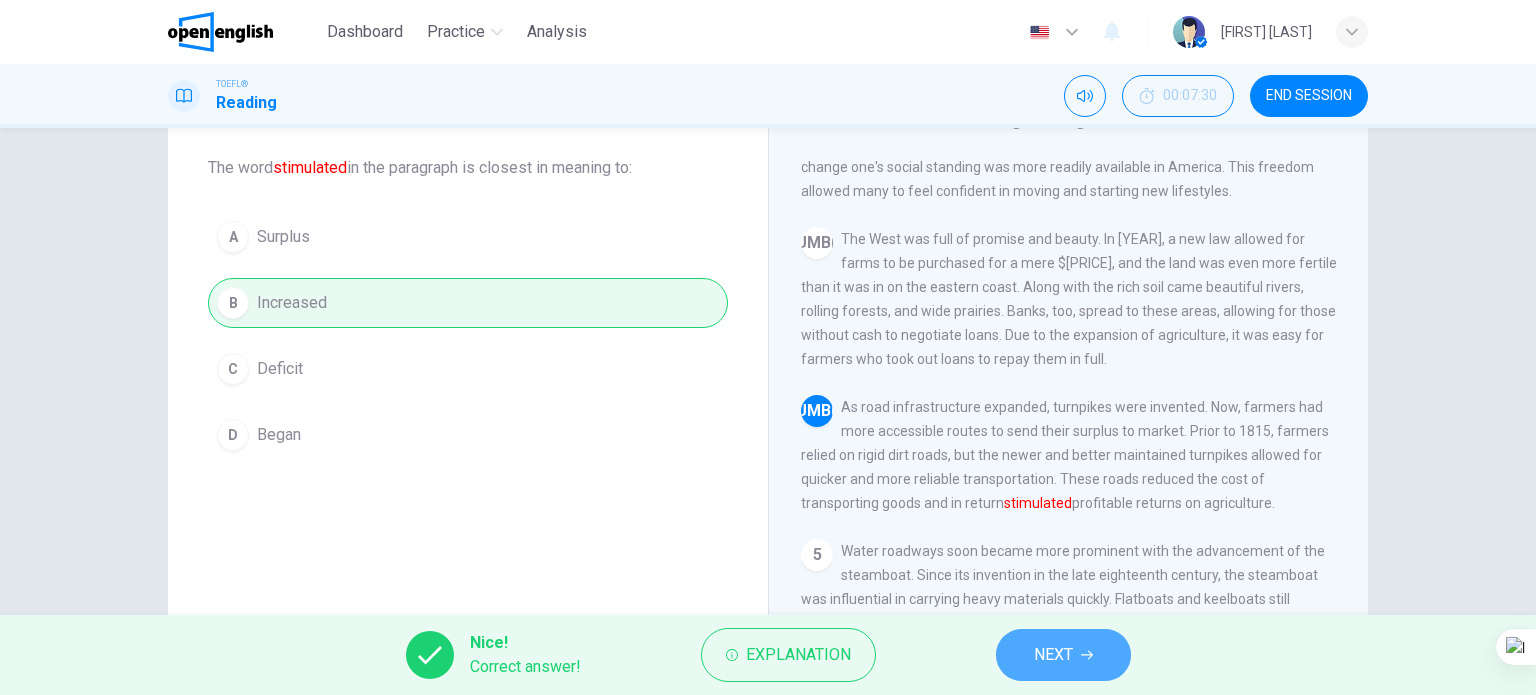 drag, startPoint x: 1083, startPoint y: 648, endPoint x: 1056, endPoint y: 650, distance: 27.073973 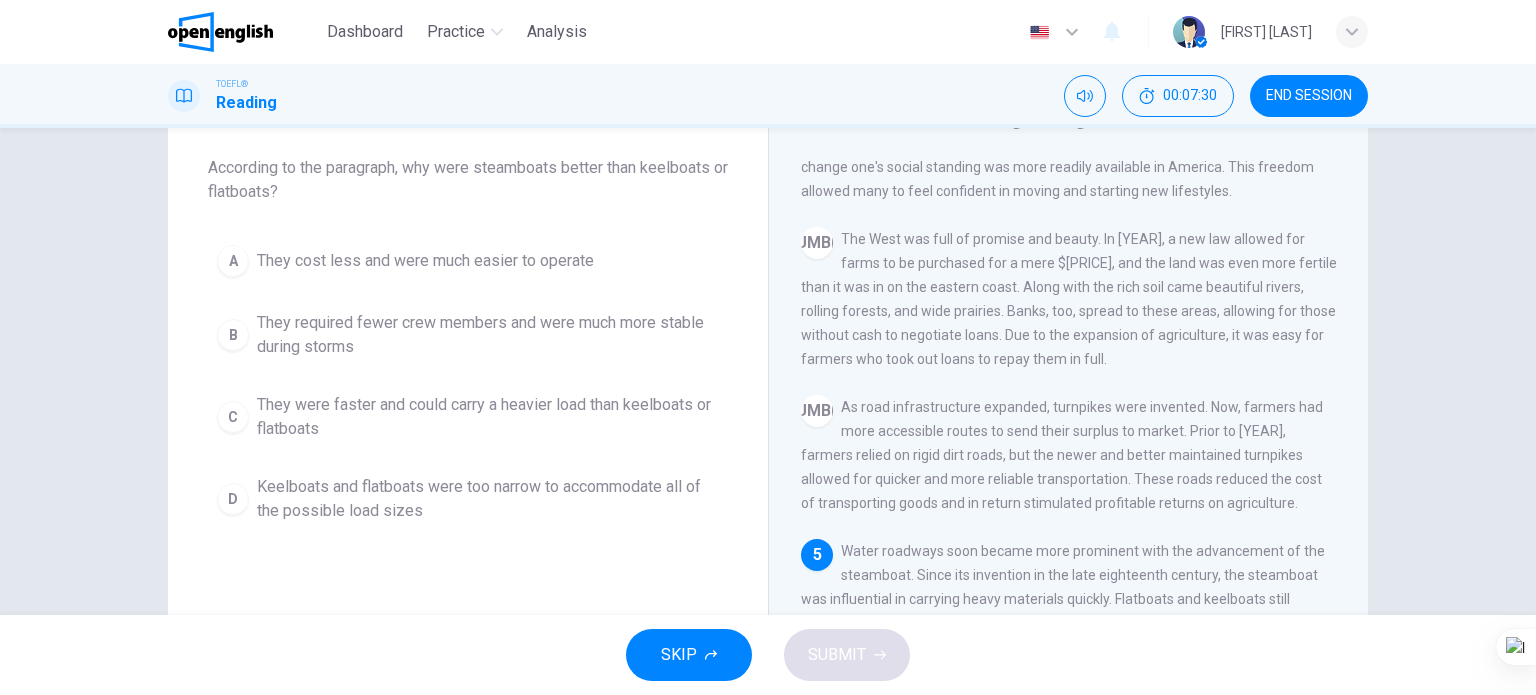 scroll, scrollTop: 512, scrollLeft: 0, axis: vertical 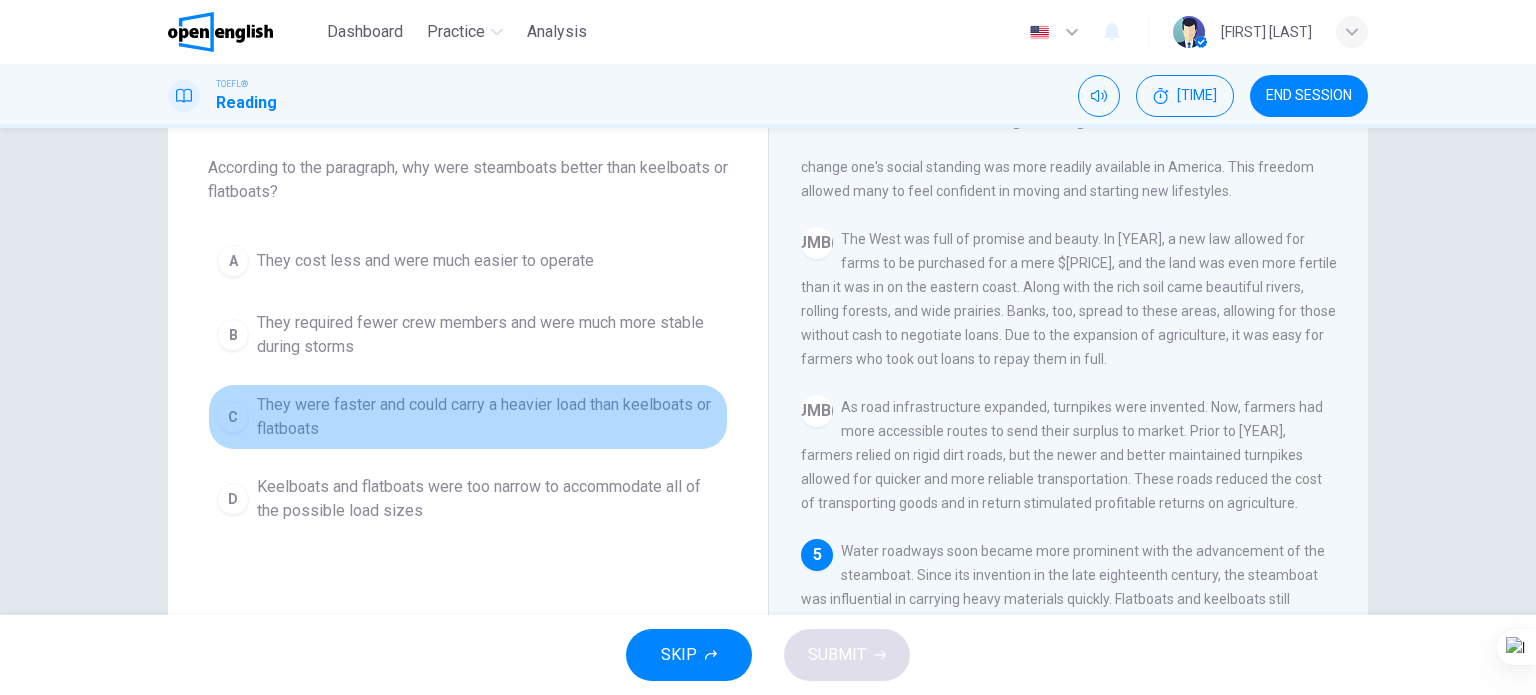 click on "They were faster and could carry a heavier load than keelboats or flatboats" at bounding box center (425, 261) 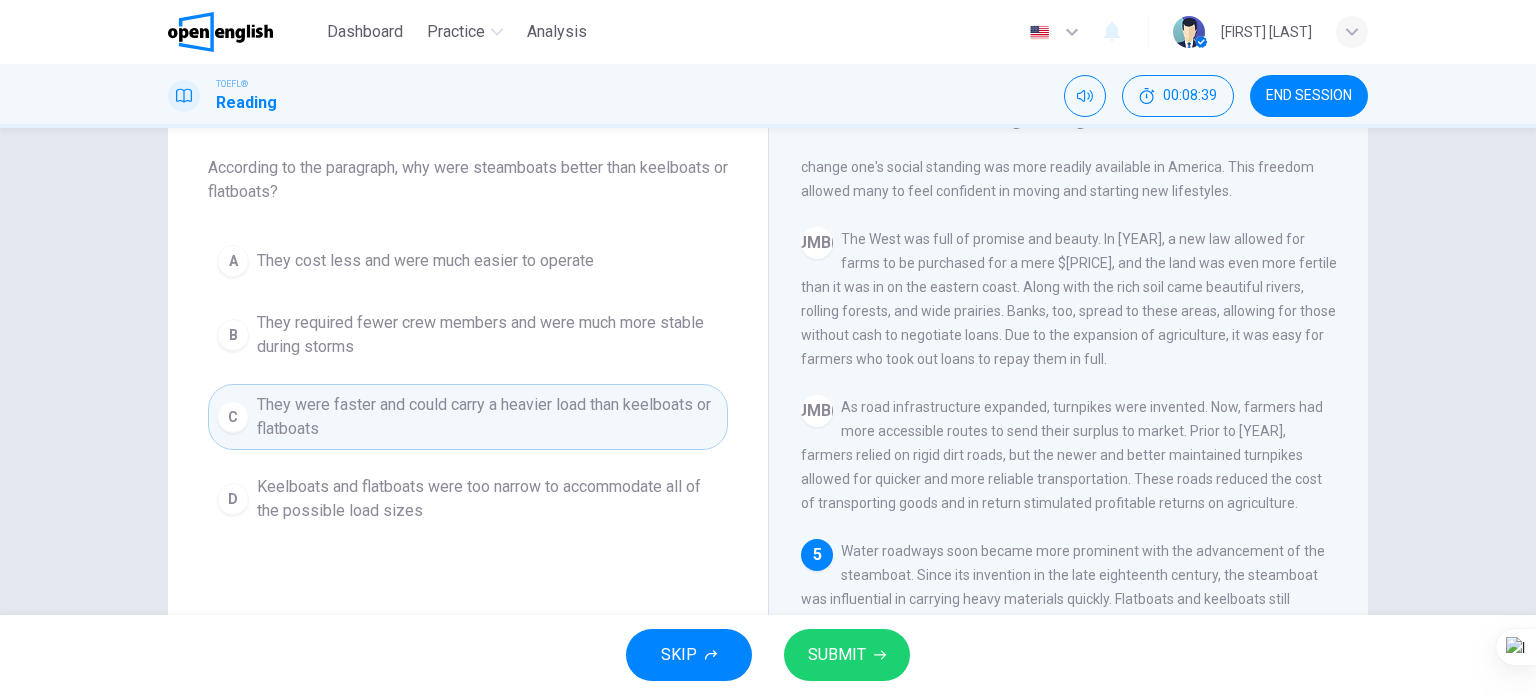 click on "SUBMIT" at bounding box center [837, 655] 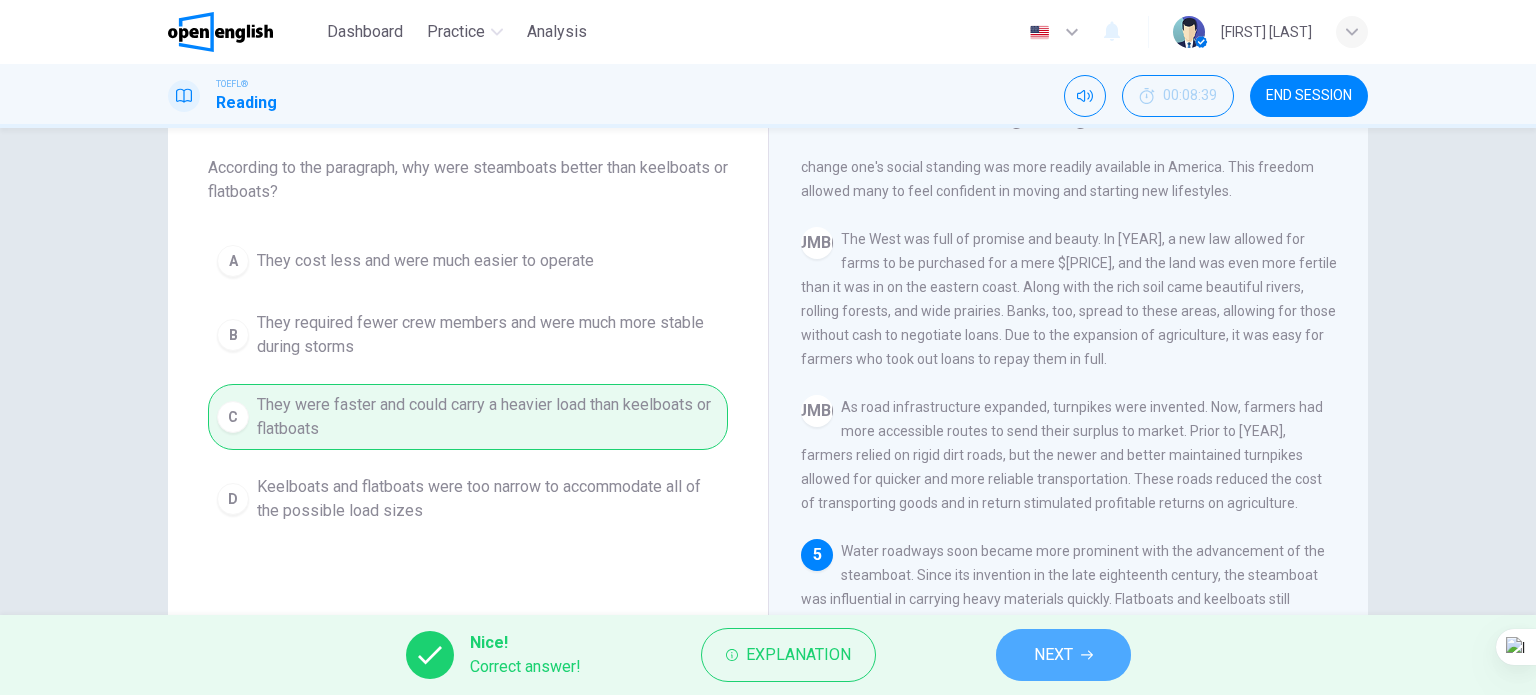 click on "[NAVIGATION]" at bounding box center (1063, 655) 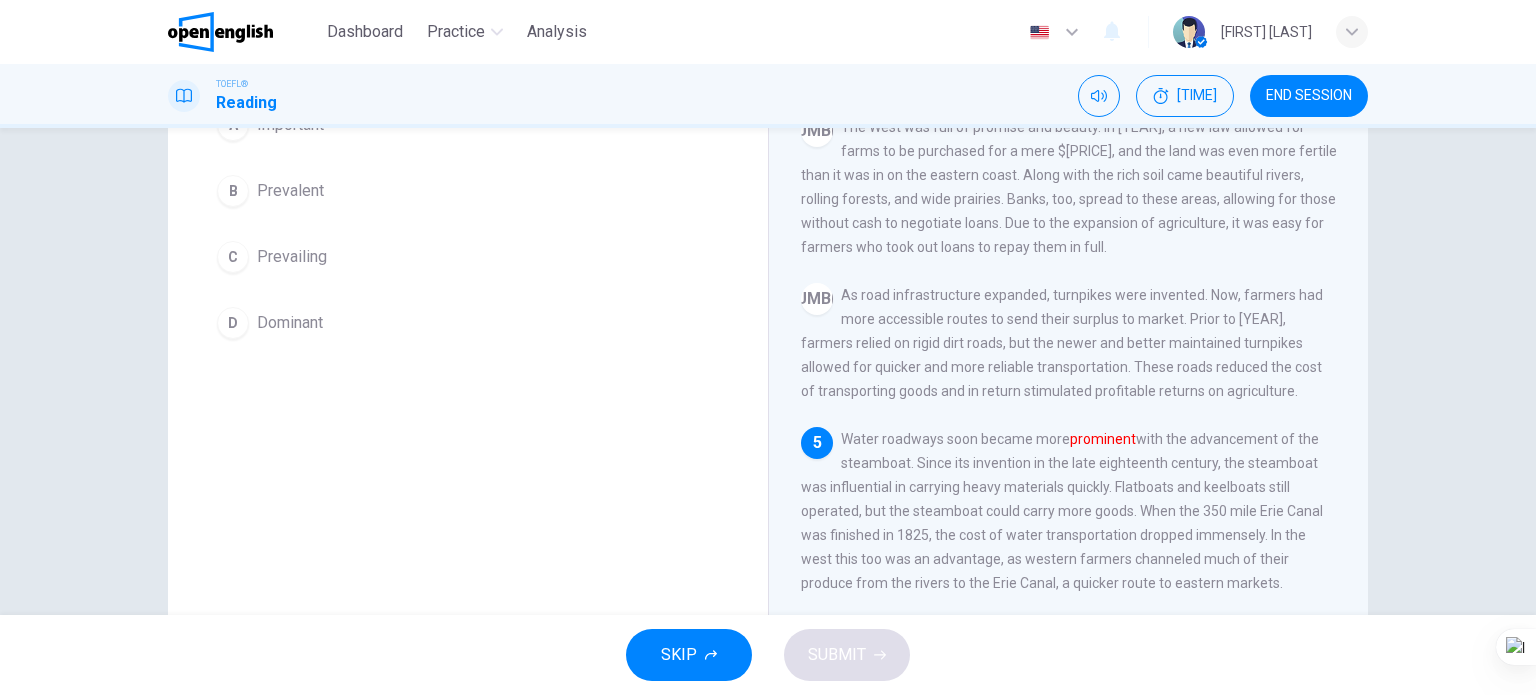 scroll, scrollTop: 0, scrollLeft: 0, axis: both 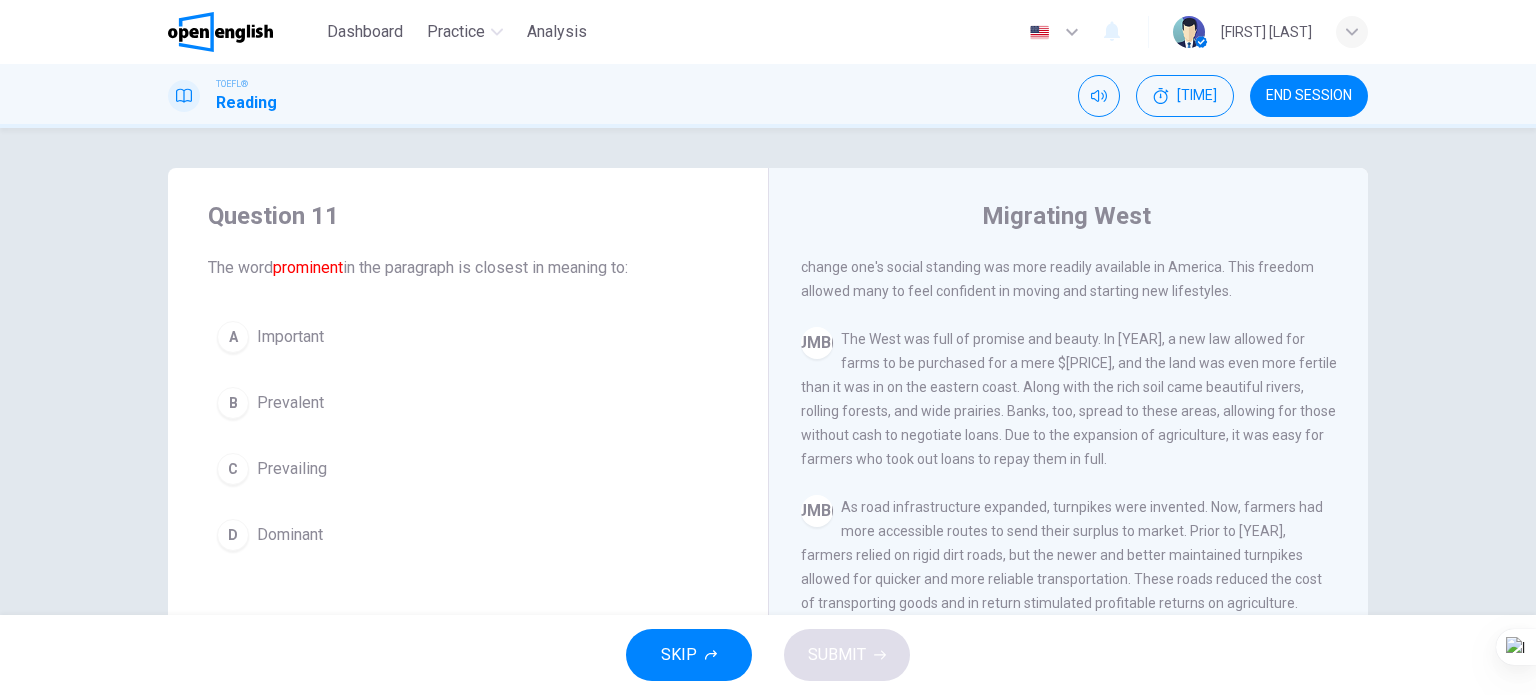 click on "A Important" at bounding box center (468, 337) 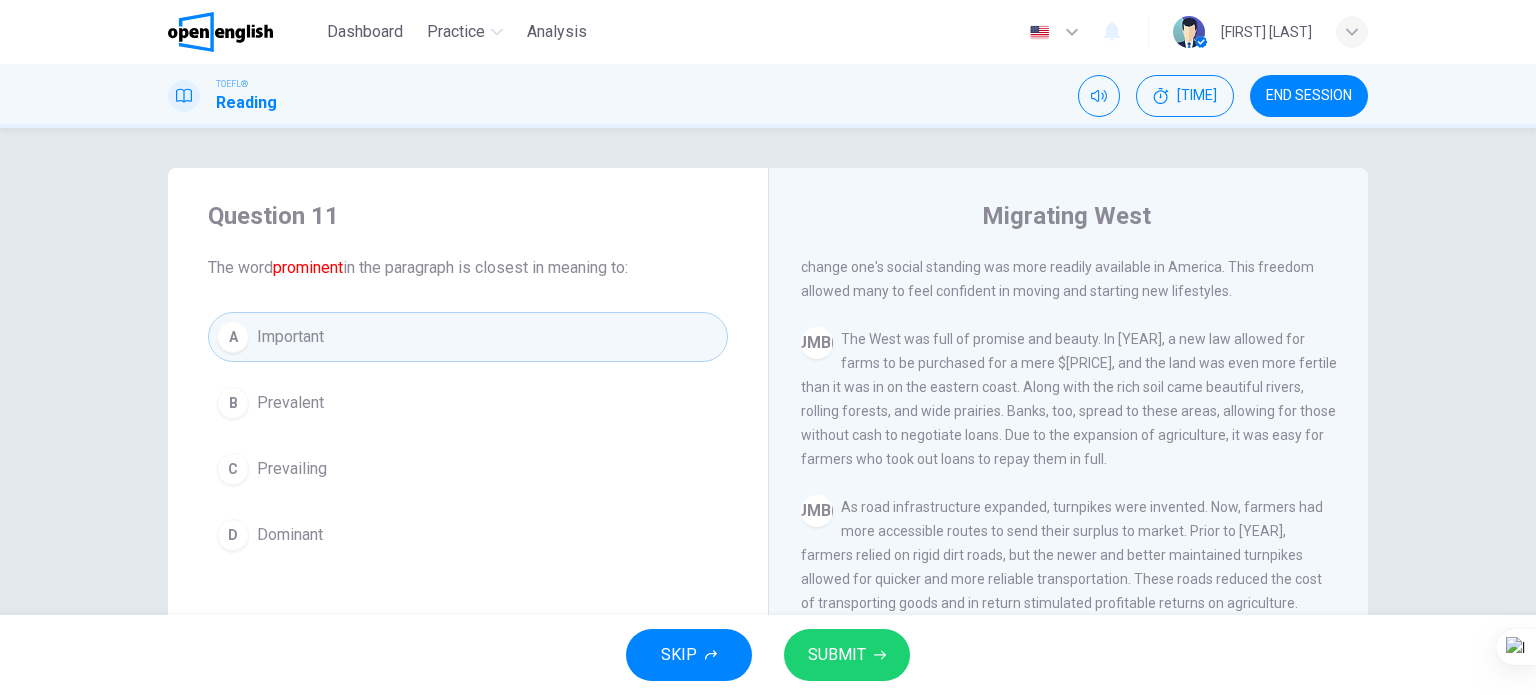 click on "C Prevailing" at bounding box center [468, 469] 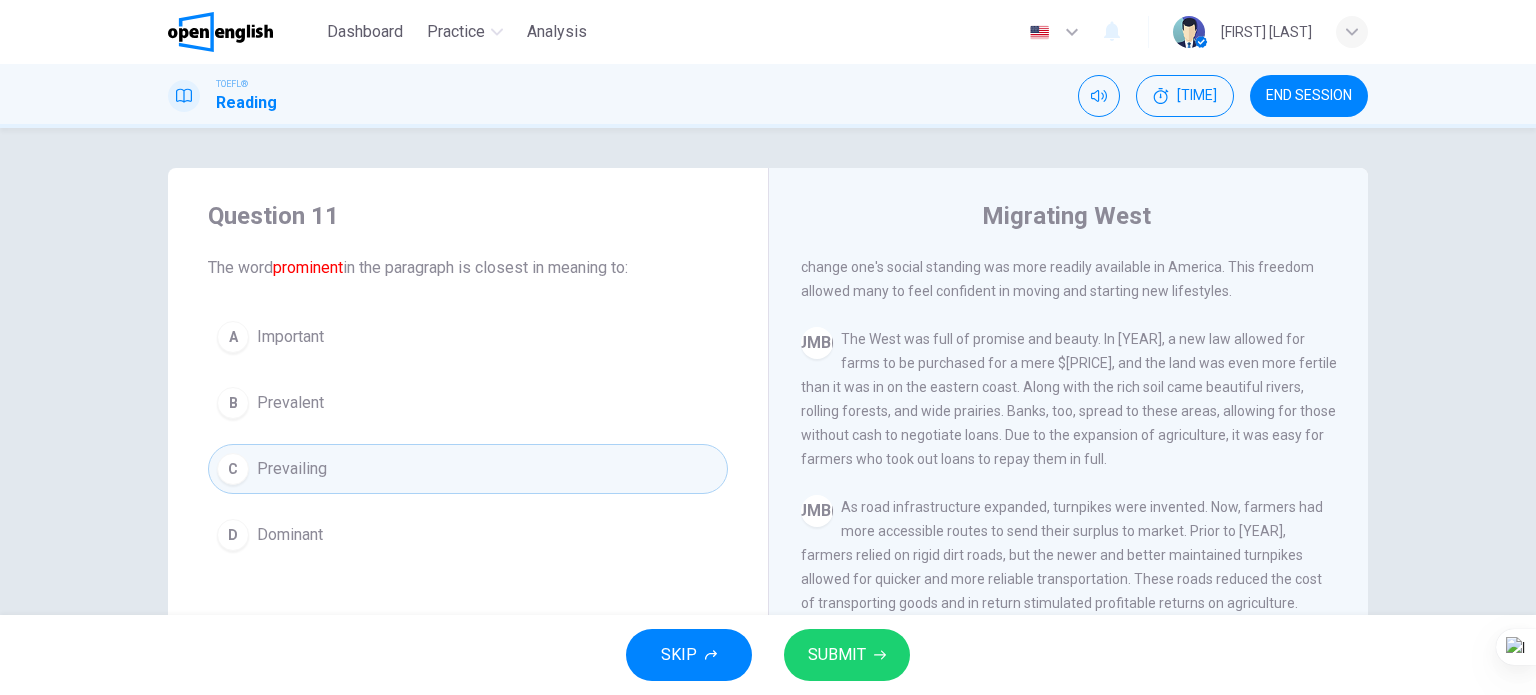 click on "SUBMIT" at bounding box center (837, 655) 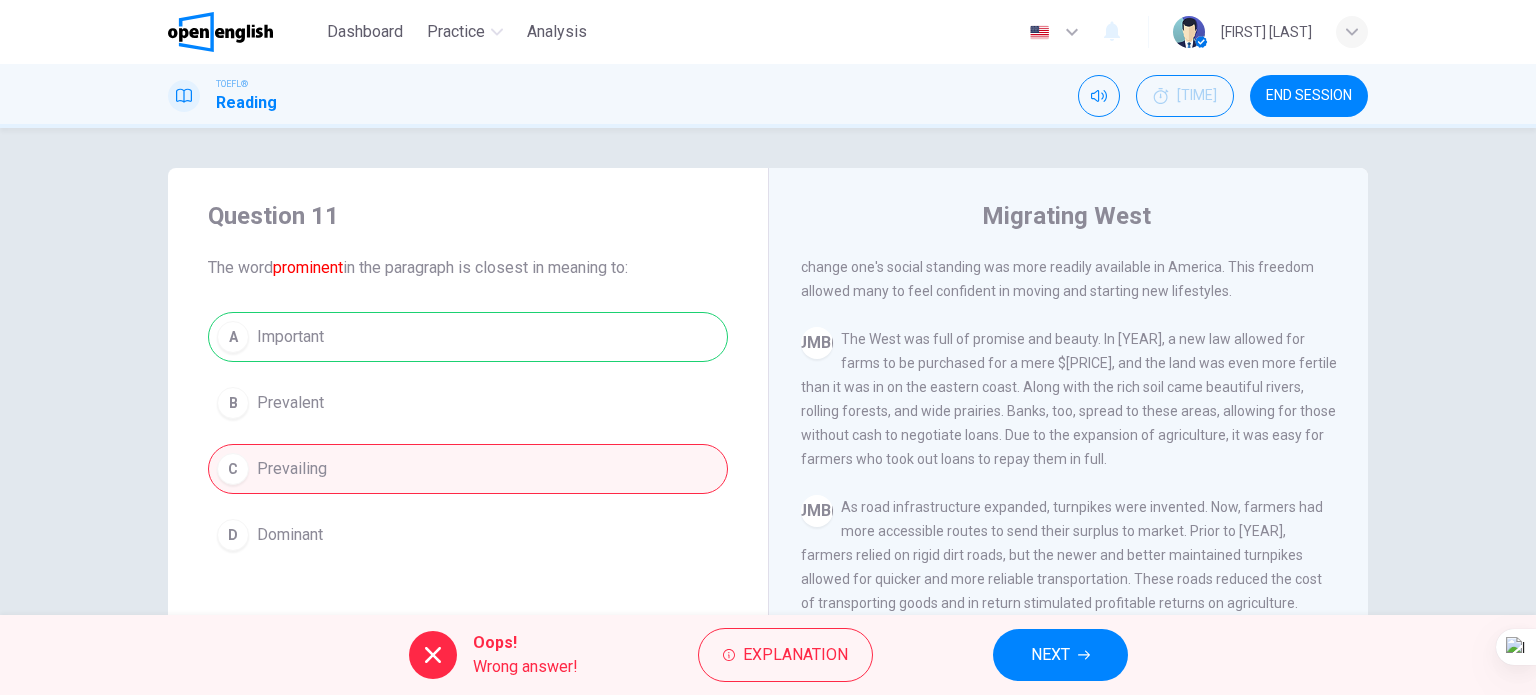 click on "[NAVIGATION]" at bounding box center (1060, 655) 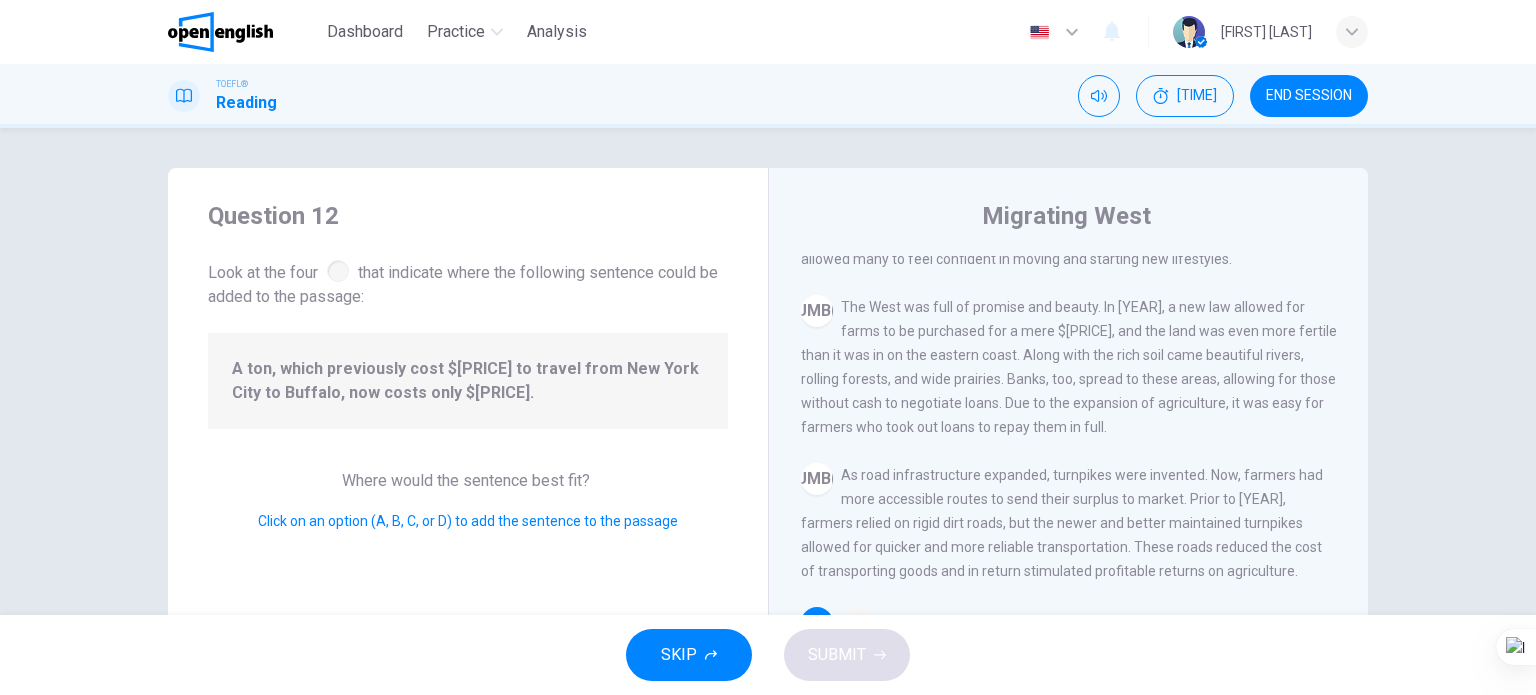 scroll, scrollTop: 562, scrollLeft: 0, axis: vertical 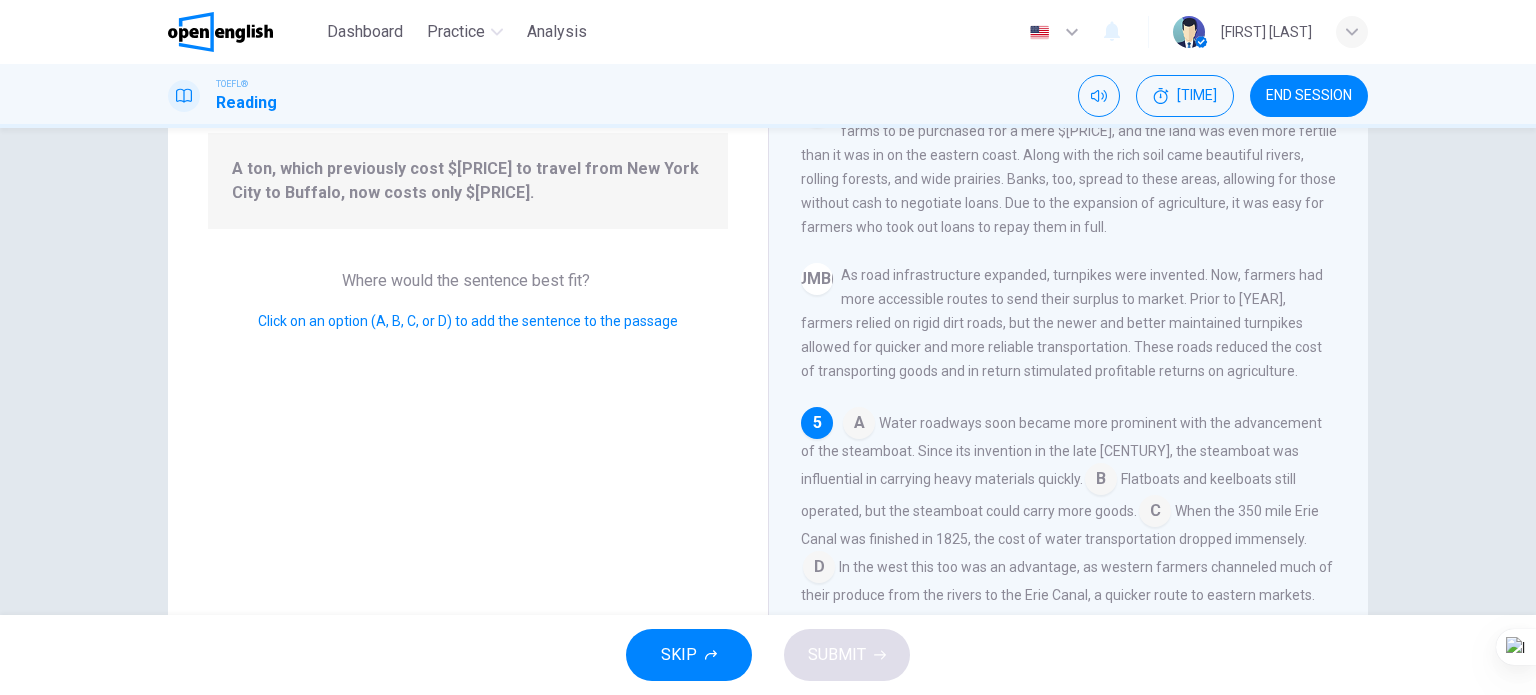 click at bounding box center [859, 425] 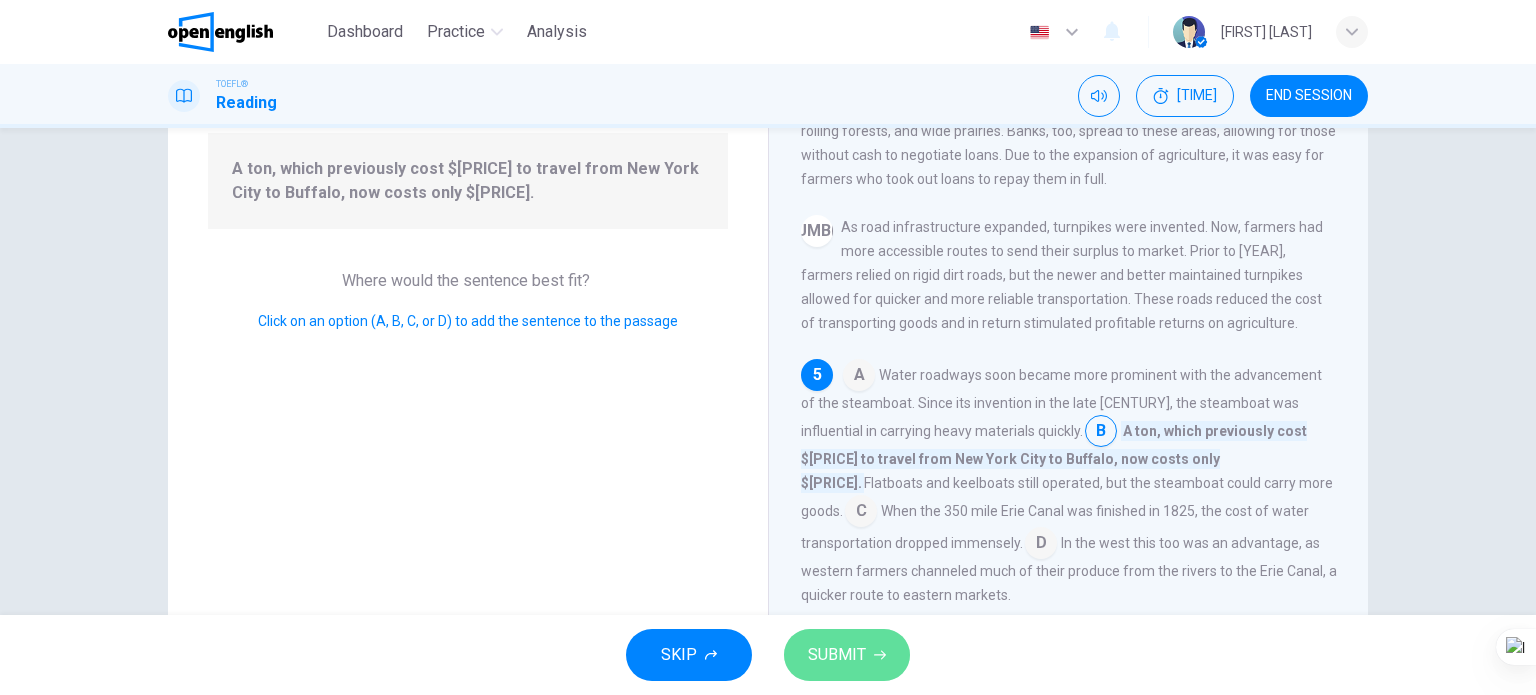 click on "SUBMIT" at bounding box center [837, 655] 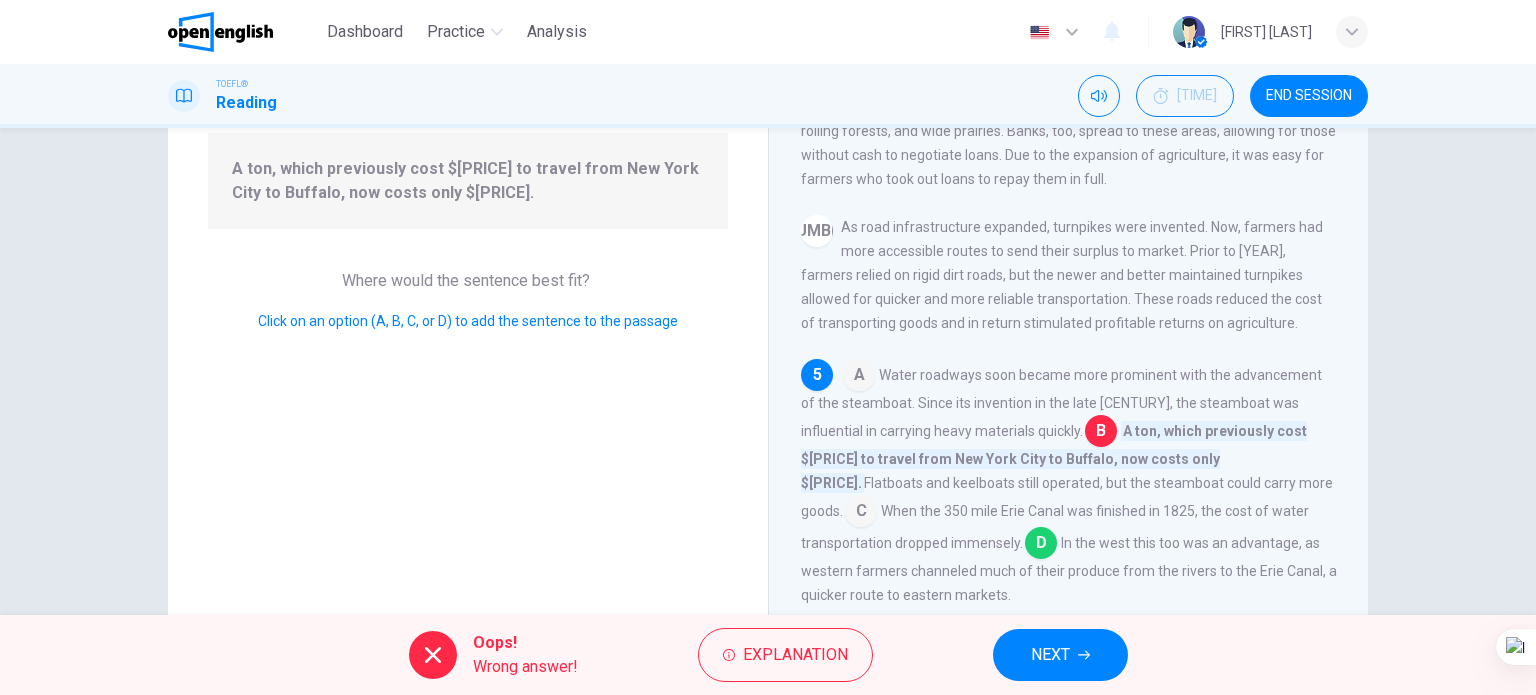 scroll, scrollTop: 586, scrollLeft: 0, axis: vertical 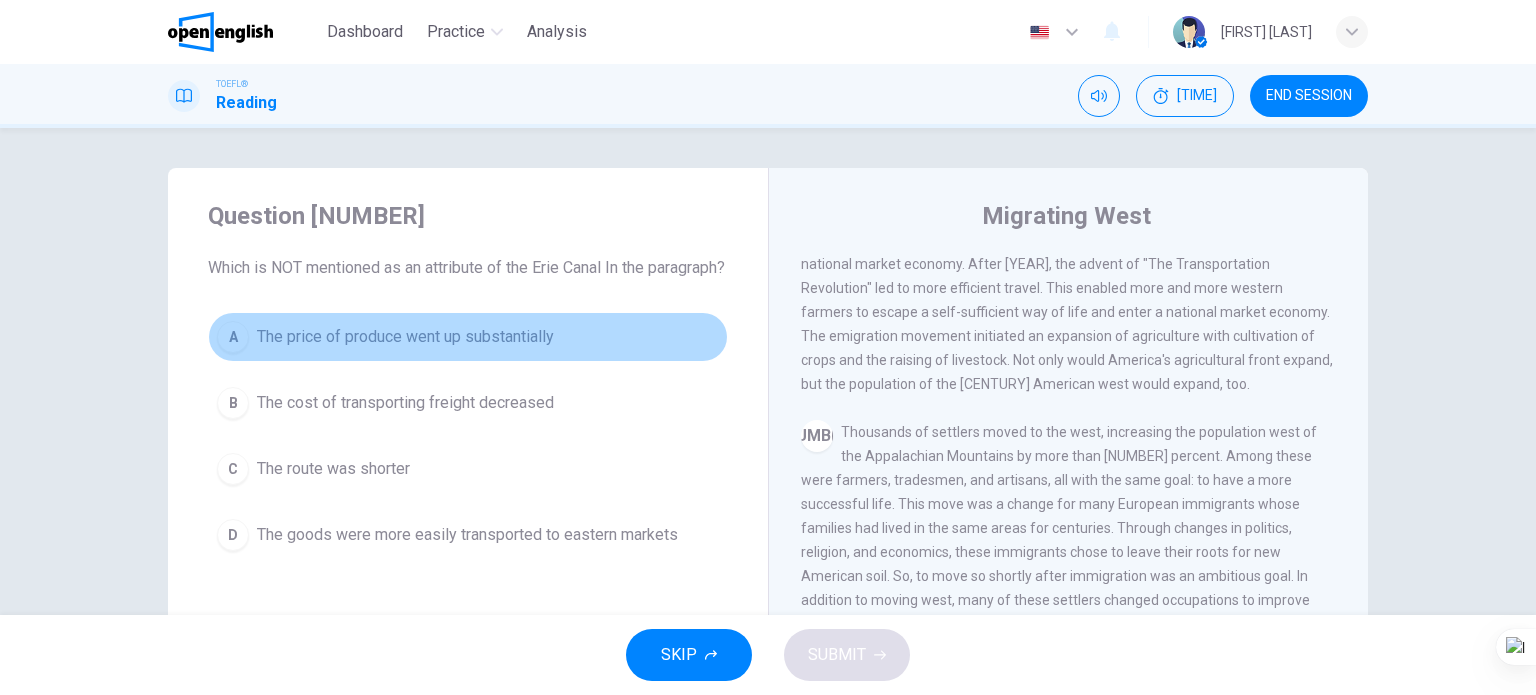 click on "The price of produce went up substantially" at bounding box center (405, 337) 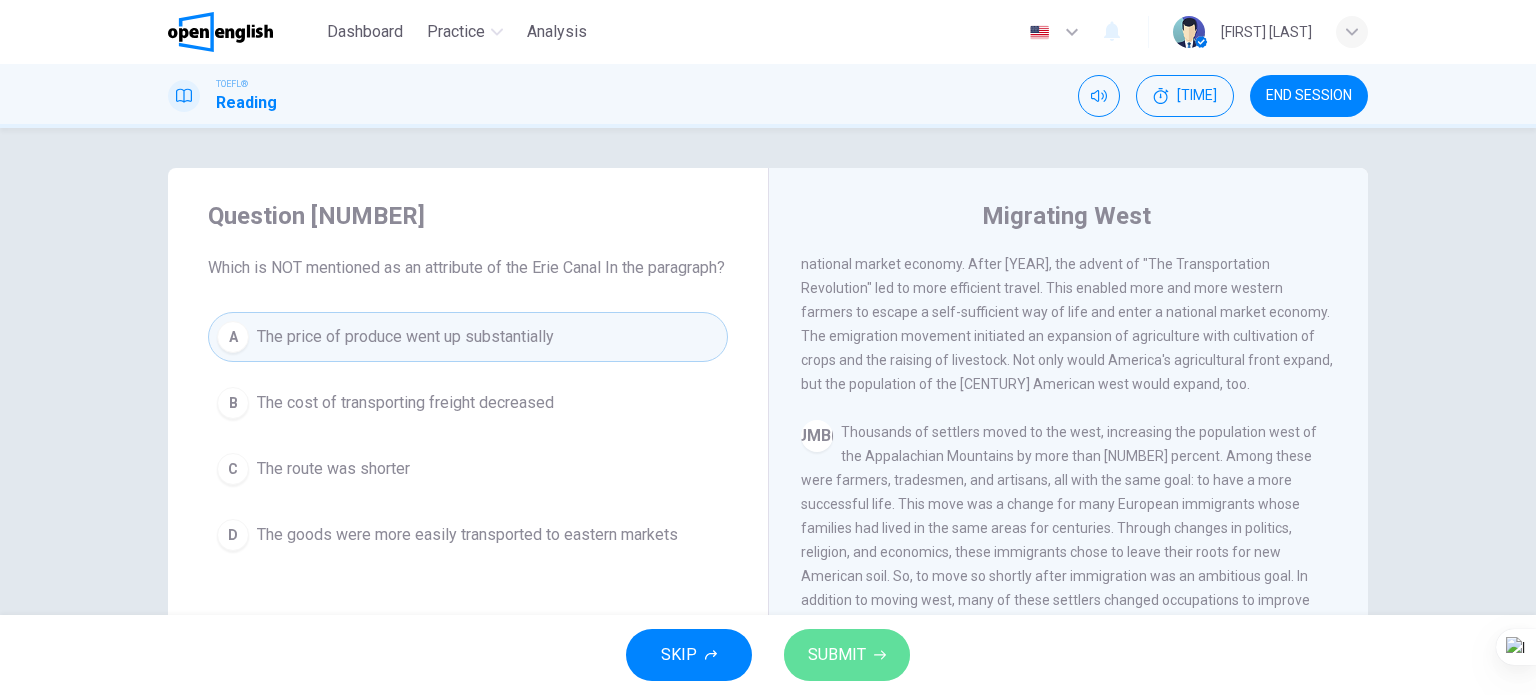 click on "SUBMIT" at bounding box center [837, 655] 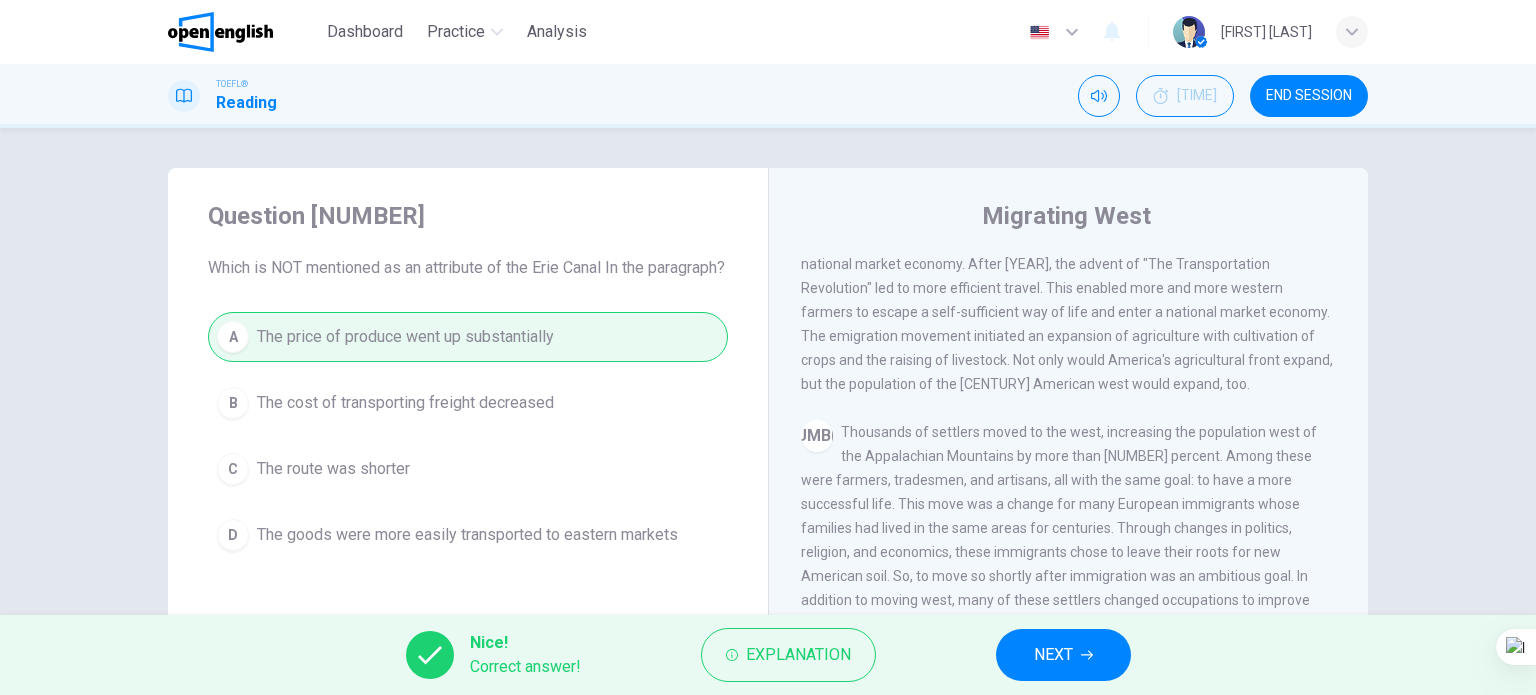 click on "Nice! Correct answer! Explanation NEXT" at bounding box center (768, 655) 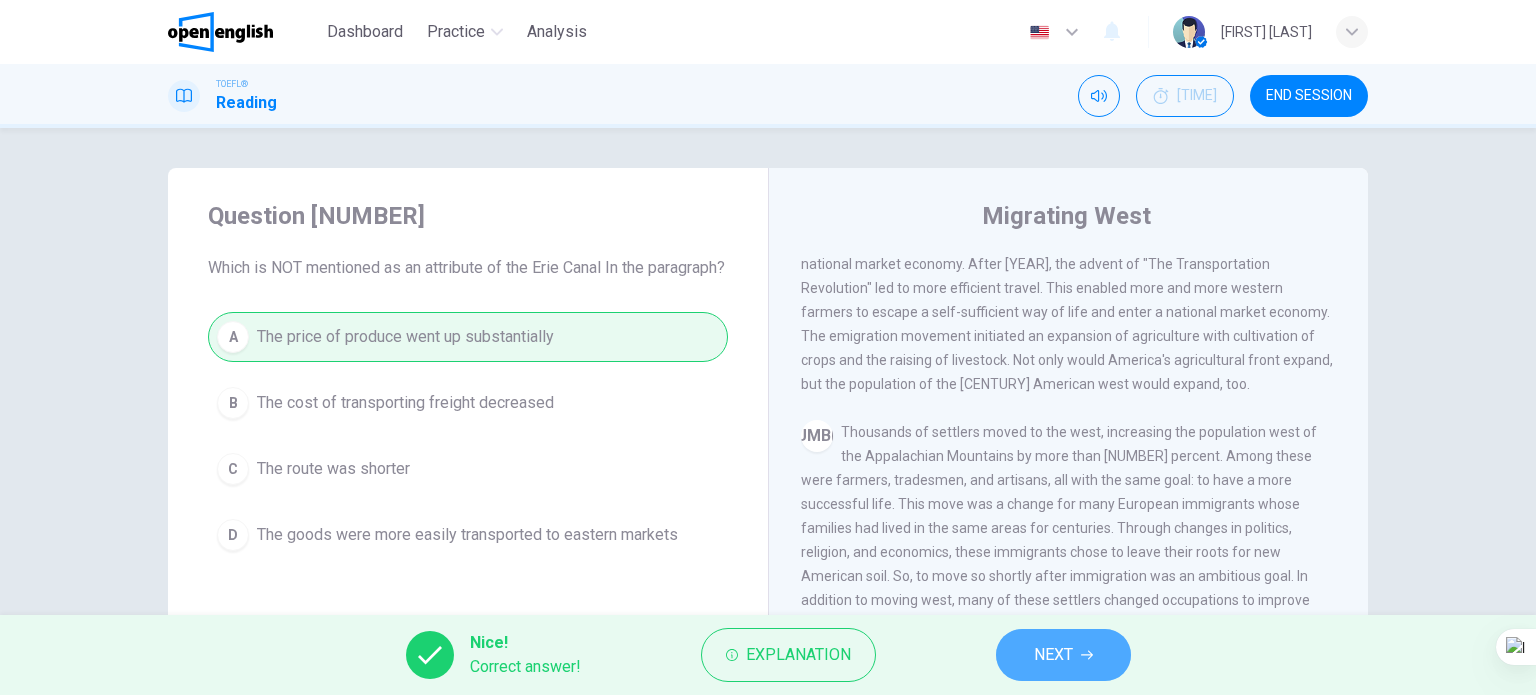 click on "[NAVIGATION]" at bounding box center [1053, 655] 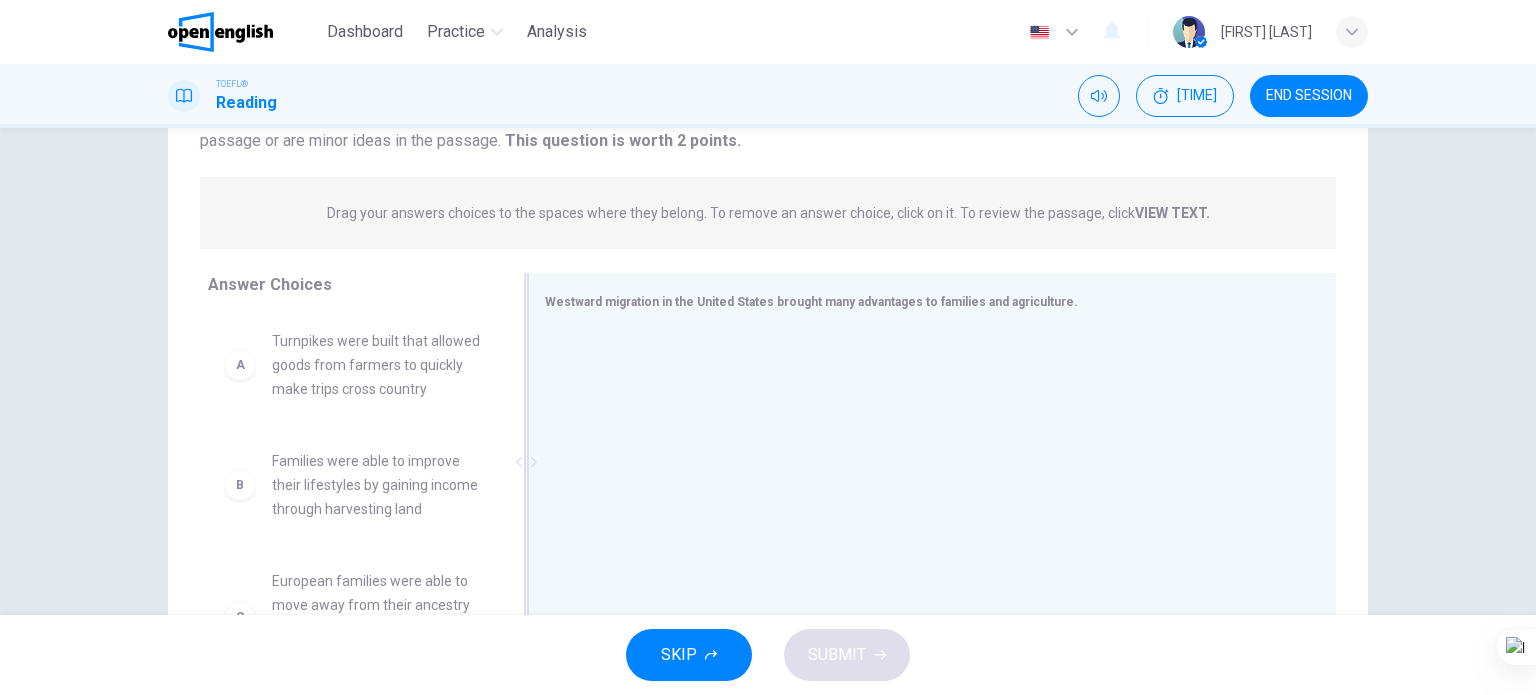 scroll, scrollTop: 288, scrollLeft: 0, axis: vertical 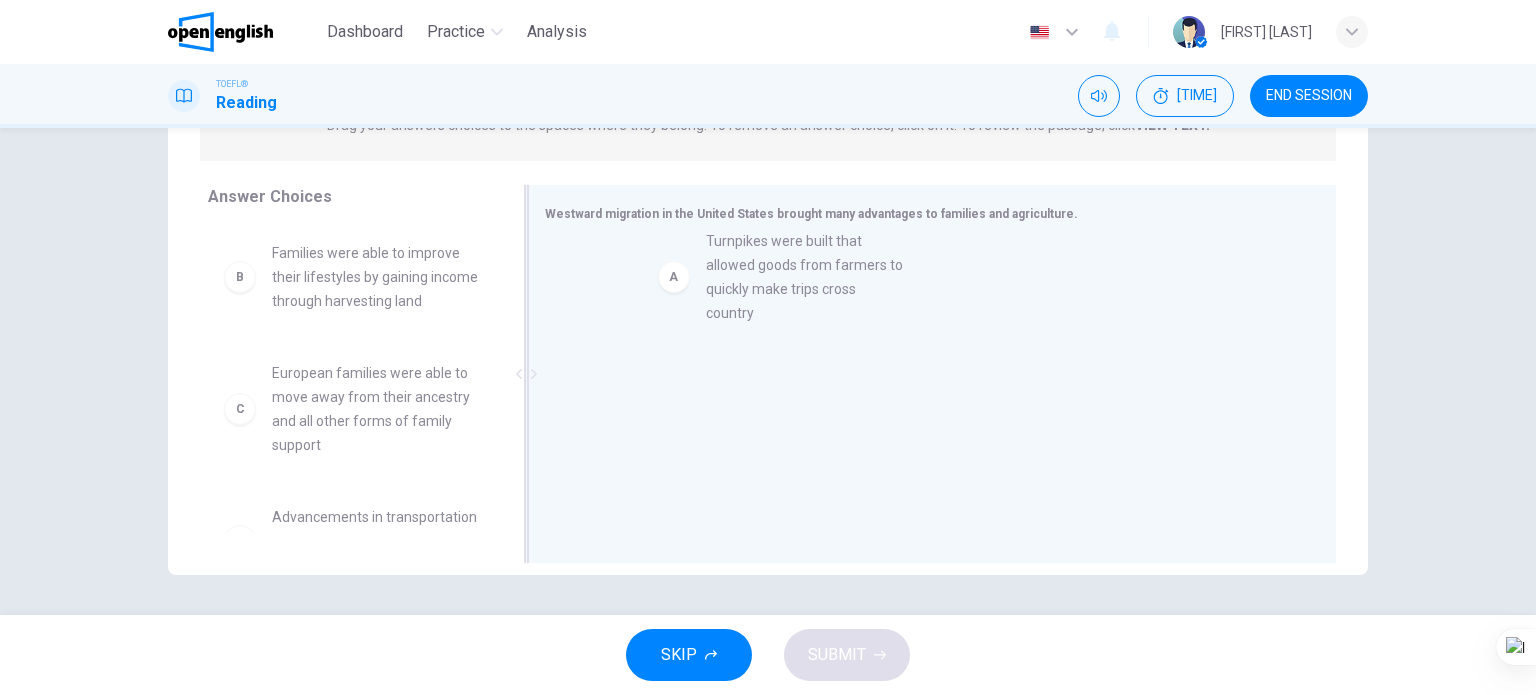 drag, startPoint x: 356, startPoint y: 324, endPoint x: 821, endPoint y: 326, distance: 465.0043 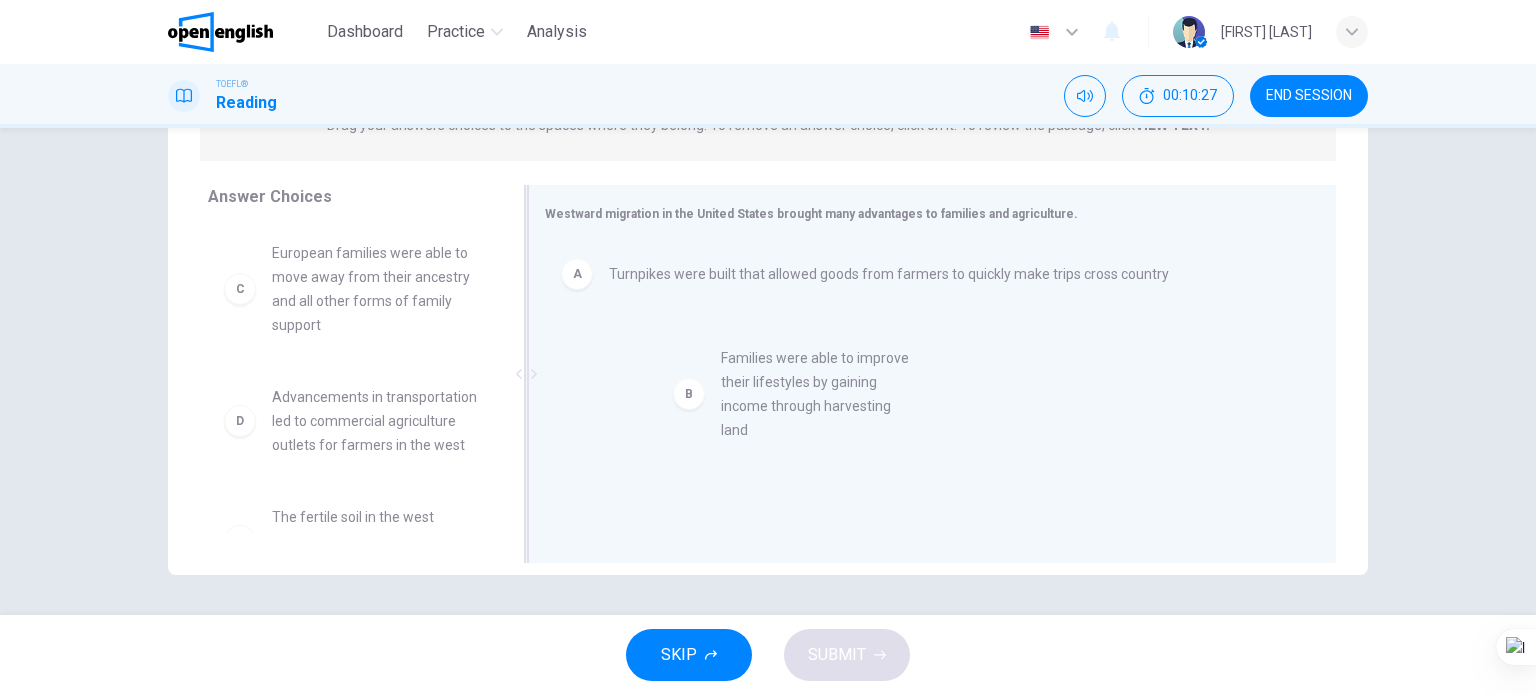 drag, startPoint x: 436, startPoint y: 299, endPoint x: 900, endPoint y: 404, distance: 475.73206 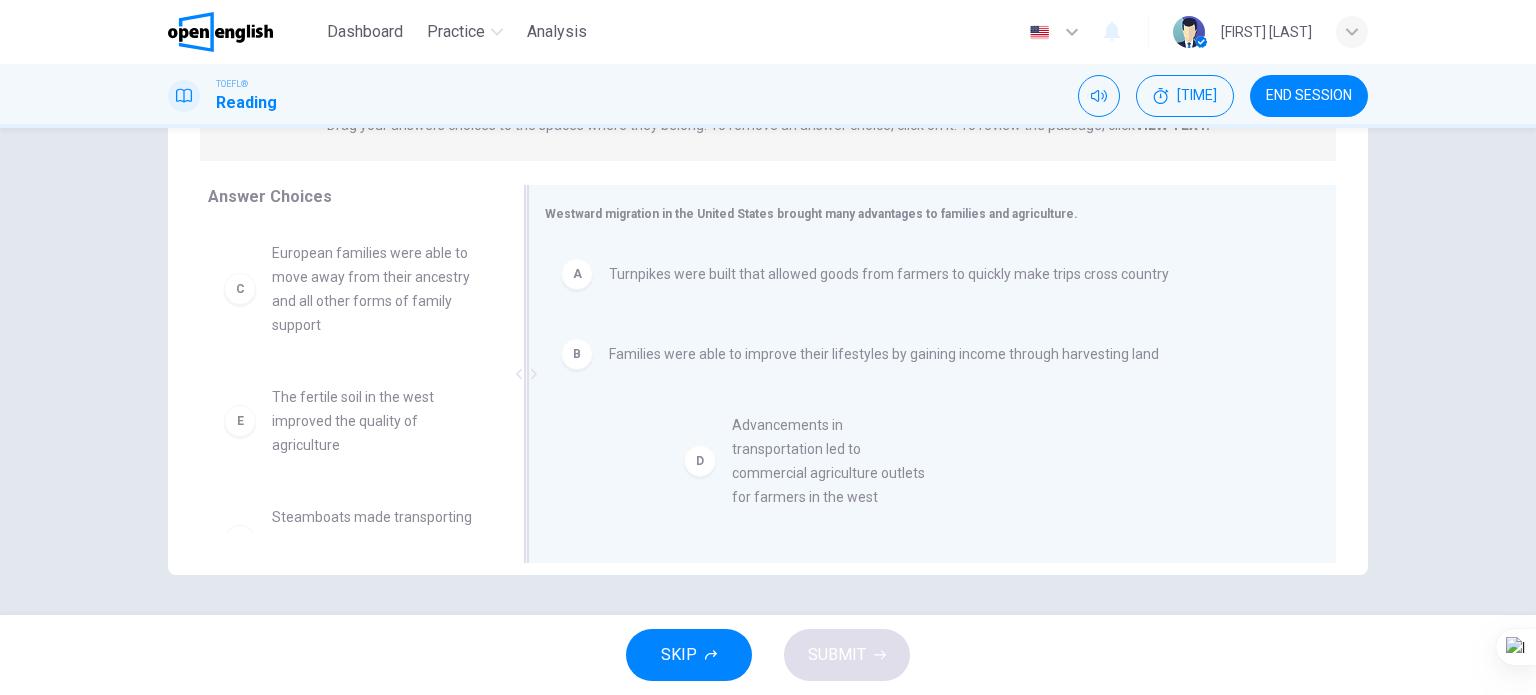 drag, startPoint x: 361, startPoint y: 438, endPoint x: 843, endPoint y: 463, distance: 482.64792 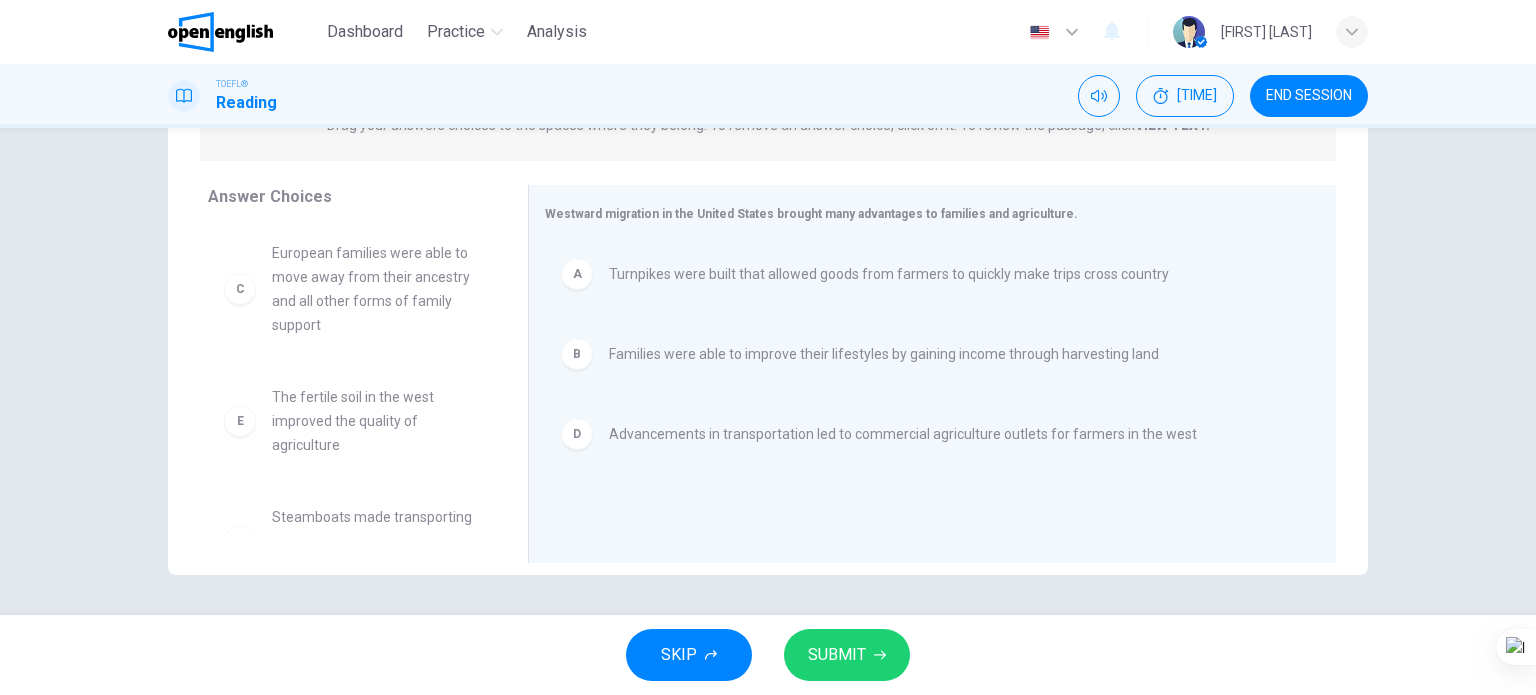 click on "SUBMIT" at bounding box center (847, 655) 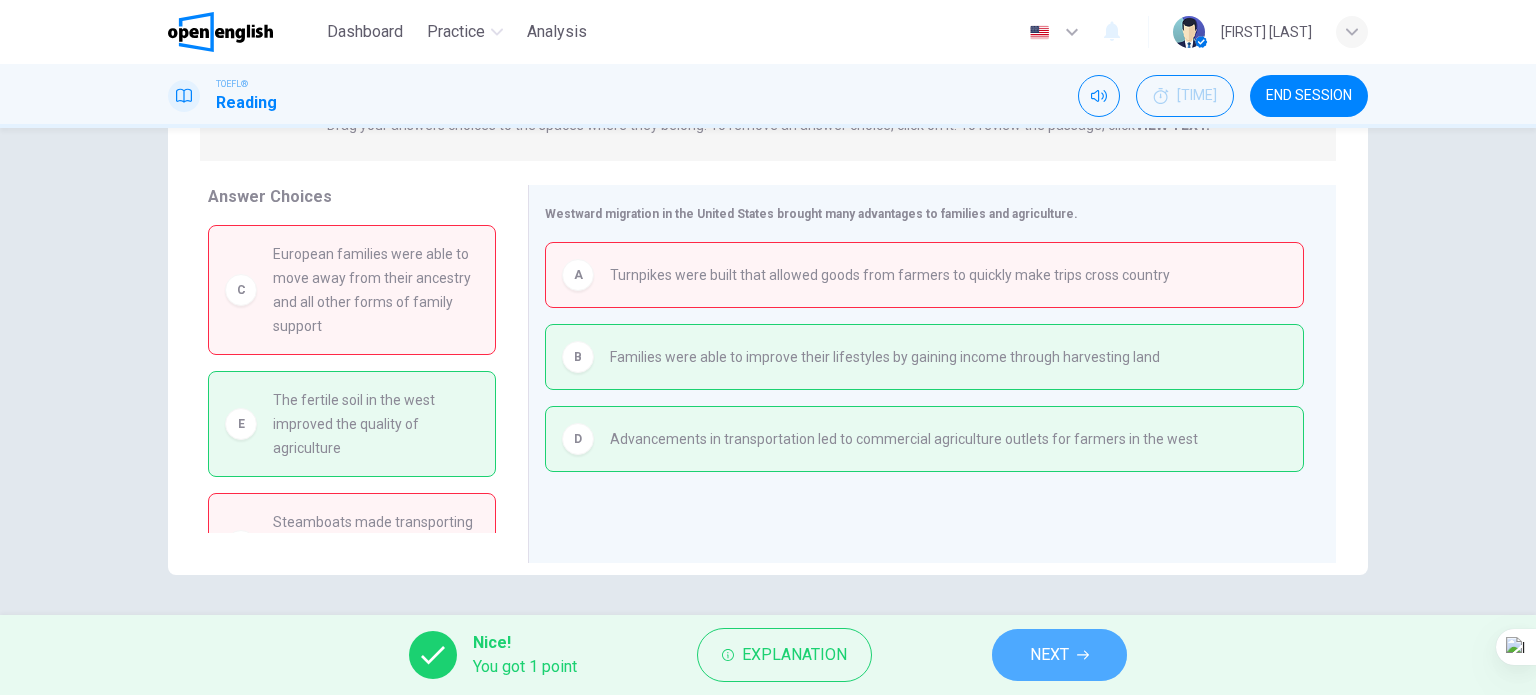 click on "[NAVIGATION]" at bounding box center [1049, 655] 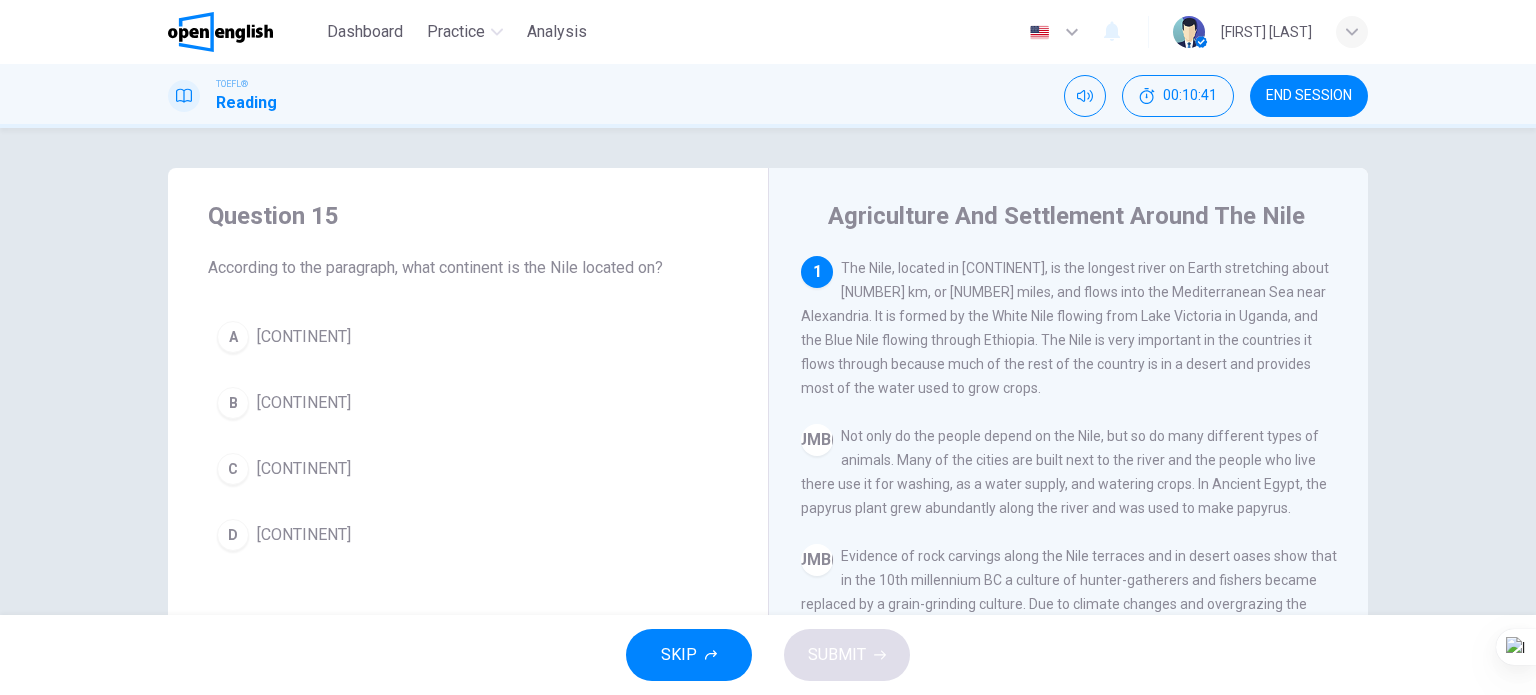 click on "END SESSION" at bounding box center (1309, 96) 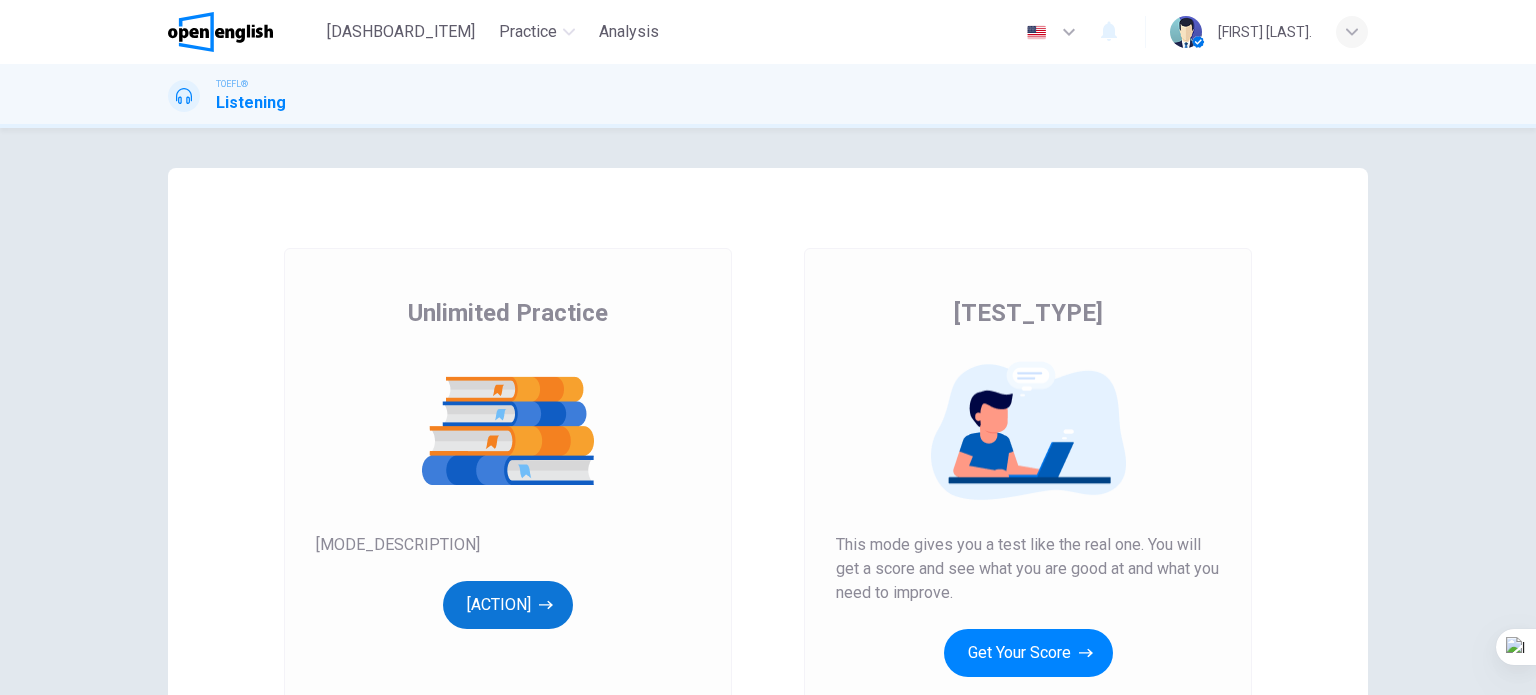 scroll, scrollTop: 0, scrollLeft: 0, axis: both 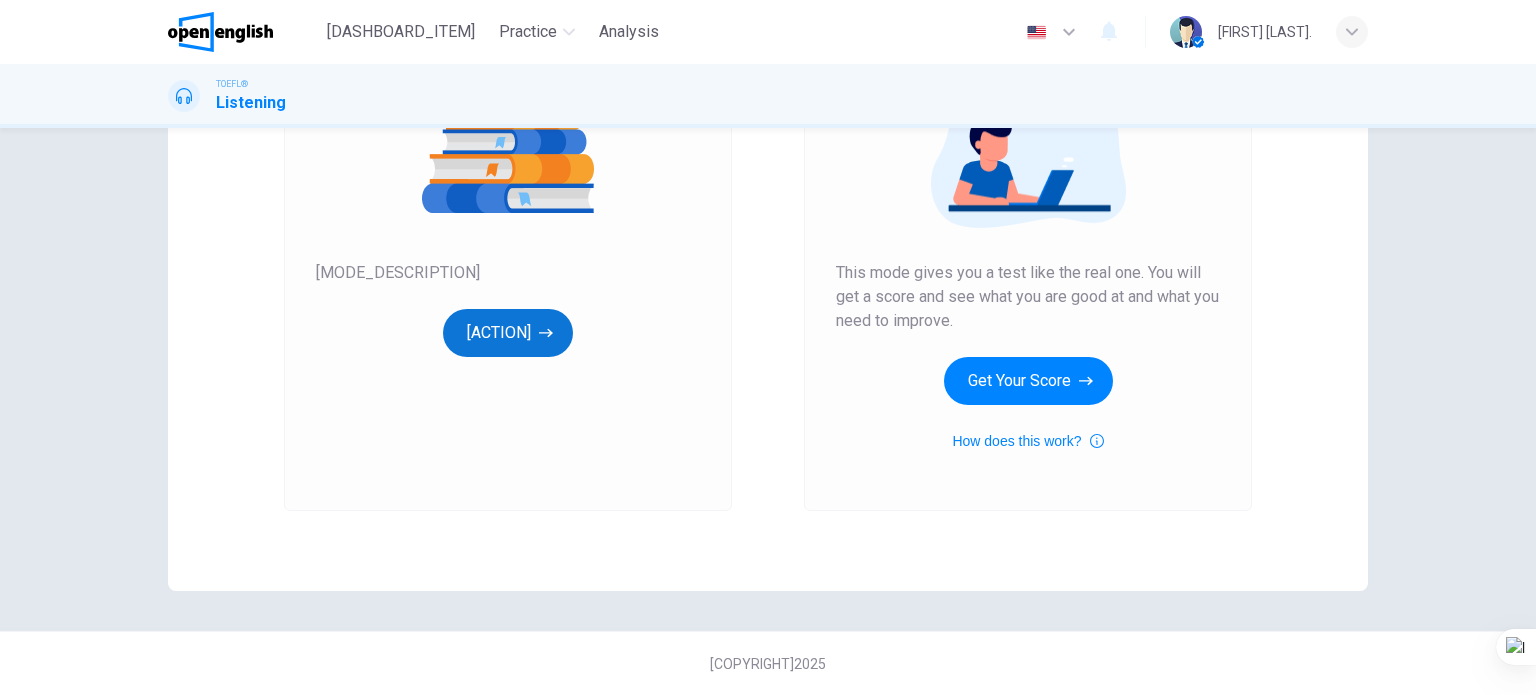 click on "[ACTION]" at bounding box center [508, 333] 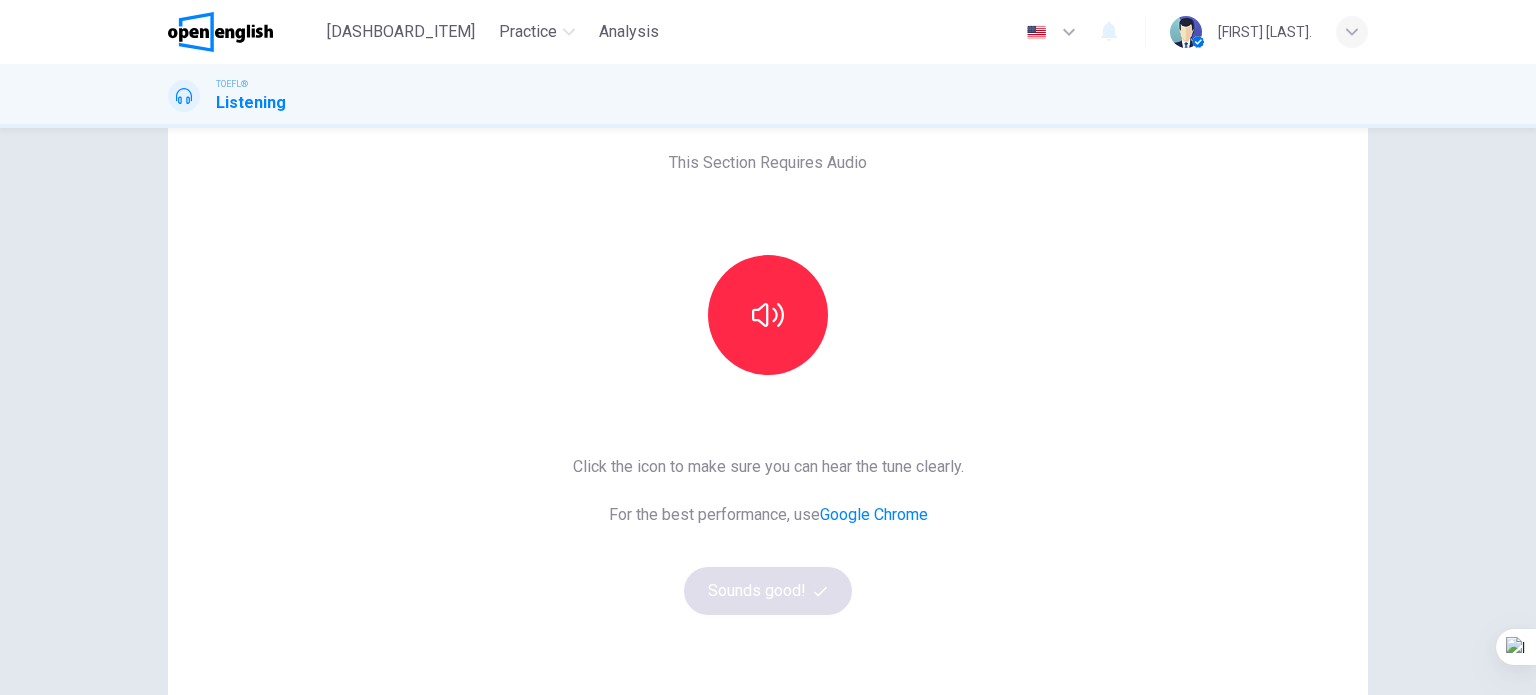 scroll, scrollTop: 200, scrollLeft: 0, axis: vertical 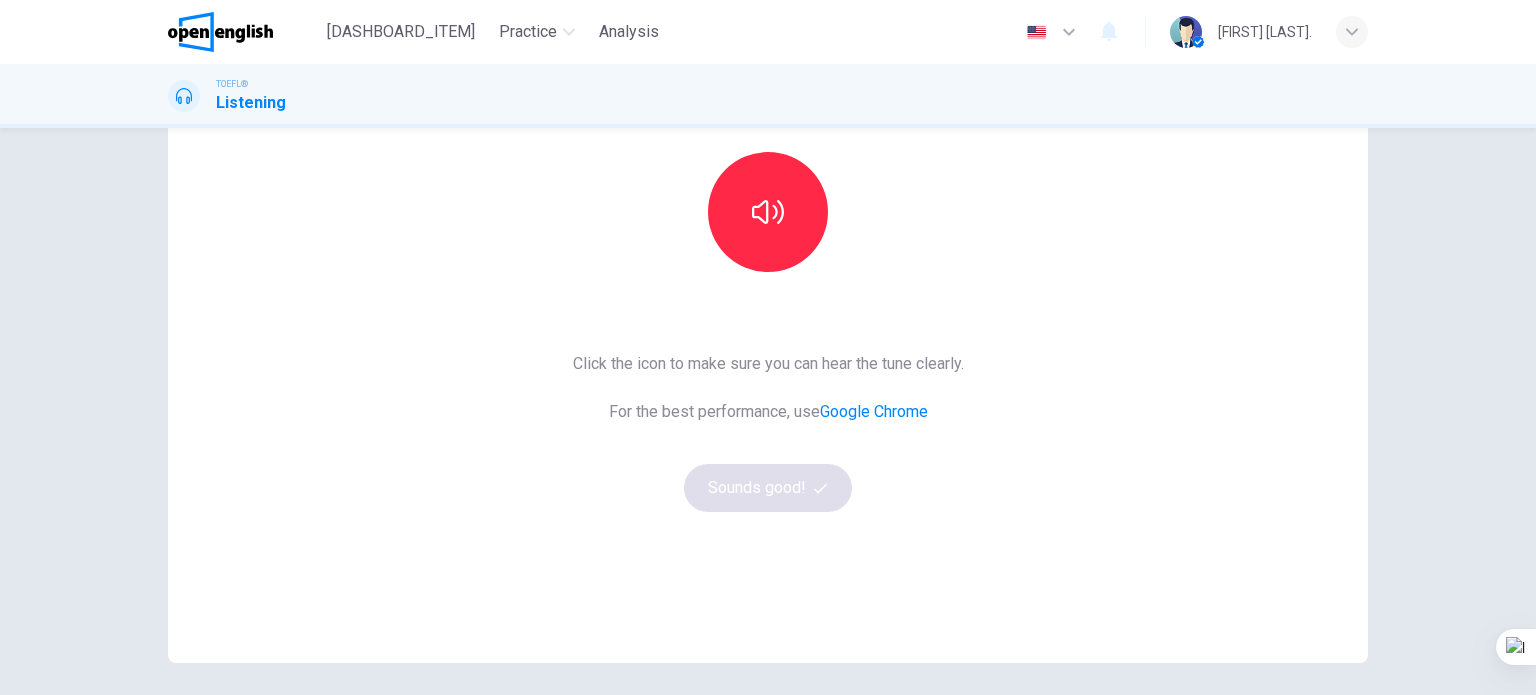 click on "[TIME]" at bounding box center [768, 432] 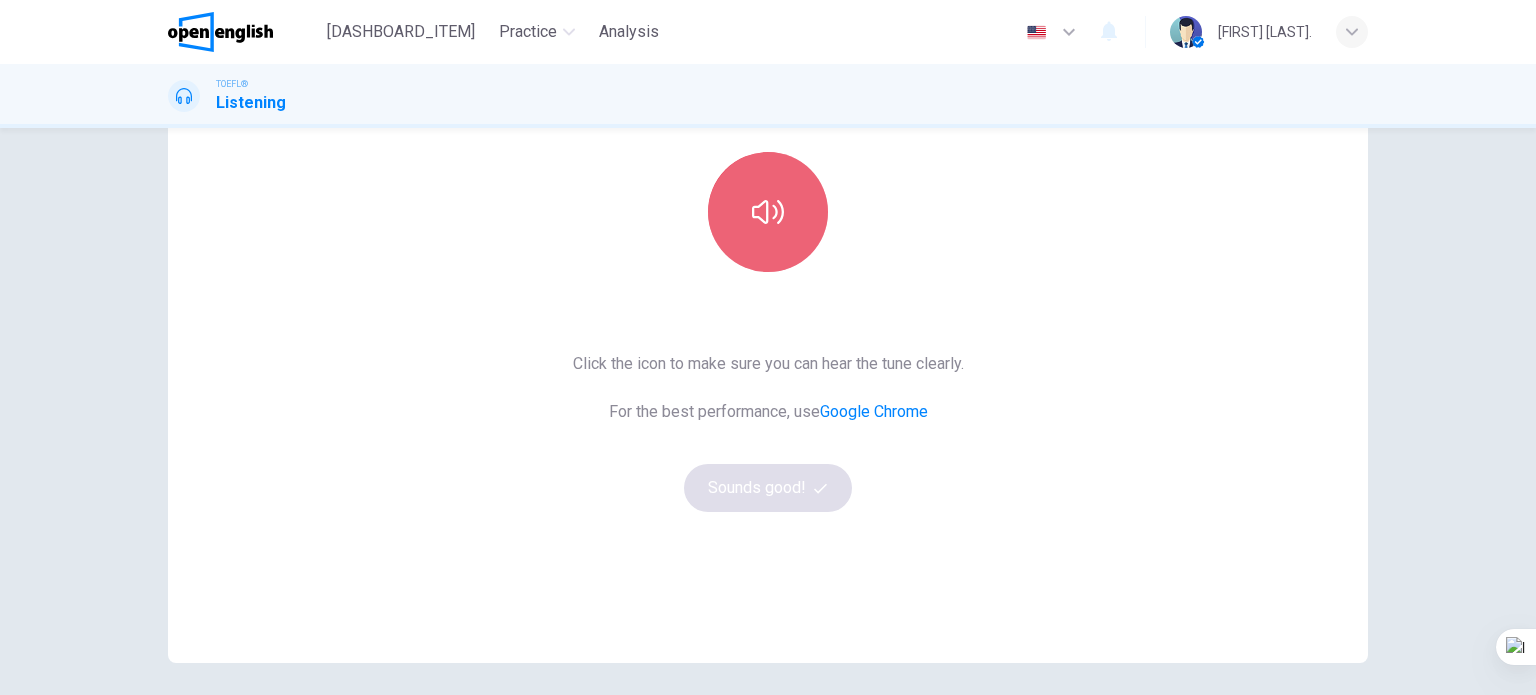 click at bounding box center (768, 212) 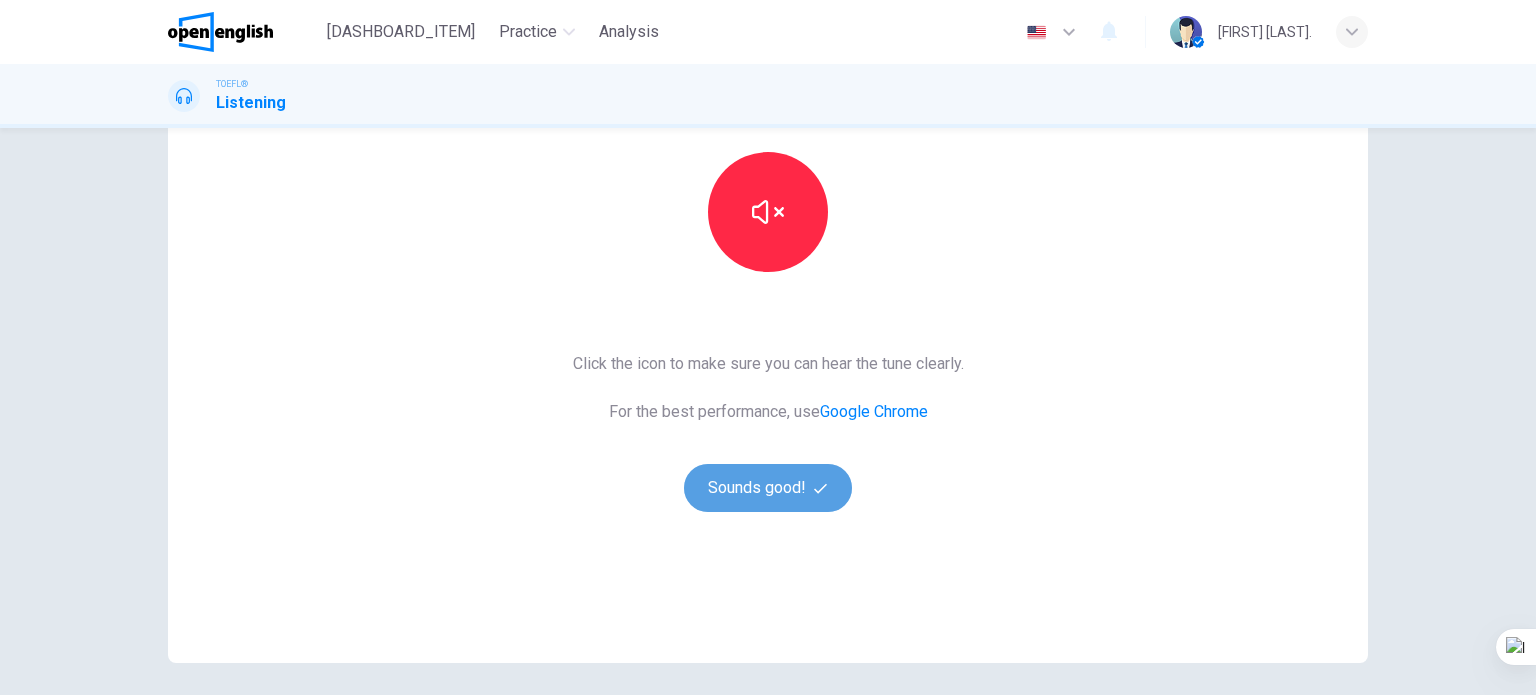 click on "Sounds good!" at bounding box center [768, 488] 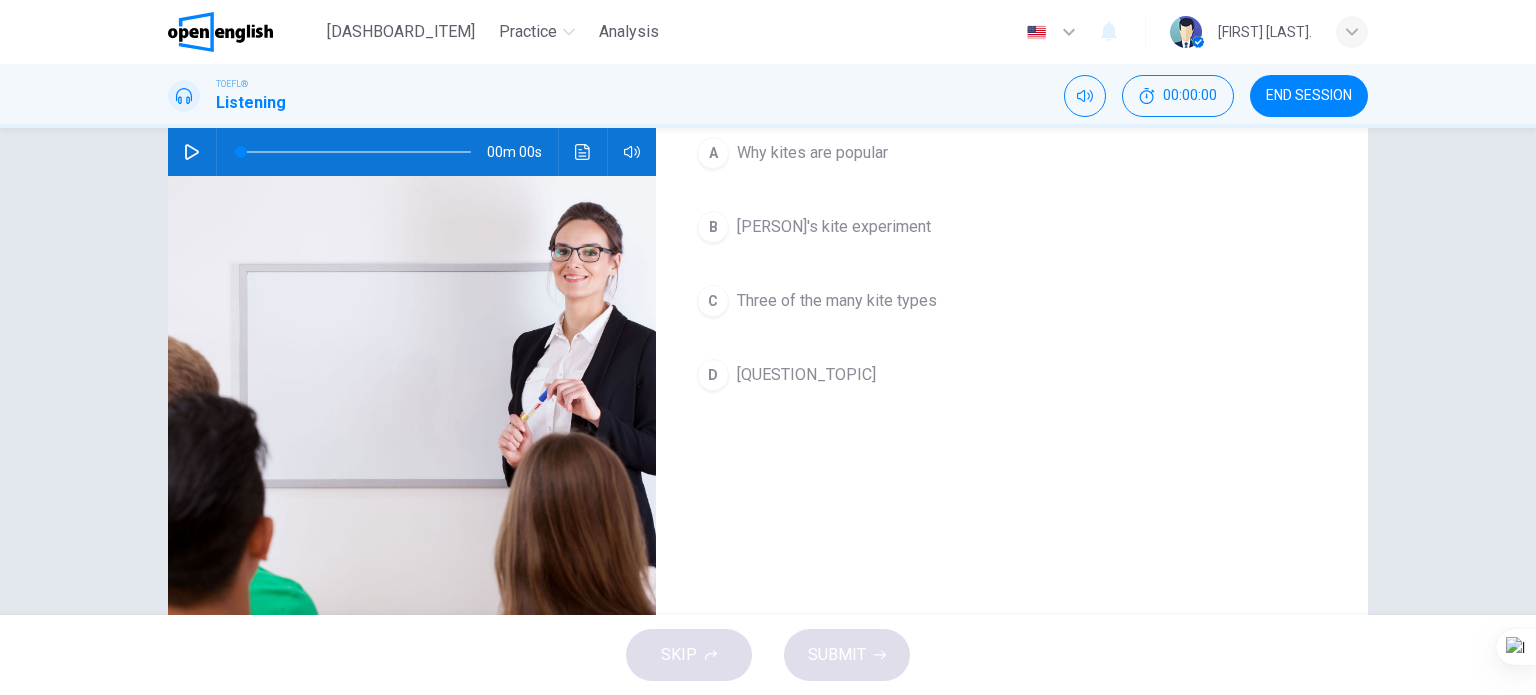 scroll, scrollTop: 0, scrollLeft: 0, axis: both 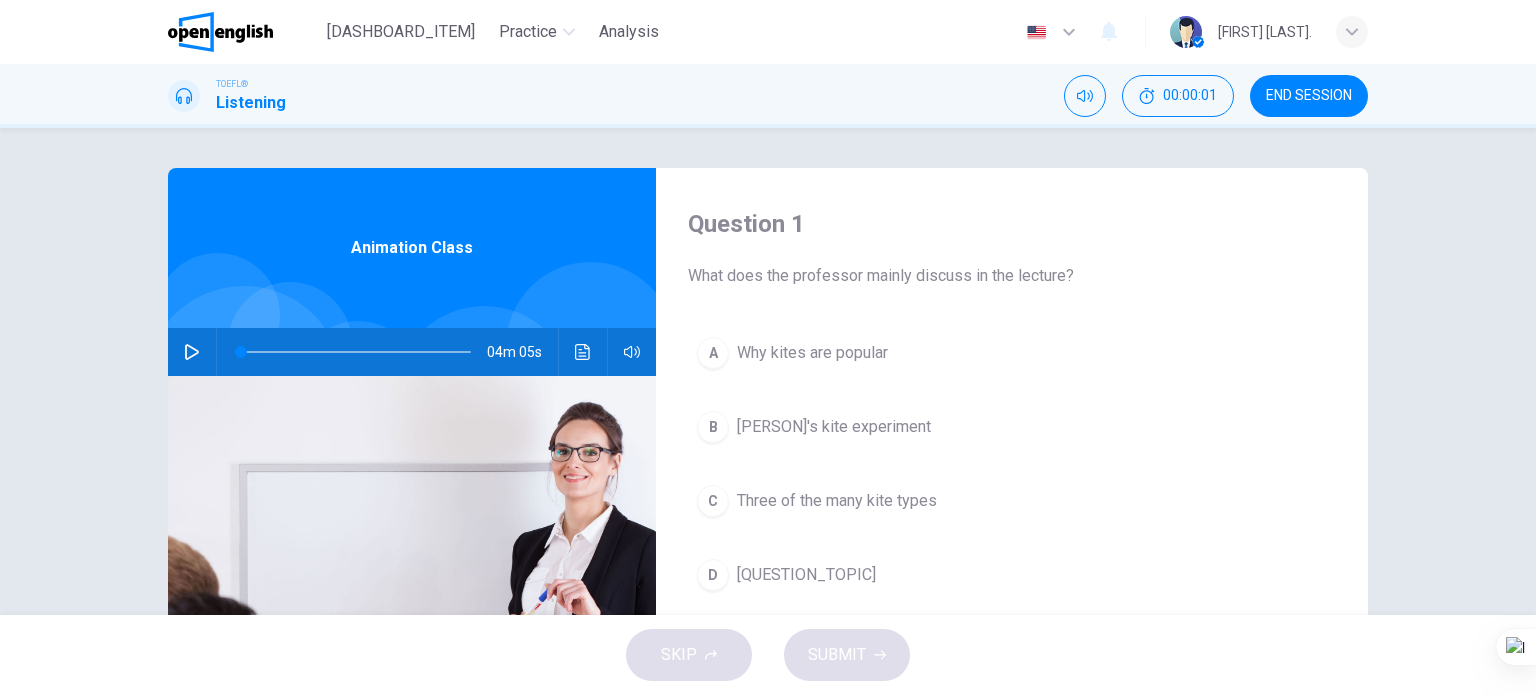 click at bounding box center (192, 352) 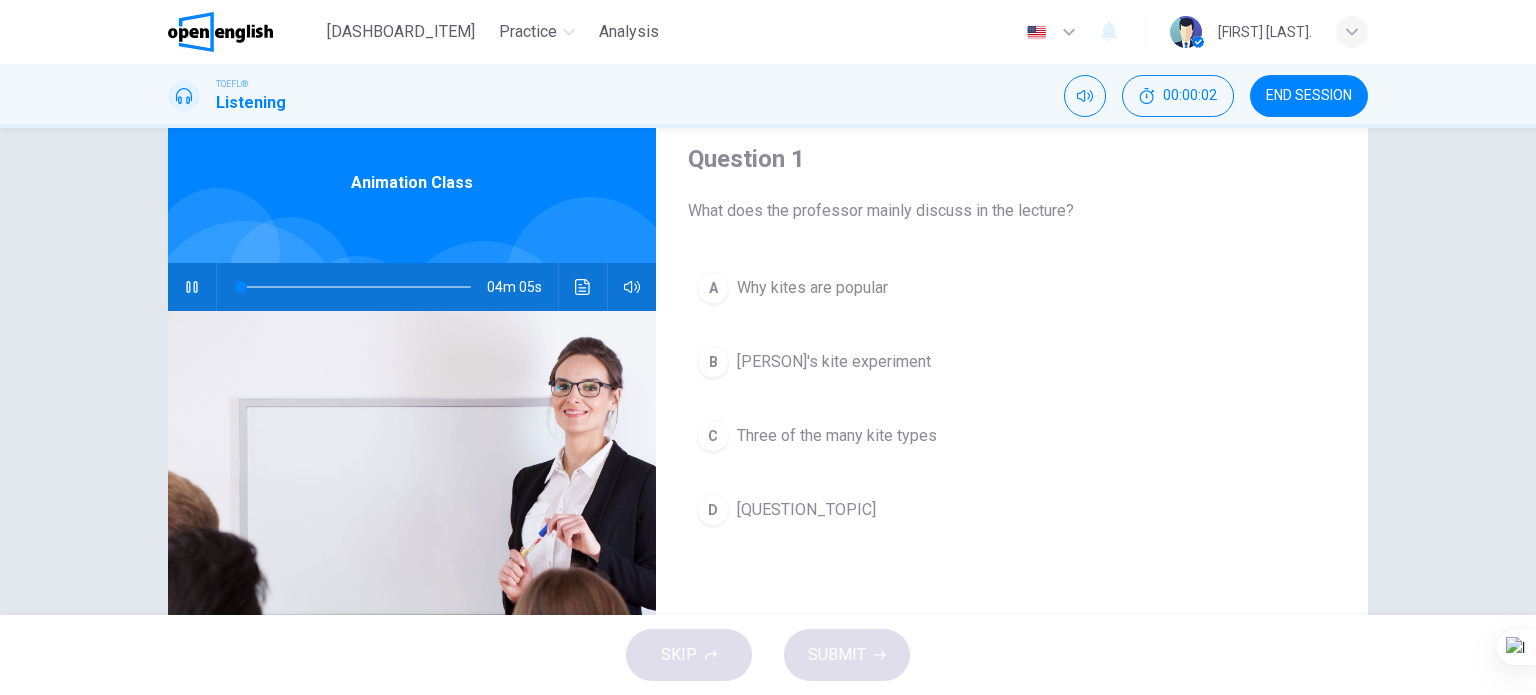 scroll, scrollTop: 100, scrollLeft: 0, axis: vertical 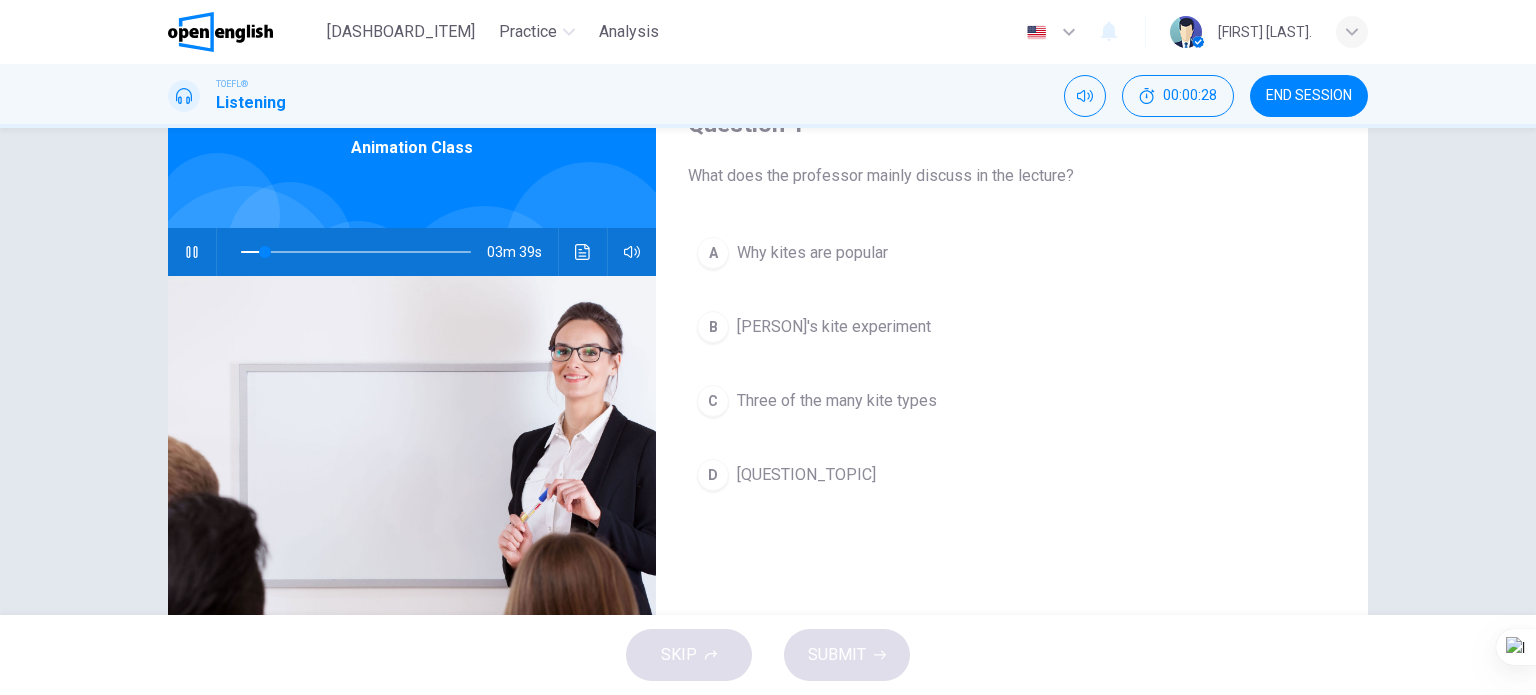 click on "Three of the many kite types" at bounding box center (812, 253) 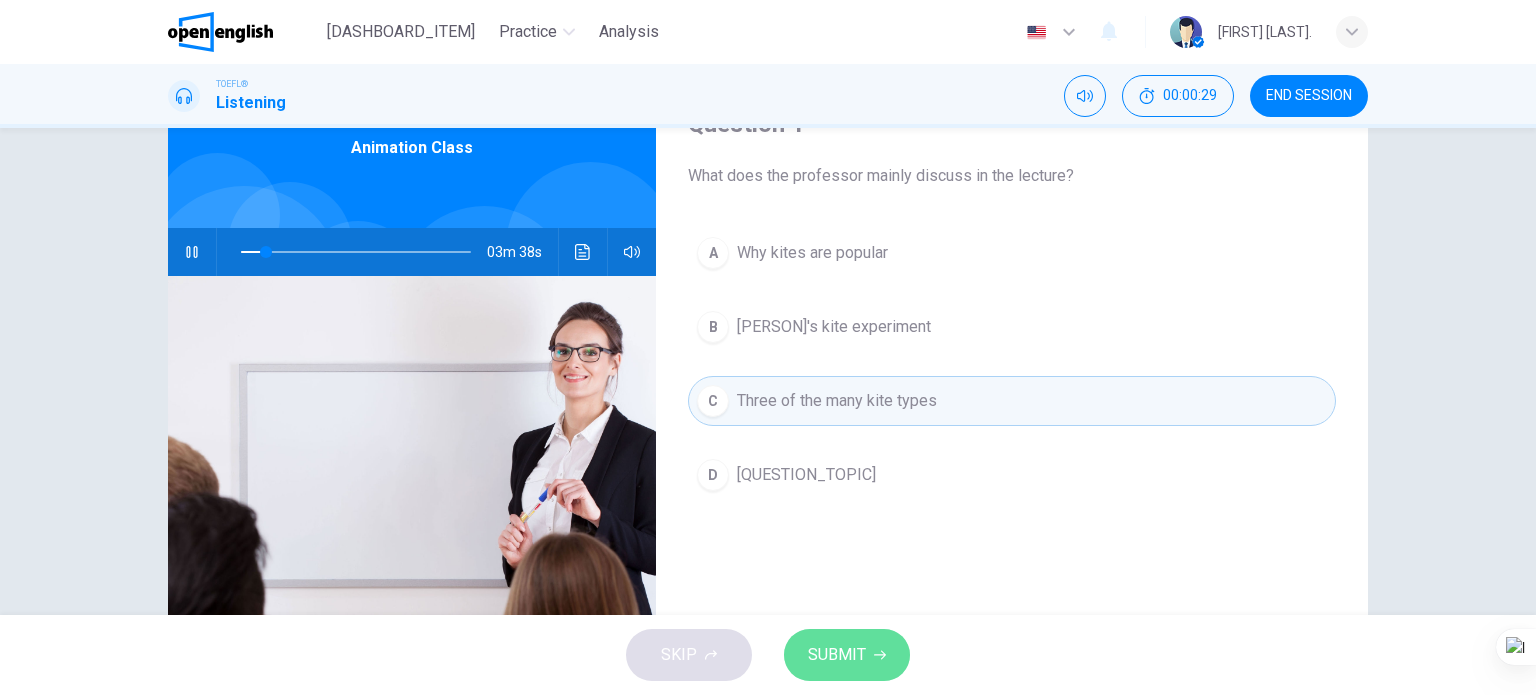 click on "SUBMIT" at bounding box center [847, 655] 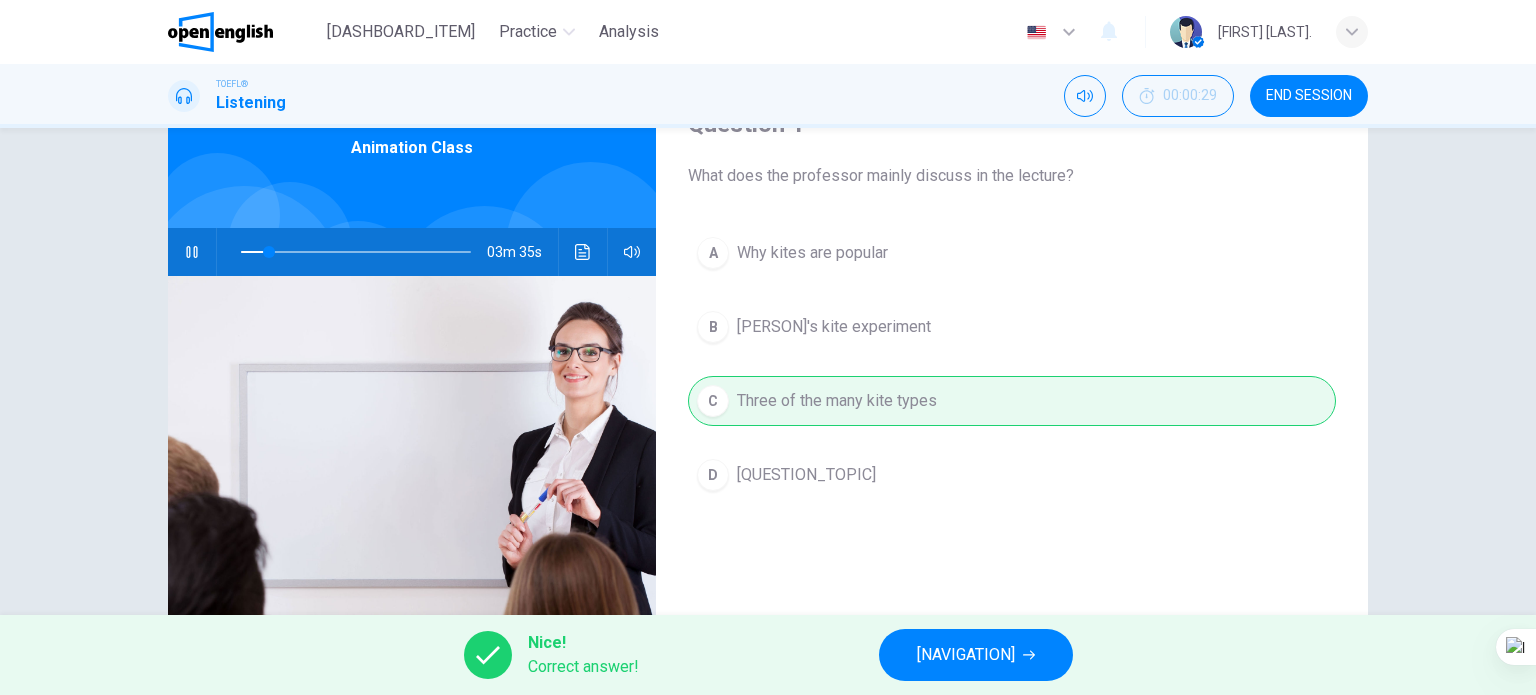 click on "Nice! Correct answer! NEXT" at bounding box center [768, 655] 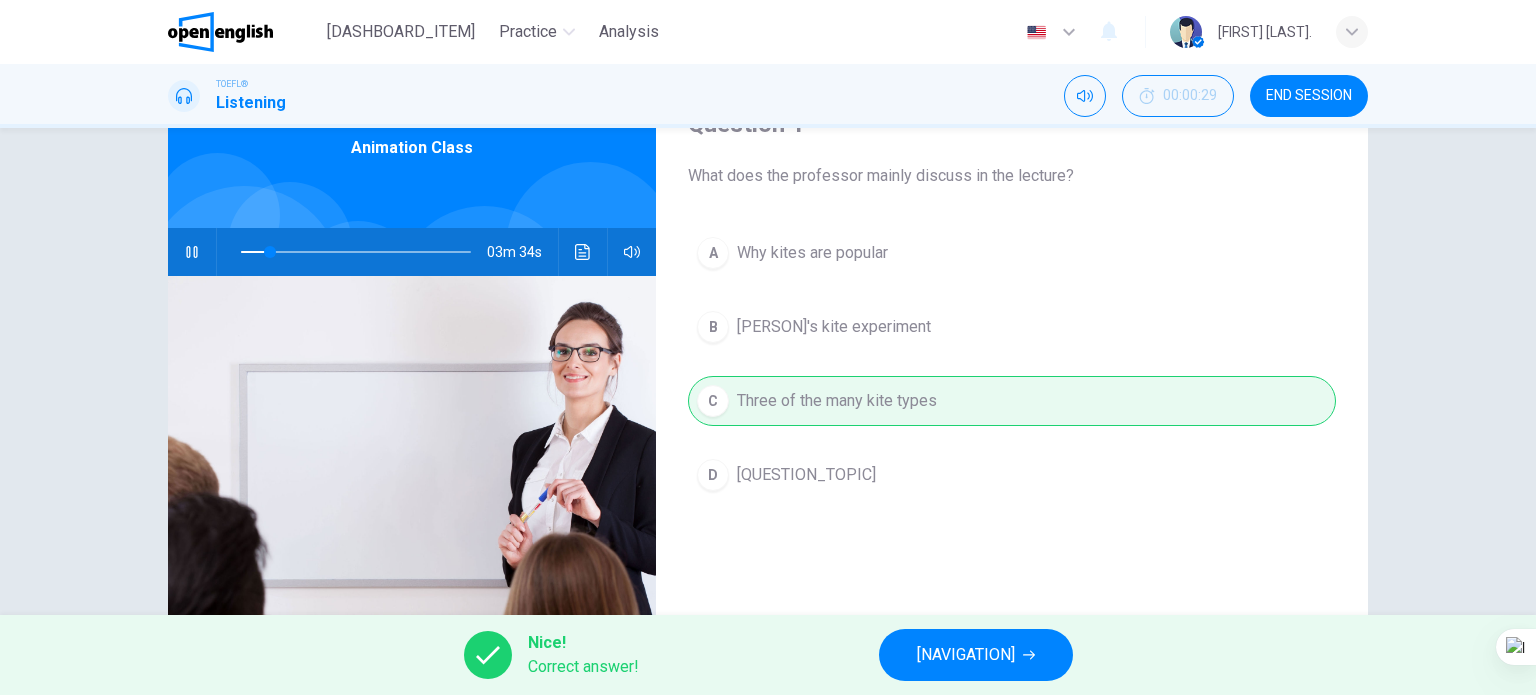 click on "[NAVIGATION]" at bounding box center [976, 655] 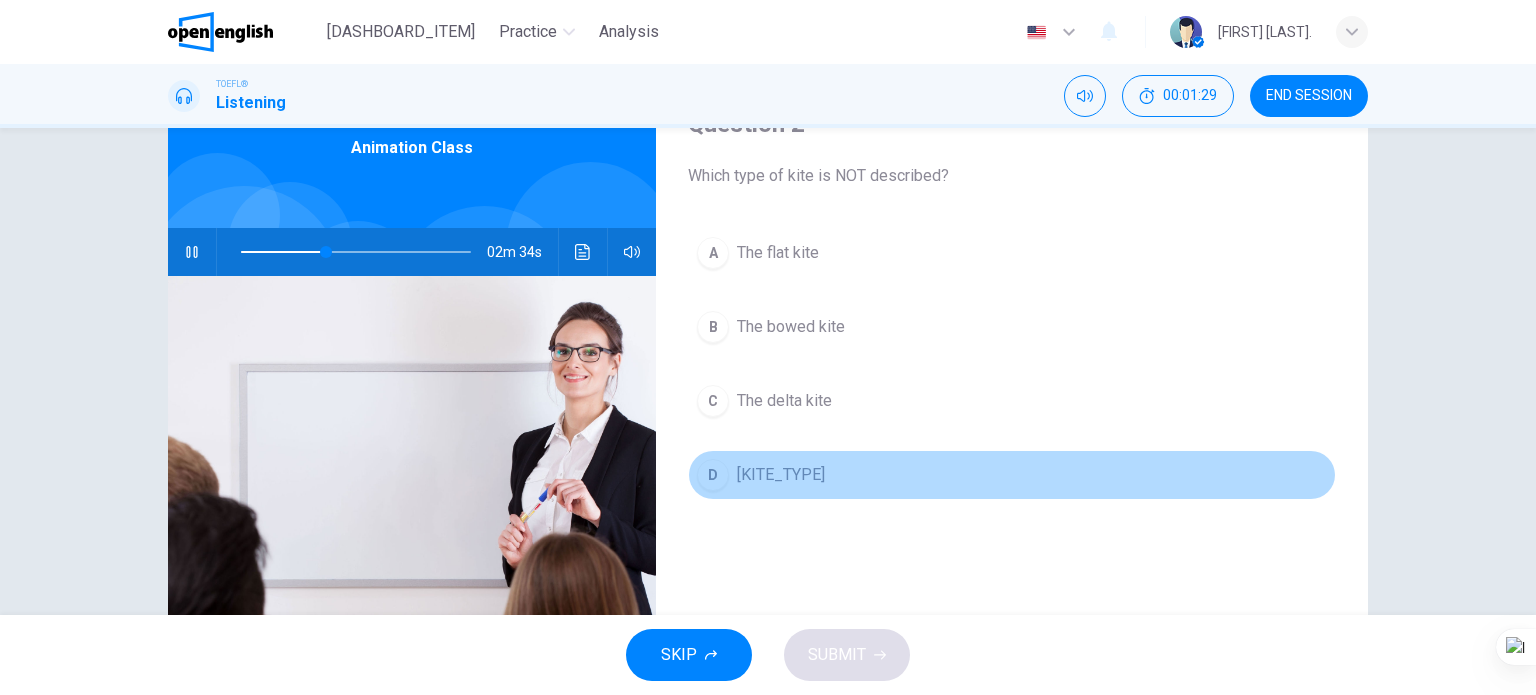 click on "D The box kite" at bounding box center (1012, 475) 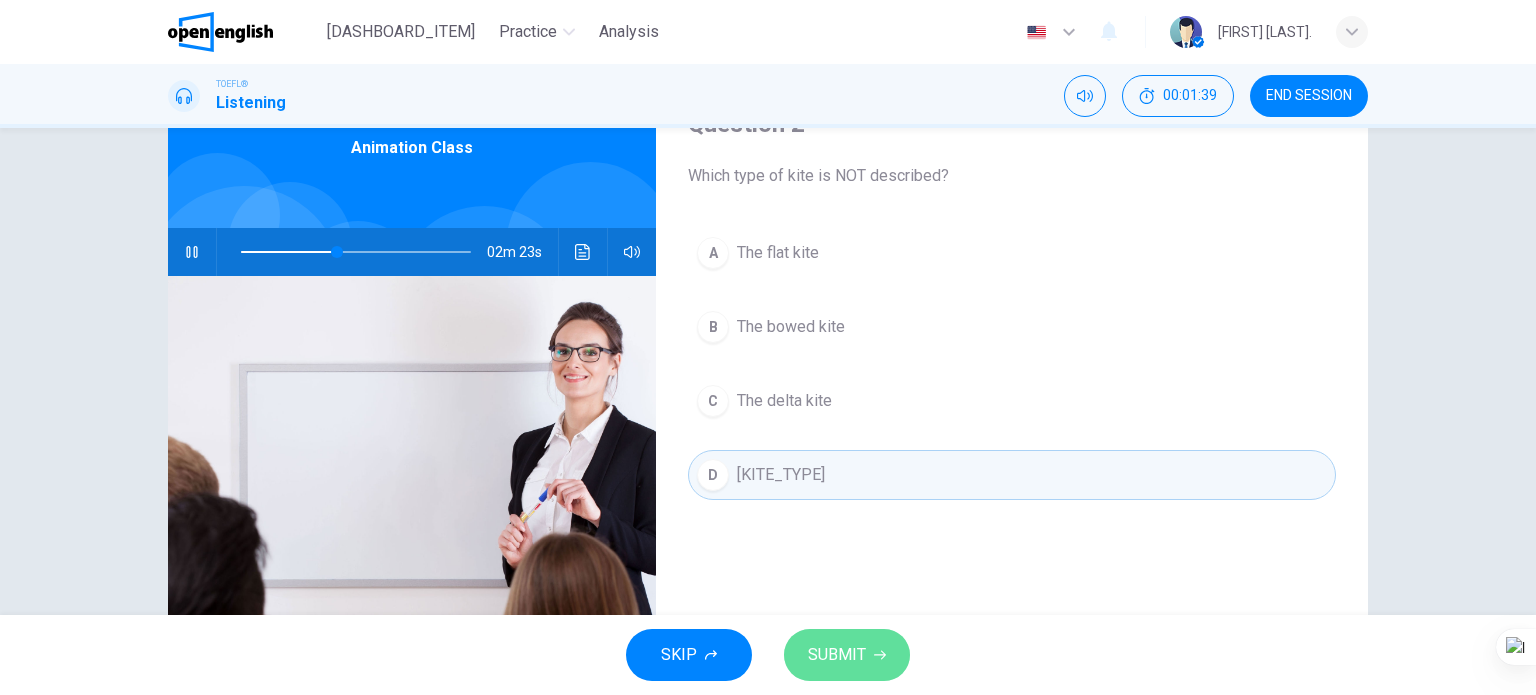 click on "SUBMIT" at bounding box center [837, 655] 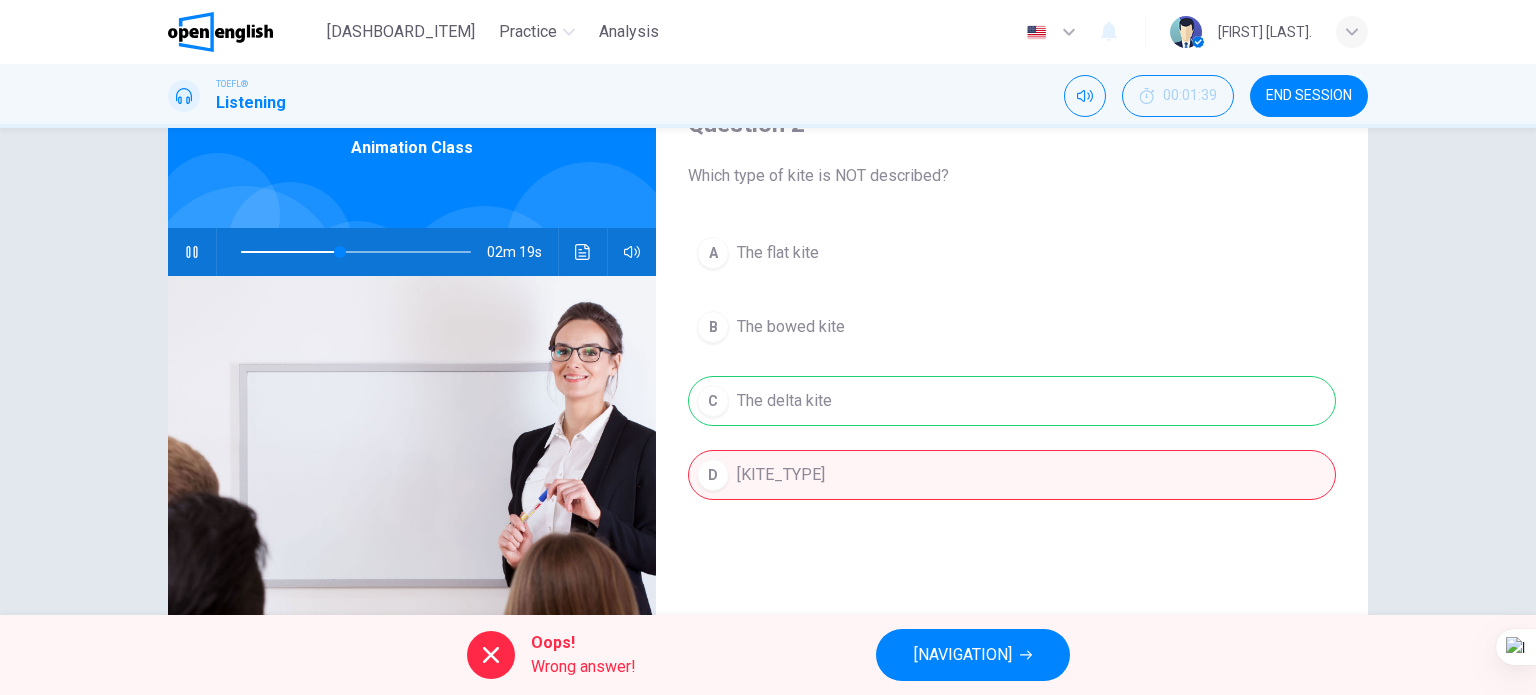 click on "[NAVIGATION]" at bounding box center [963, 655] 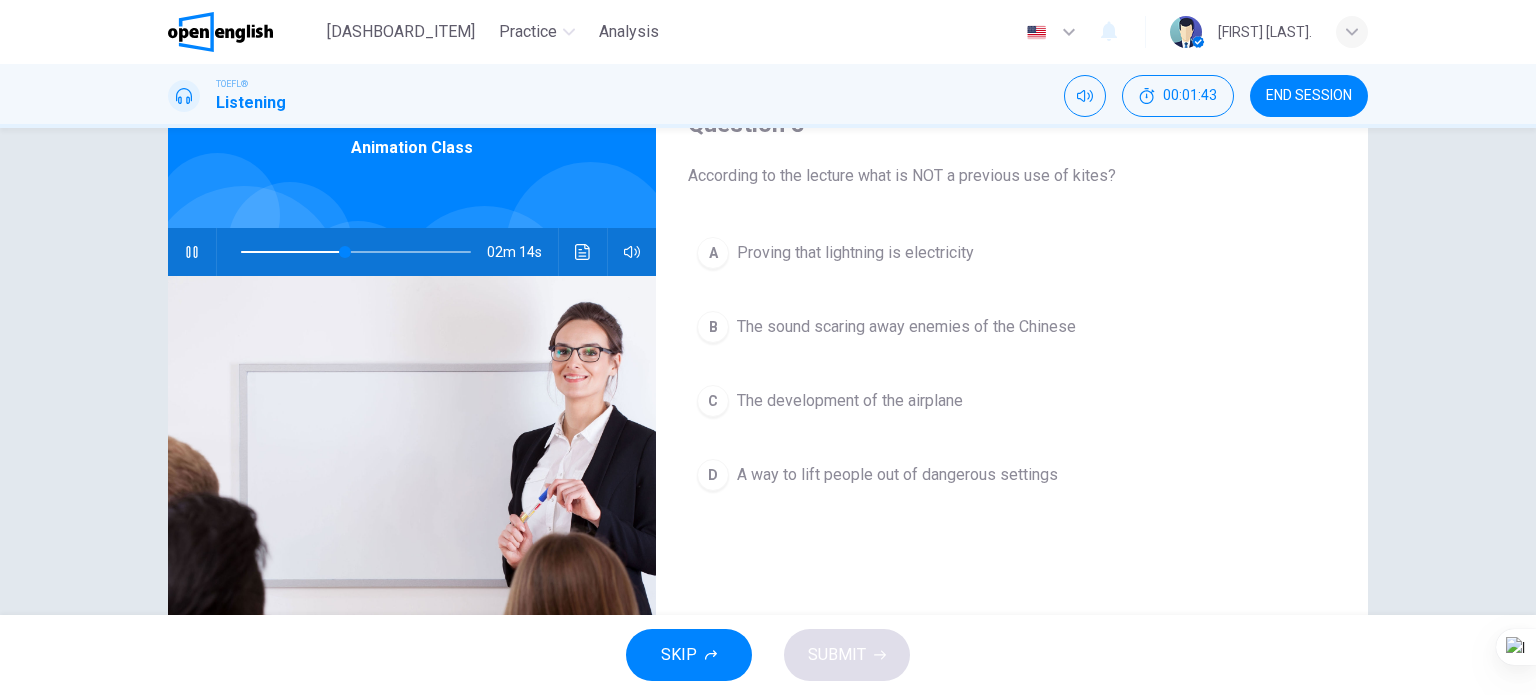 click on "B The sound scaring away enemies of the Chinese" at bounding box center [1012, 327] 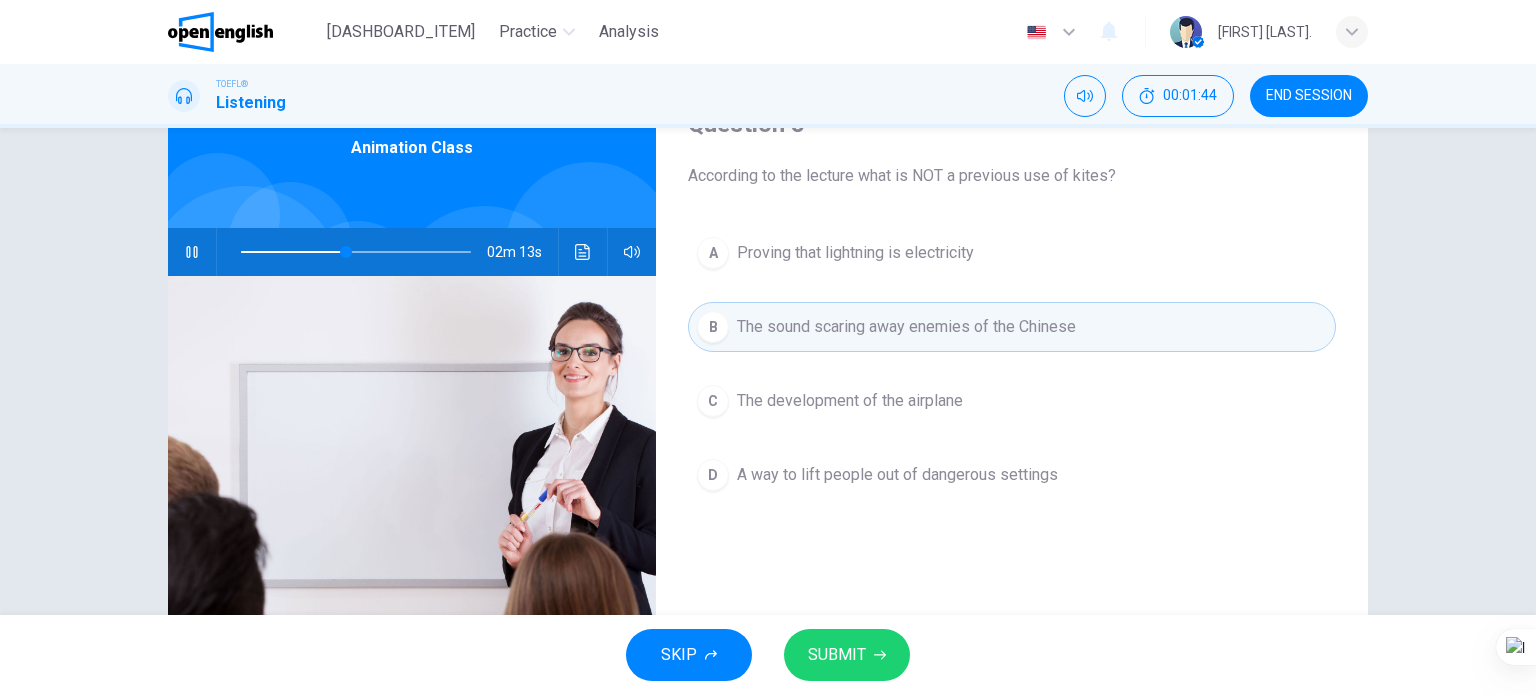 click on "SUBMIT" at bounding box center [847, 655] 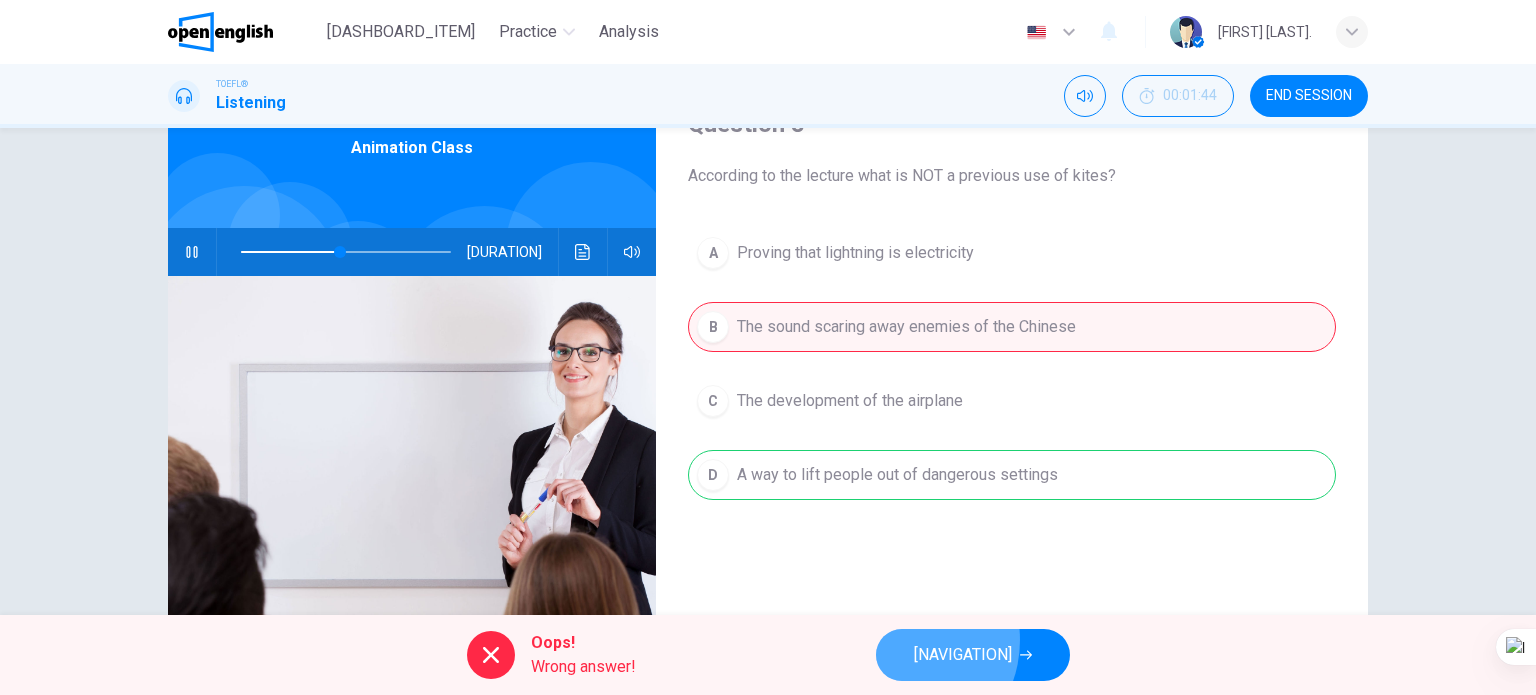 click on "[NAVIGATION]" at bounding box center (973, 655) 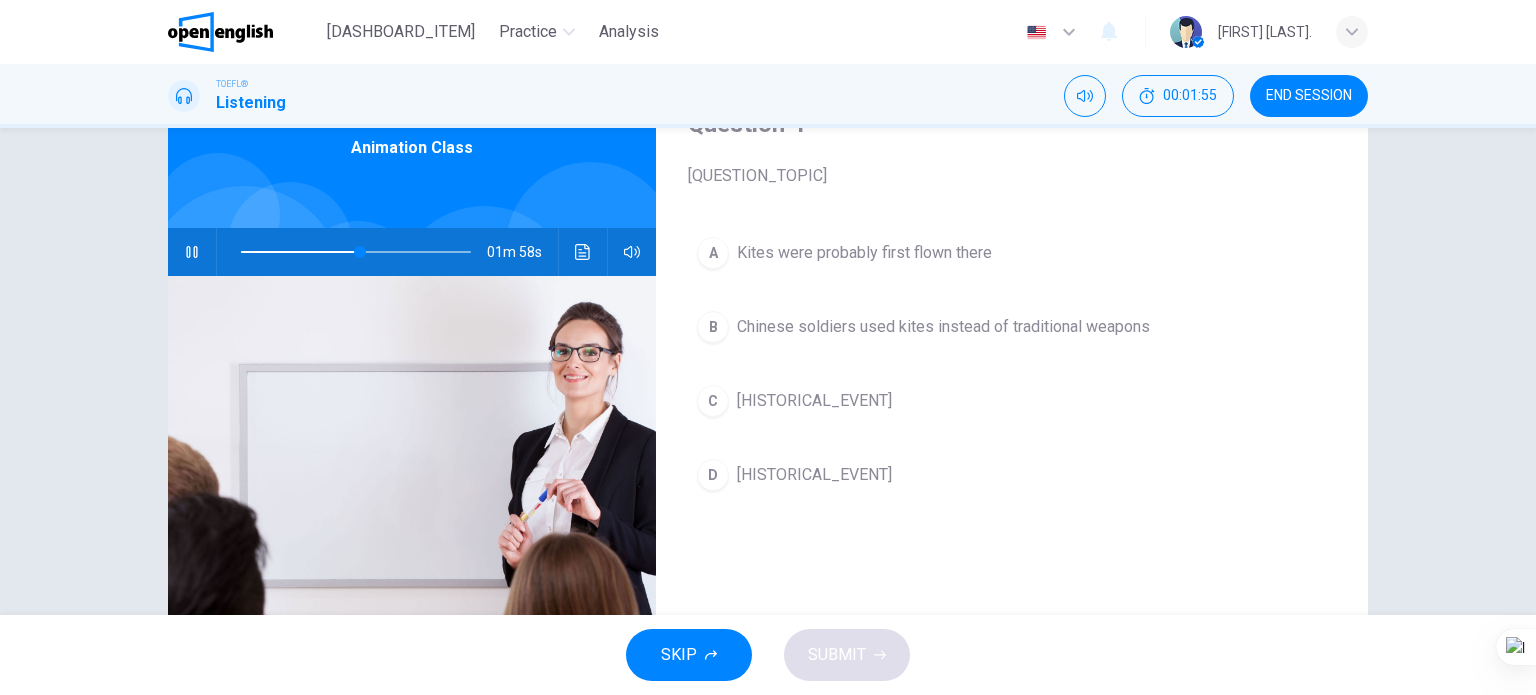 click on "Kites were probably first flown there" at bounding box center [864, 253] 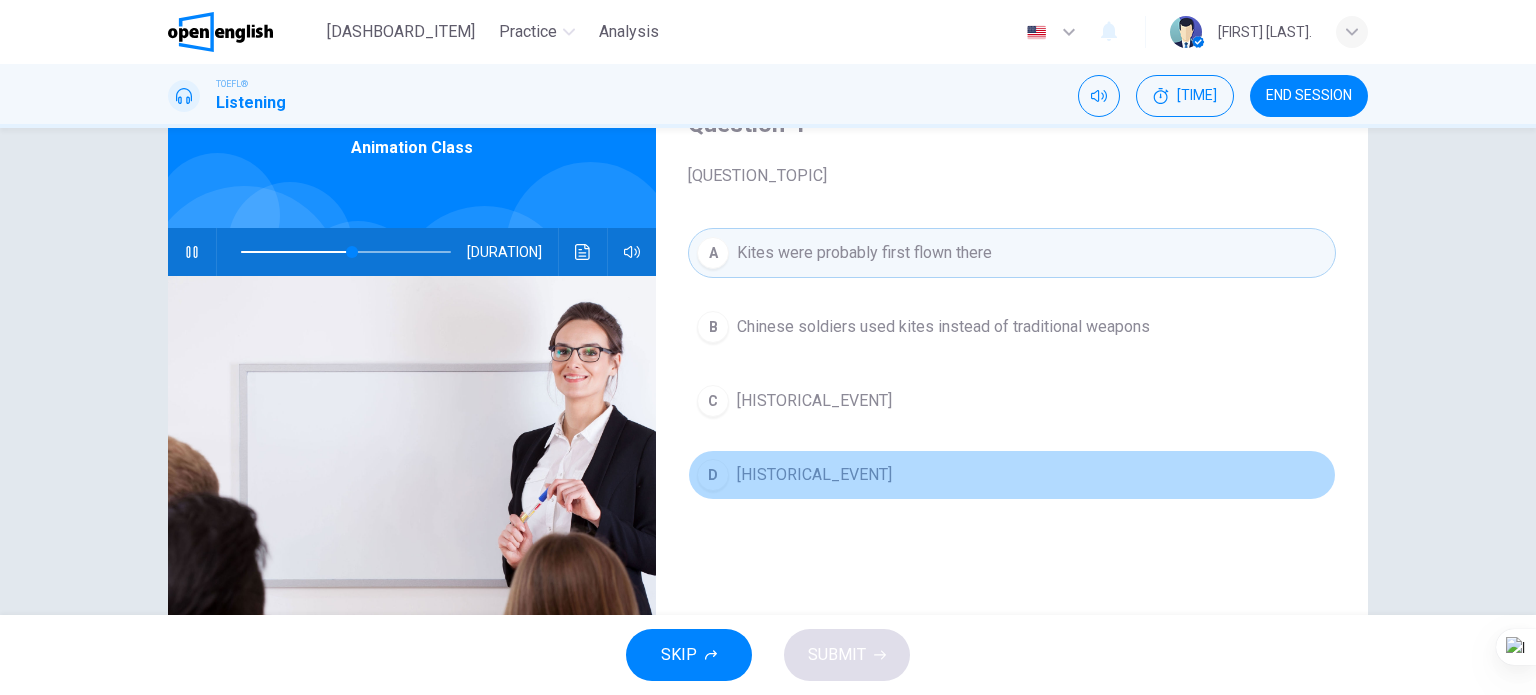 click on "[HISTORICAL_EVENT]" at bounding box center [943, 327] 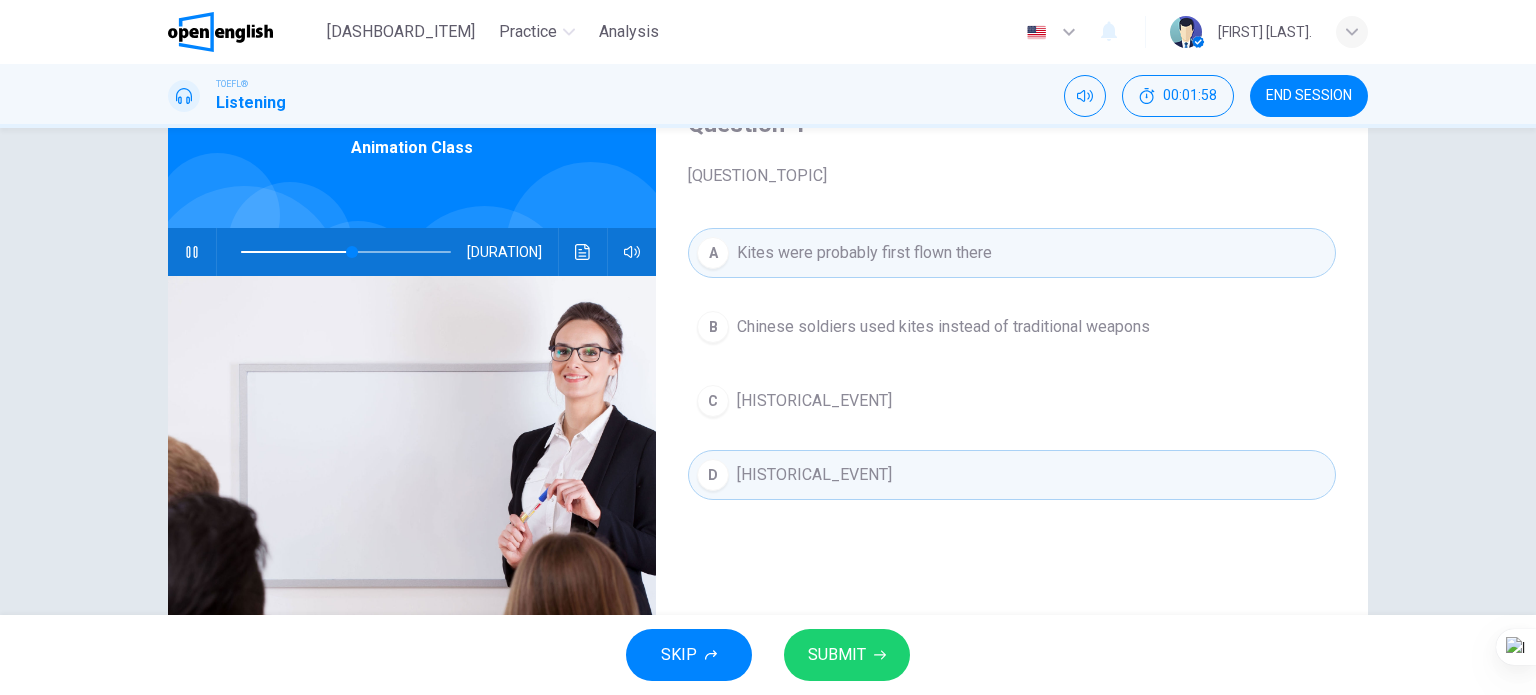 click on "SUBMIT" at bounding box center [837, 655] 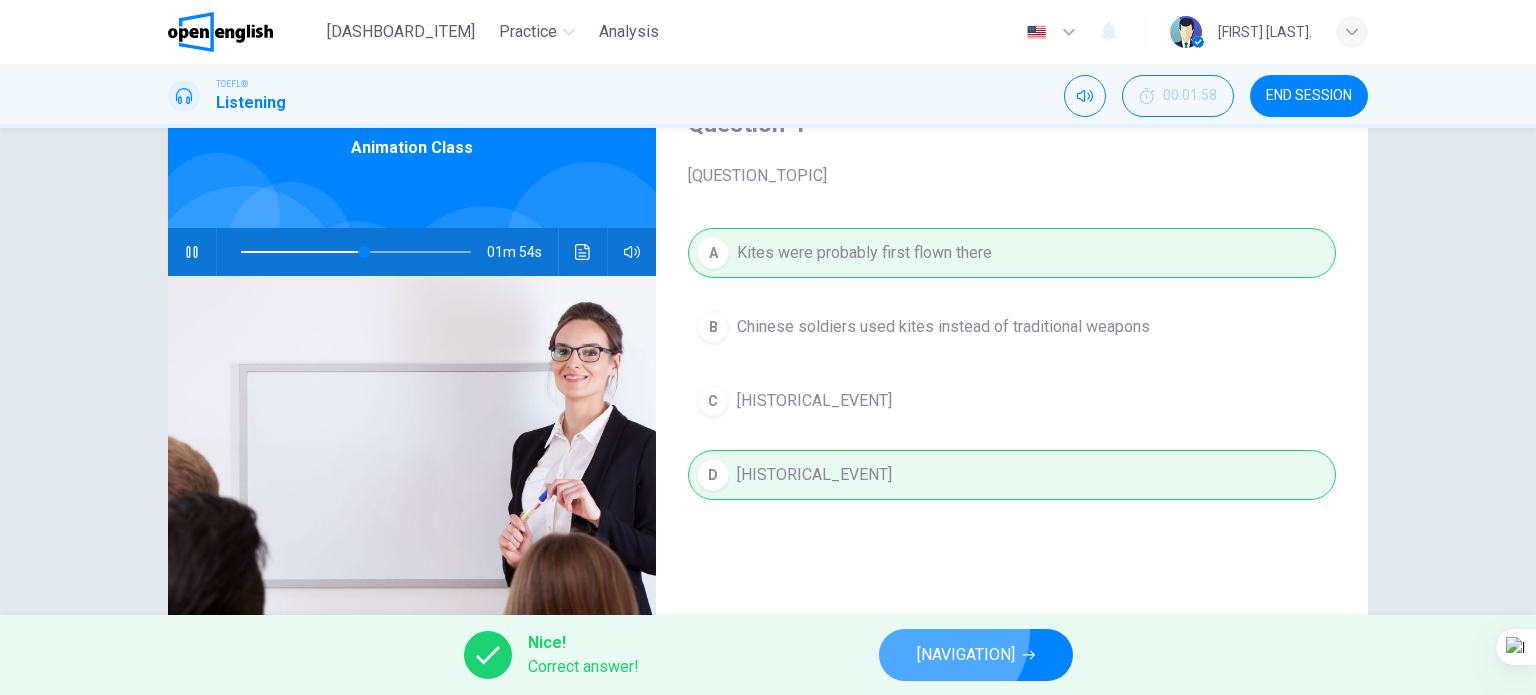 click on "[NAVIGATION]" at bounding box center (976, 655) 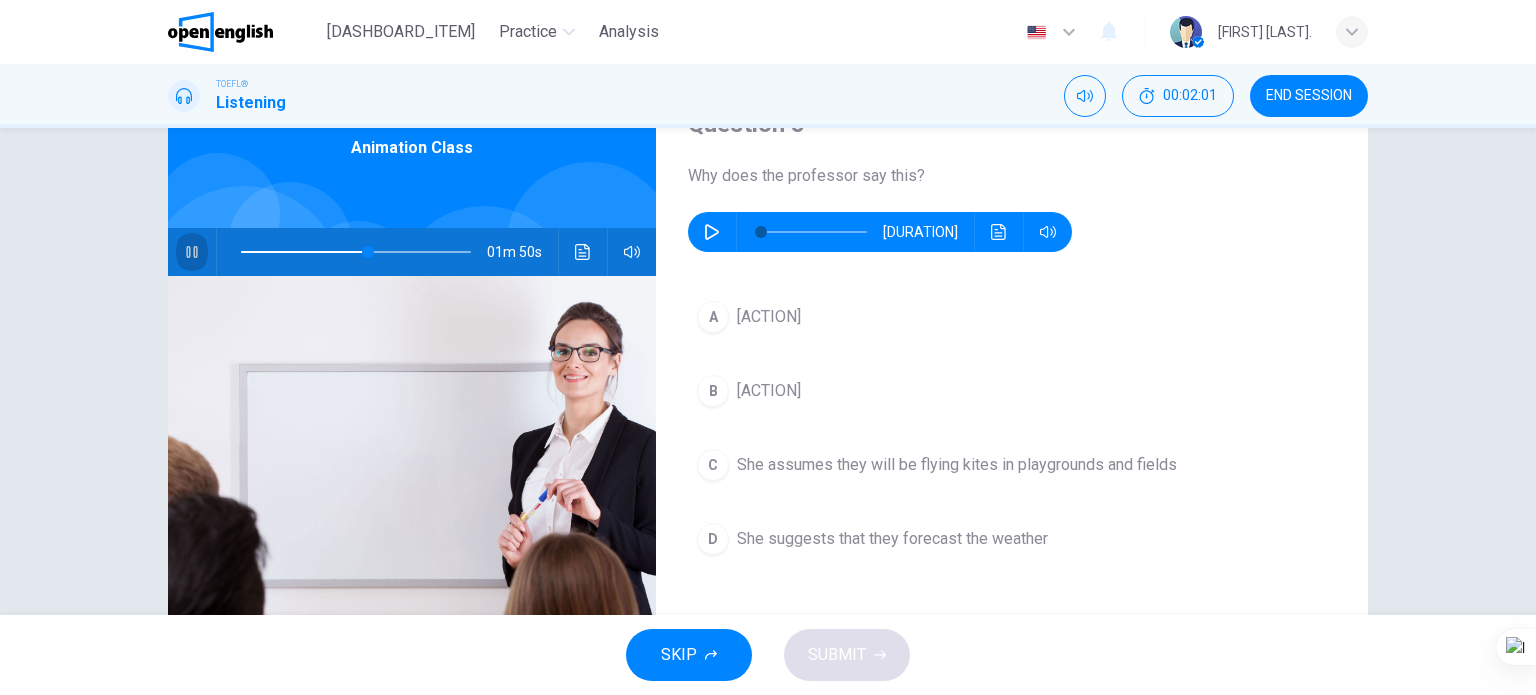 click at bounding box center [192, 252] 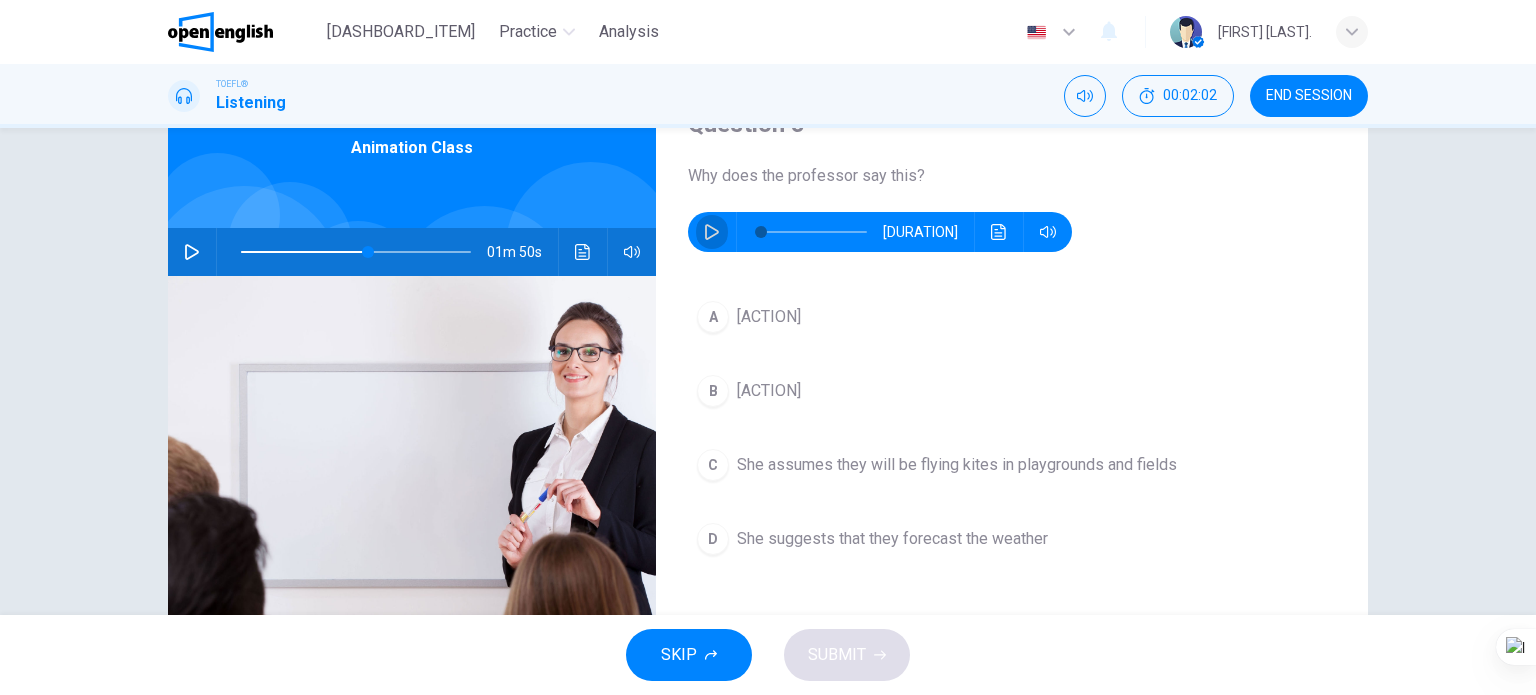 click at bounding box center (712, 232) 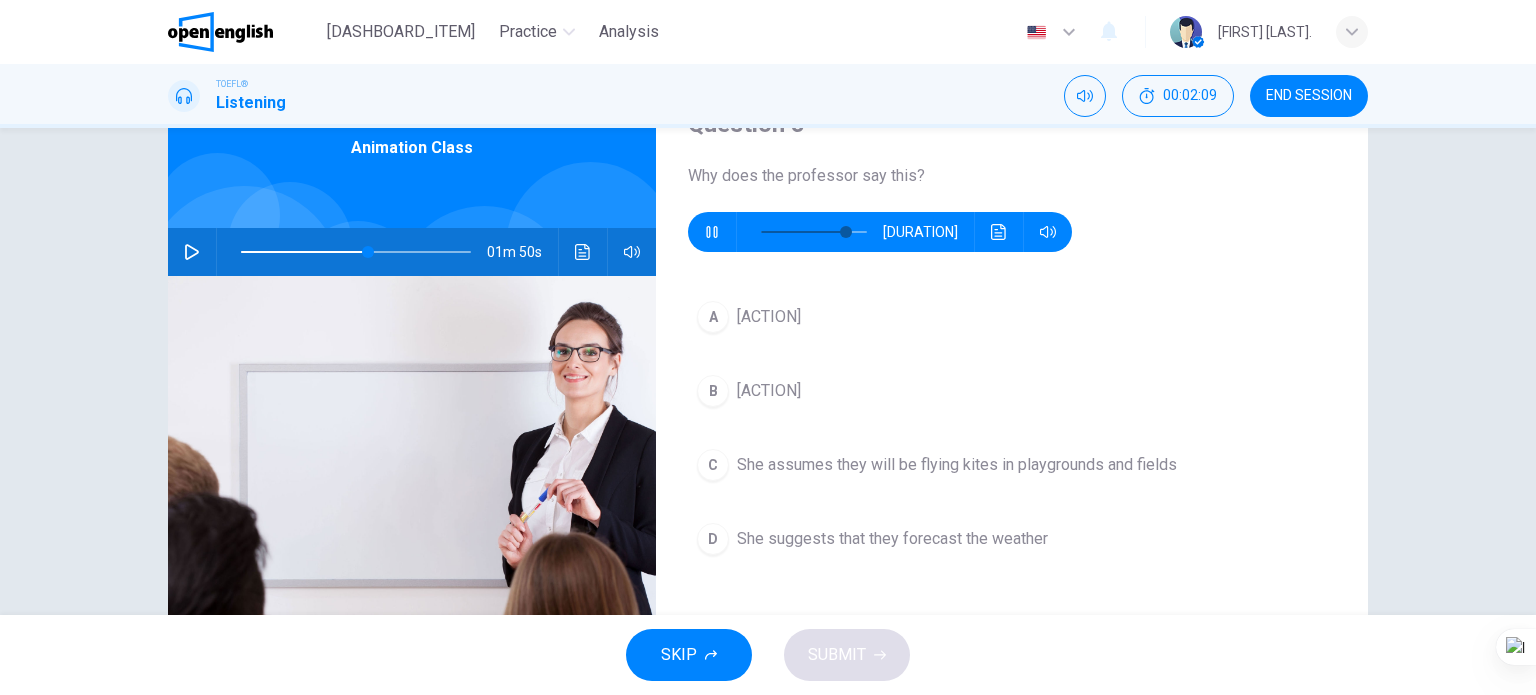 click on "A She hopes they'll pay attention to flying kites B She wants the students to be careful C She assumes they will be flying kites in playgrounds and fields D She suggests that they forecast the weather" at bounding box center [1012, 448] 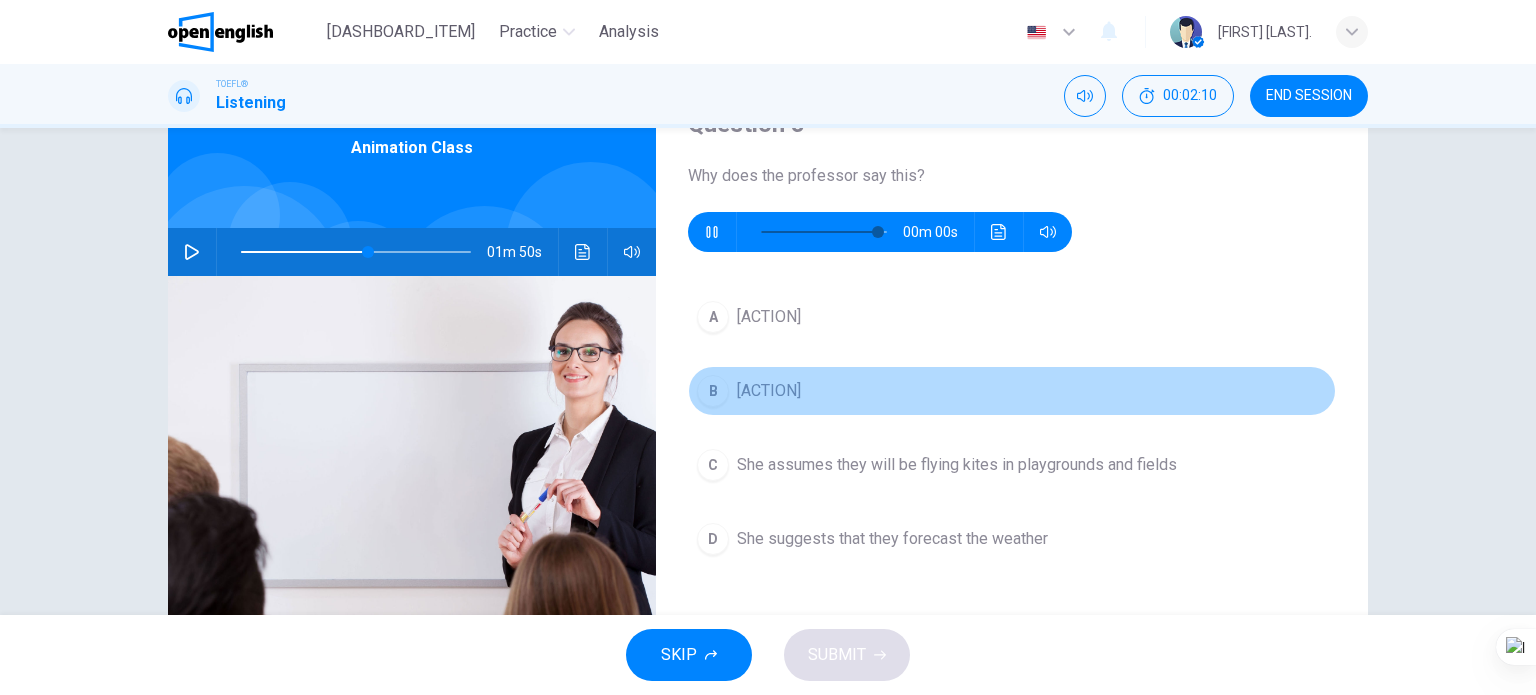 click on "[ACTION]" at bounding box center (769, 317) 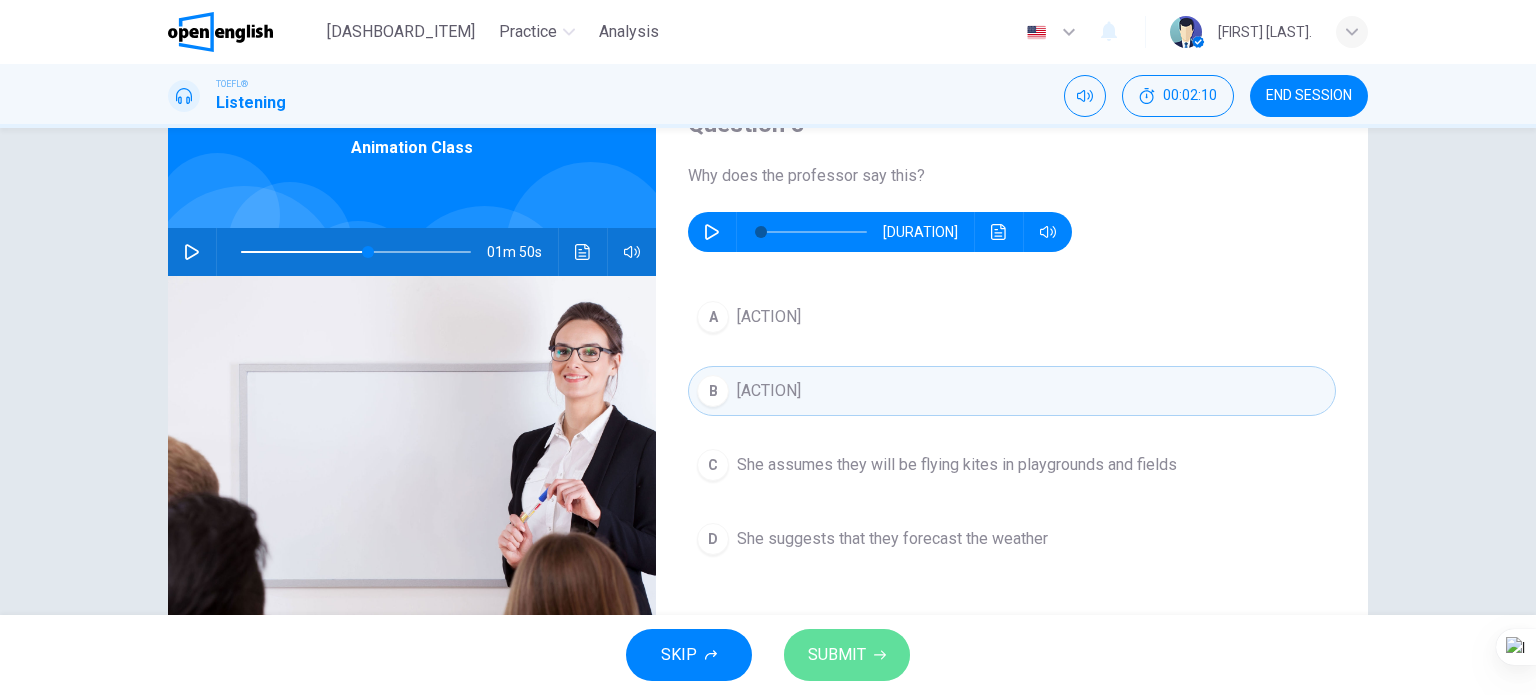click on "SUBMIT" at bounding box center [847, 655] 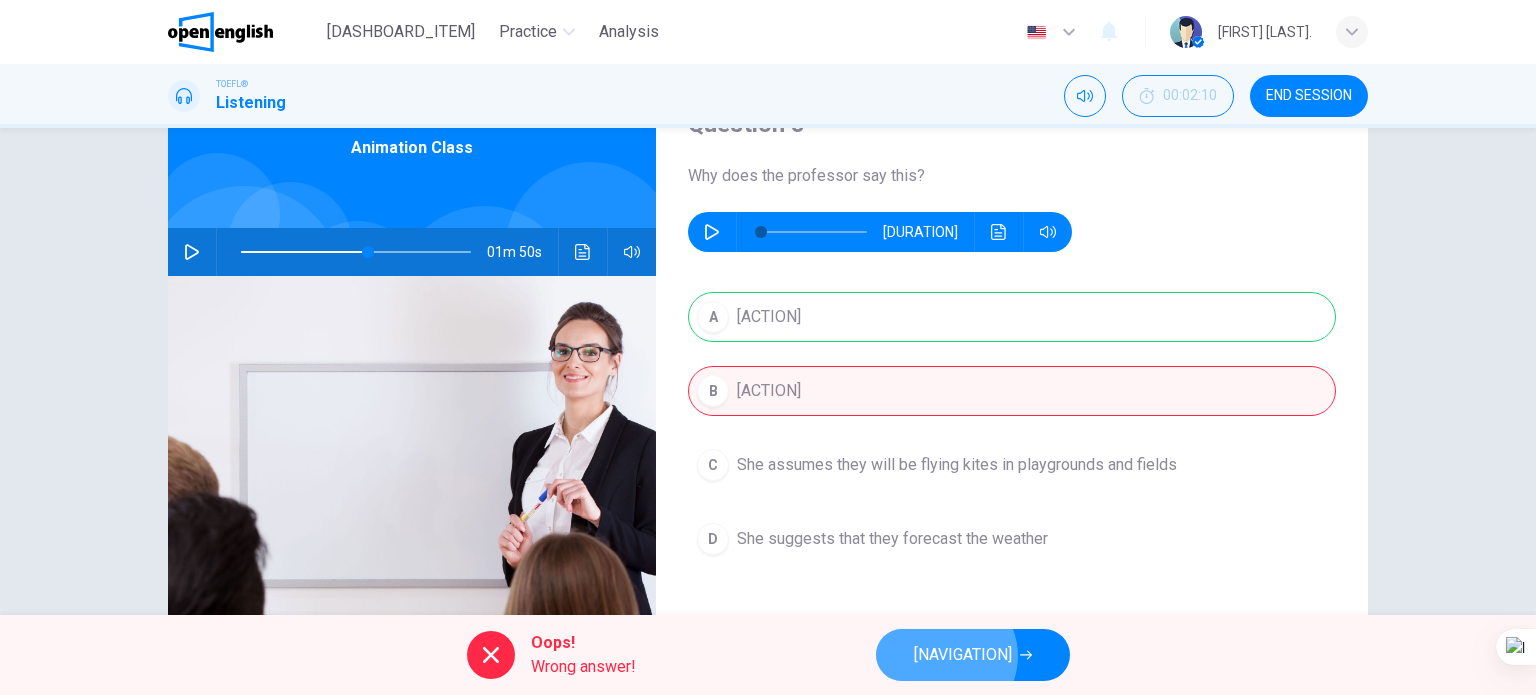 click on "[NAVIGATION]" at bounding box center (963, 655) 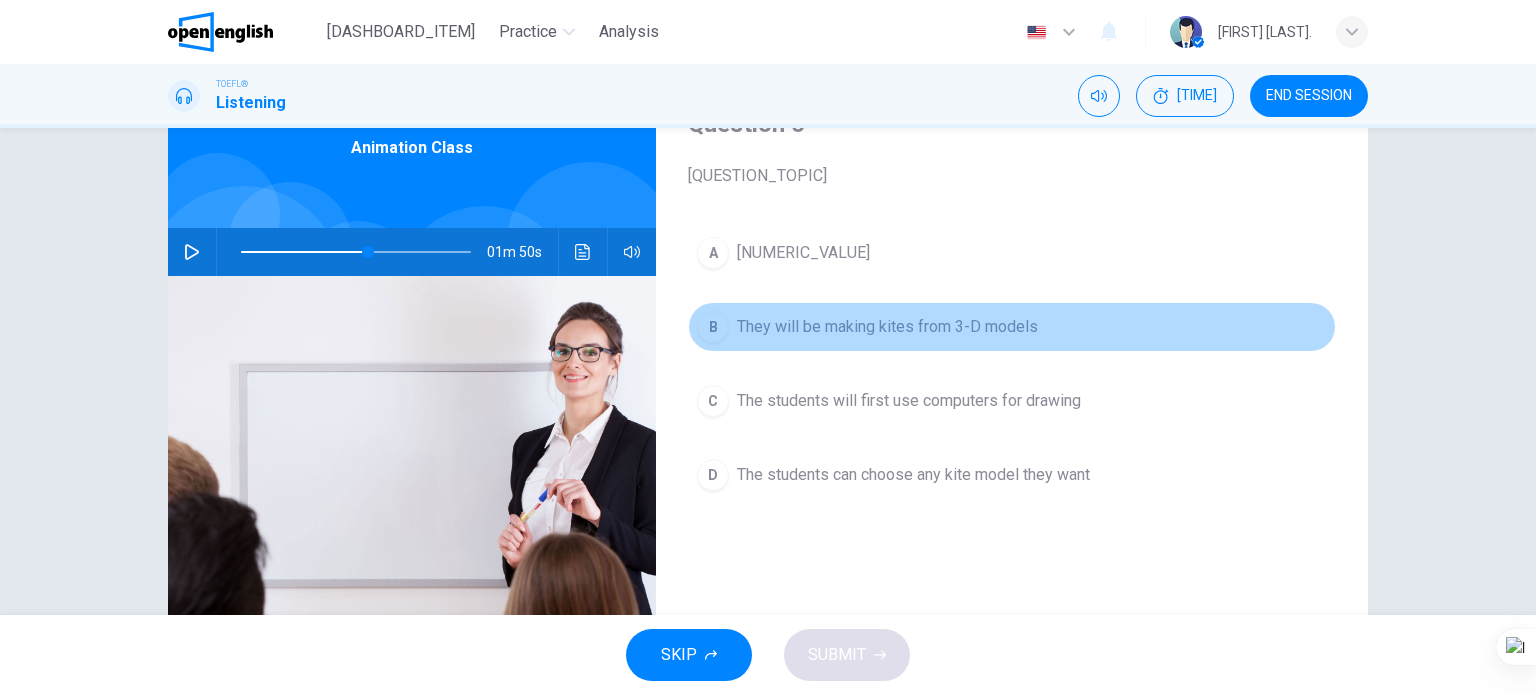 click on "B They will be making kites from 3-D models" at bounding box center (1012, 327) 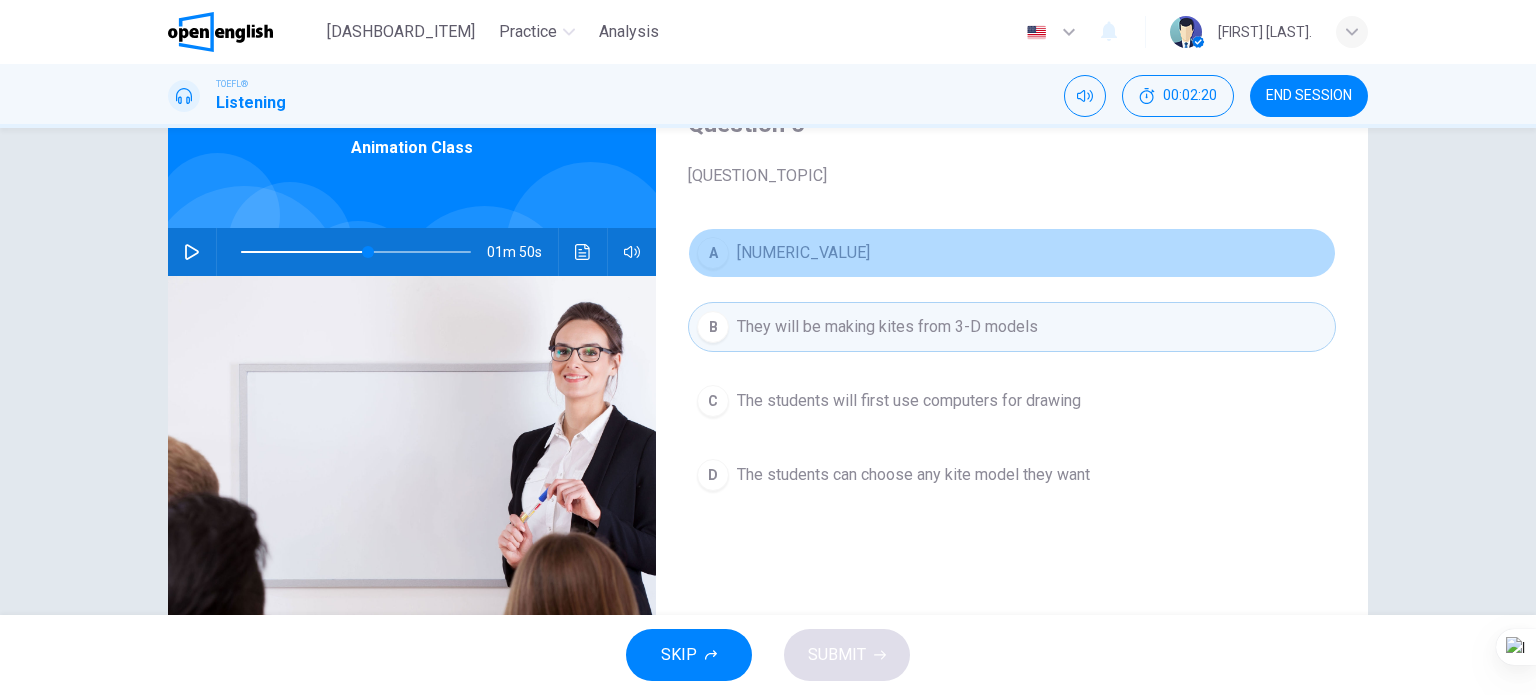 click on "A They will make cloth strips seven times the diagonal length" at bounding box center (1012, 253) 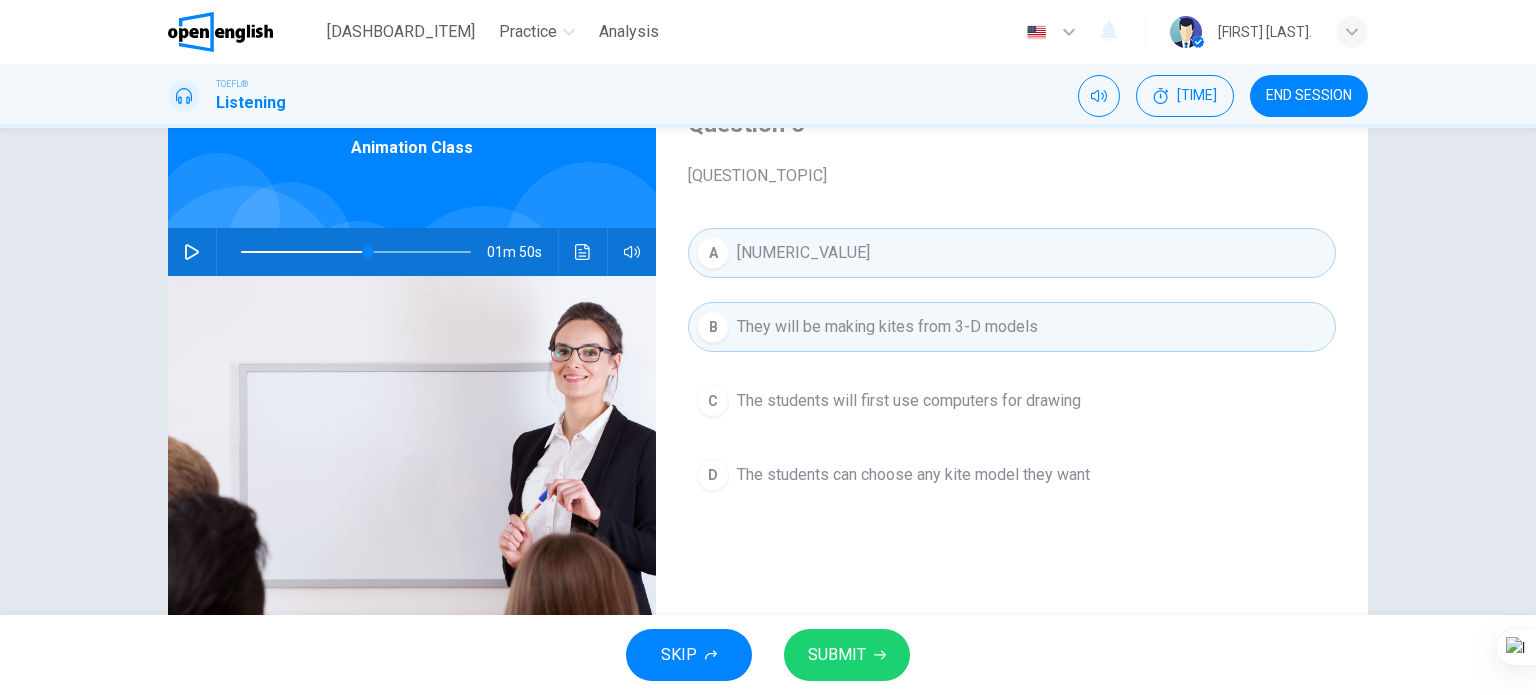 click on "D The students can choose any kite model they want" at bounding box center (1012, 475) 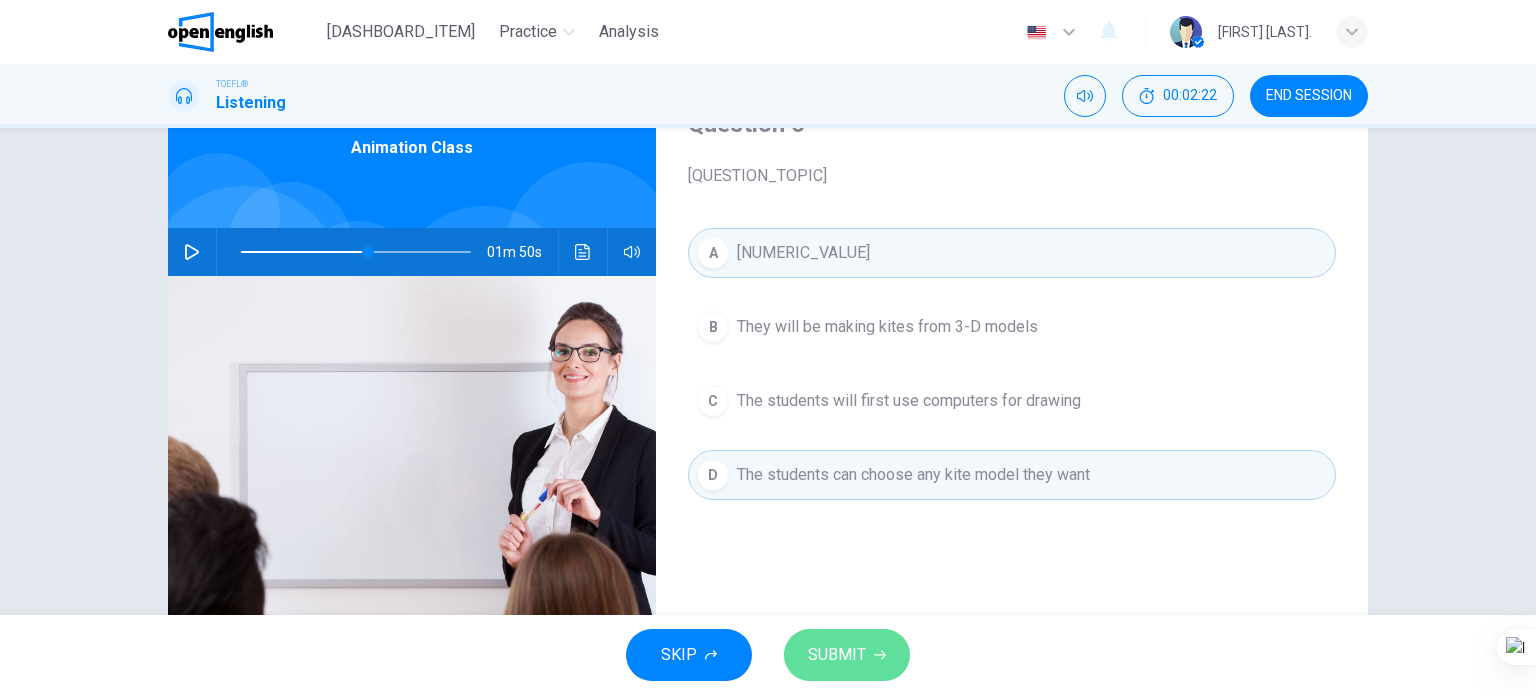 drag, startPoint x: 821, startPoint y: 678, endPoint x: 820, endPoint y: 663, distance: 15.033297 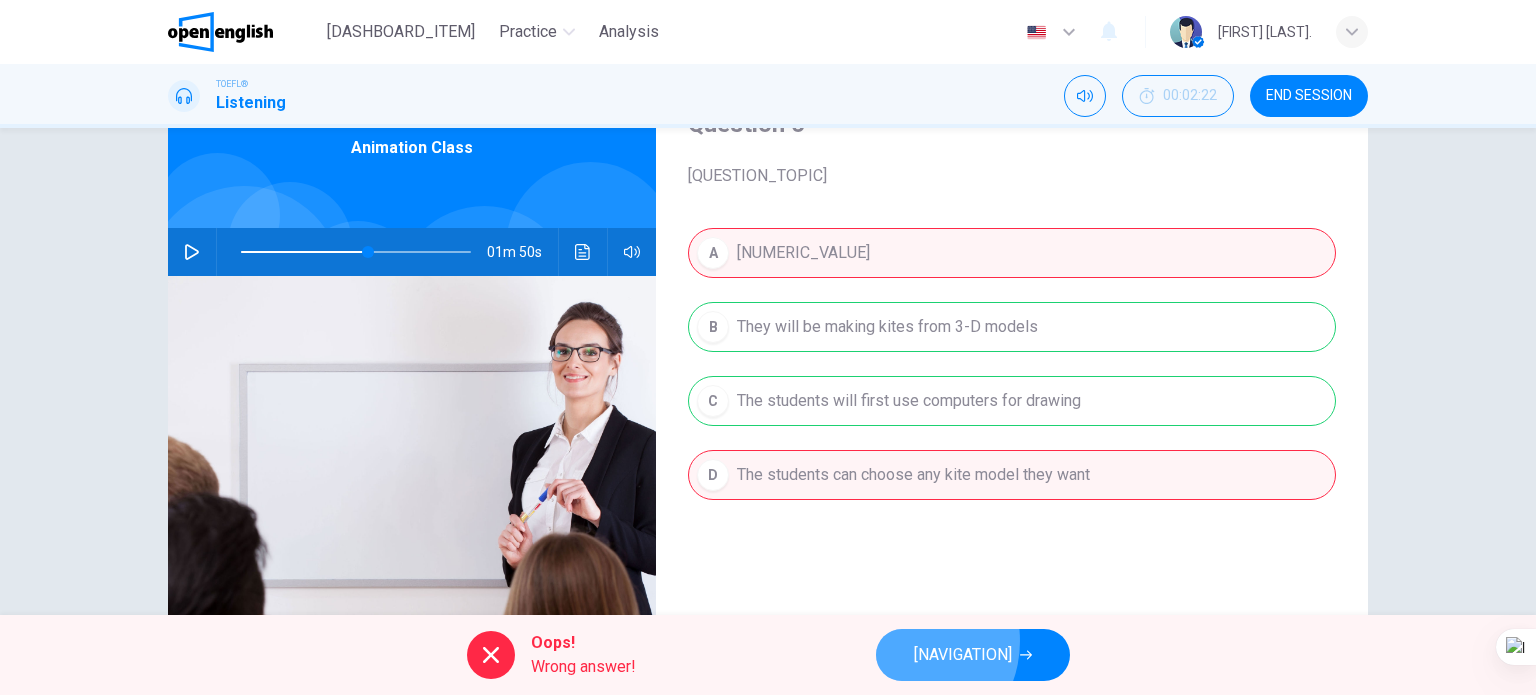 click on "[NAVIGATION]" at bounding box center [973, 655] 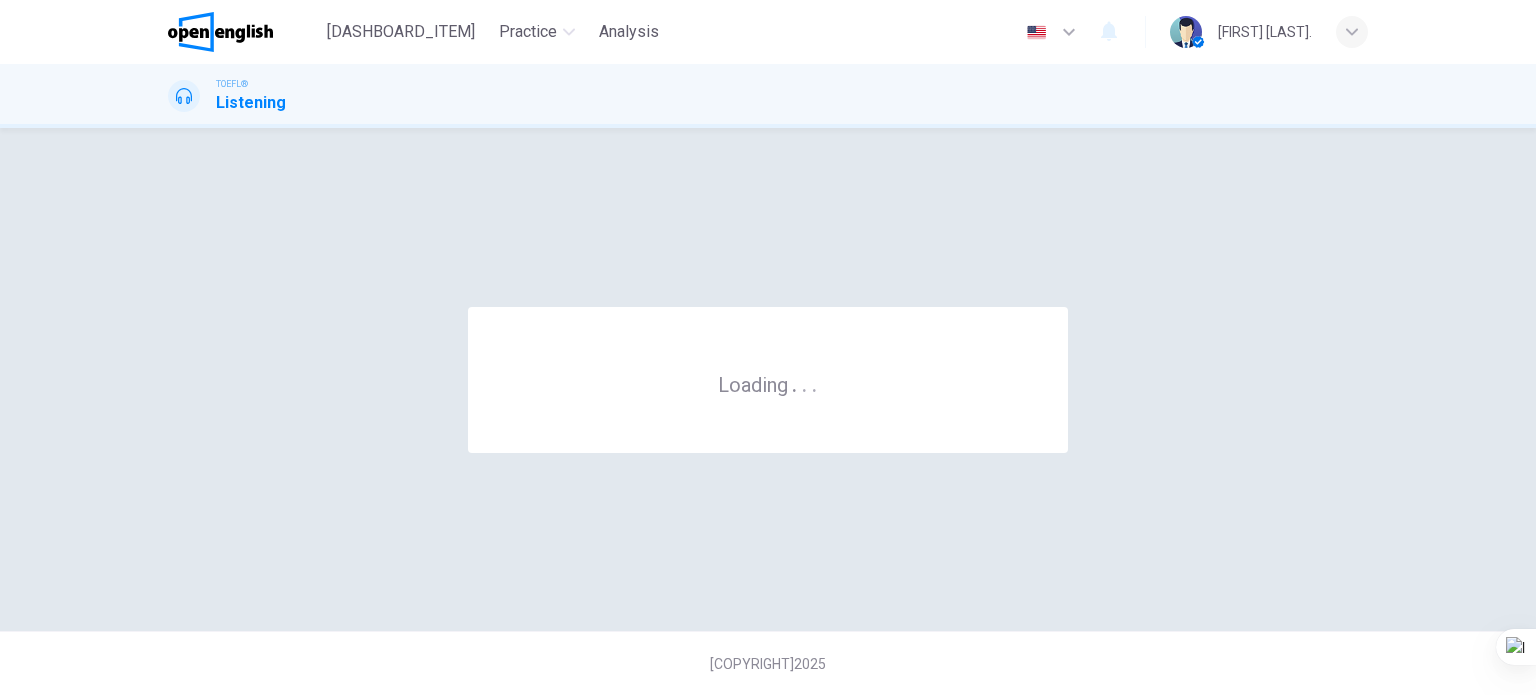 scroll, scrollTop: 0, scrollLeft: 0, axis: both 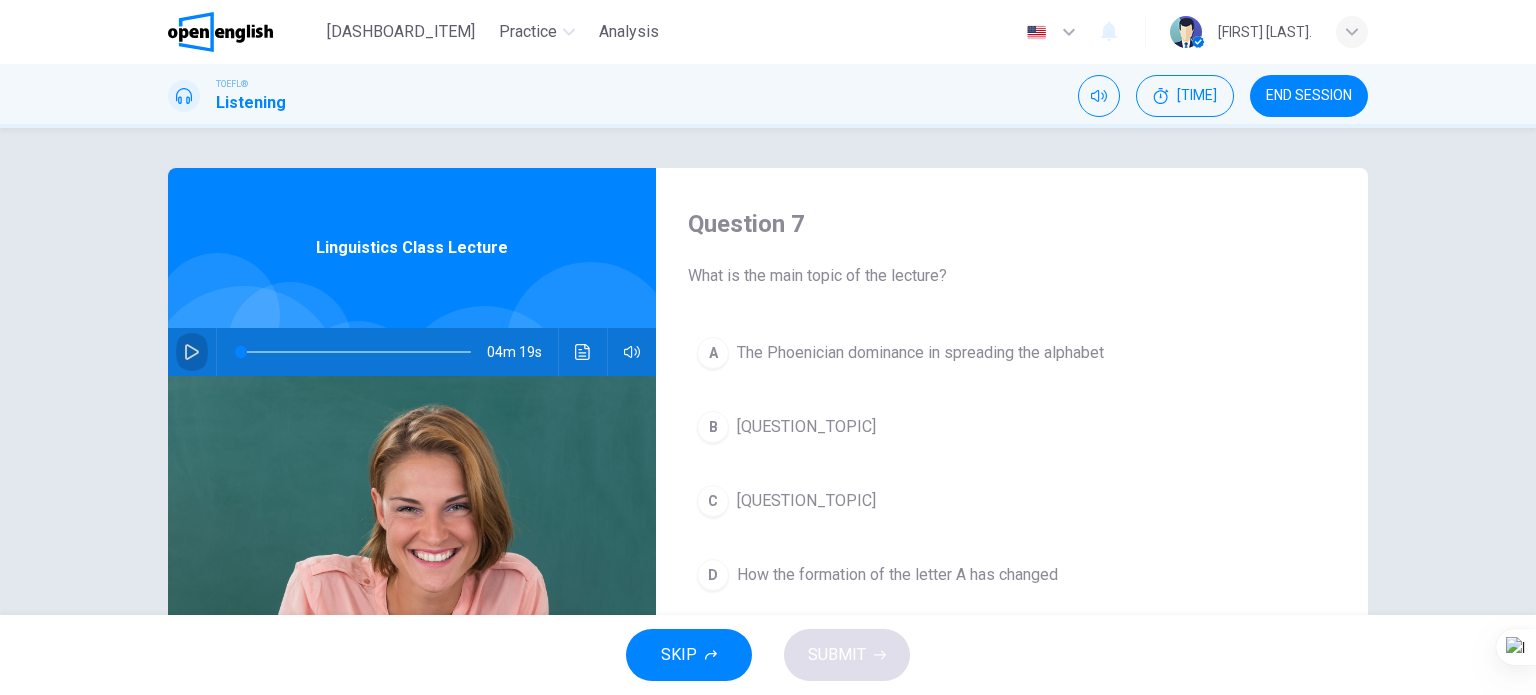 click at bounding box center [192, 352] 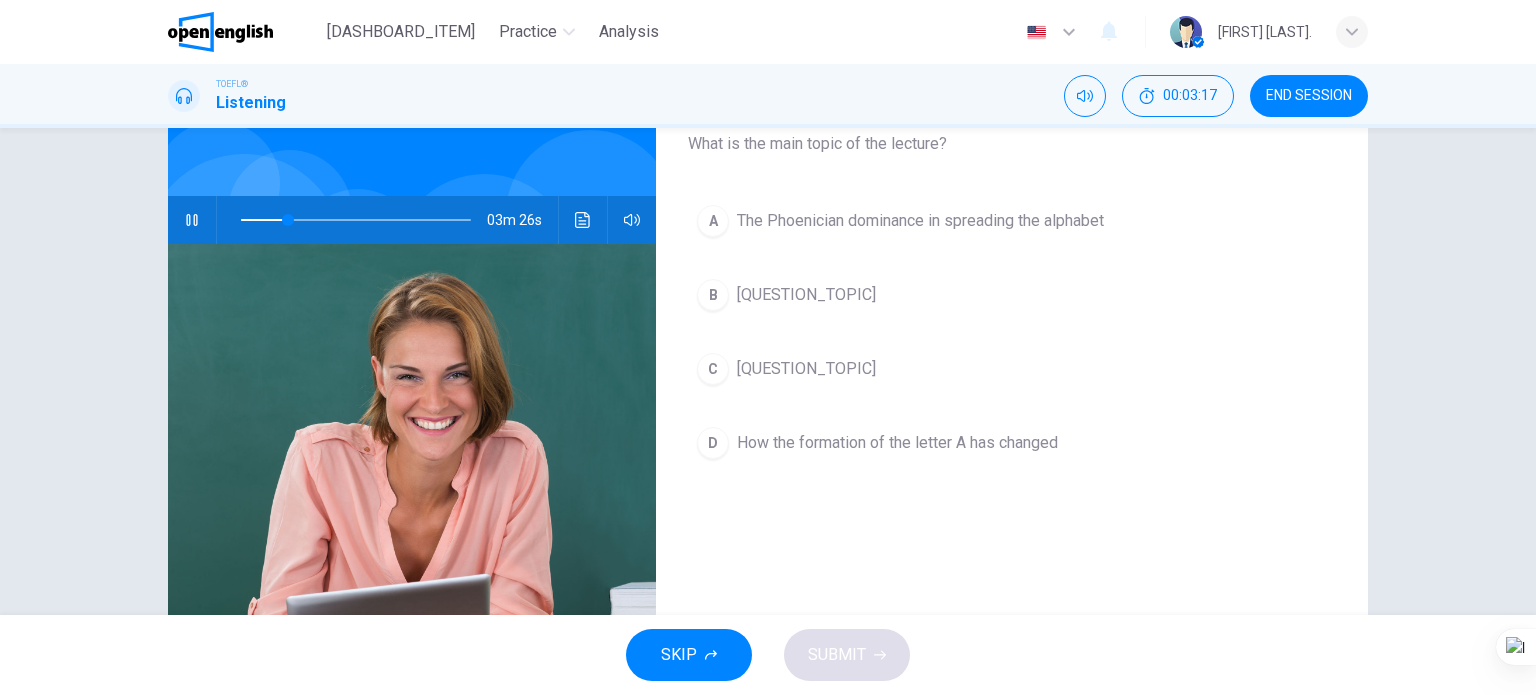 scroll, scrollTop: 100, scrollLeft: 0, axis: vertical 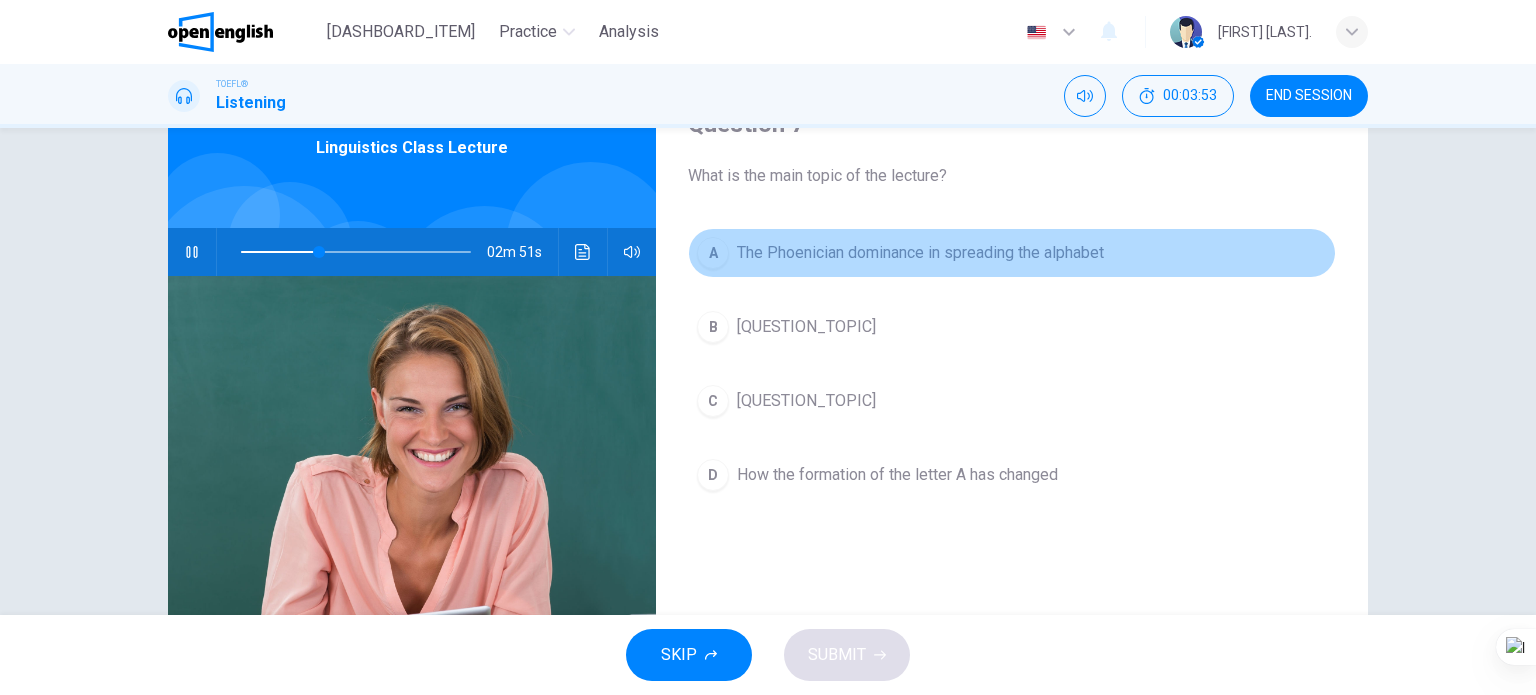 click on "The Phoenician dominance in spreading the alphabet" at bounding box center [920, 253] 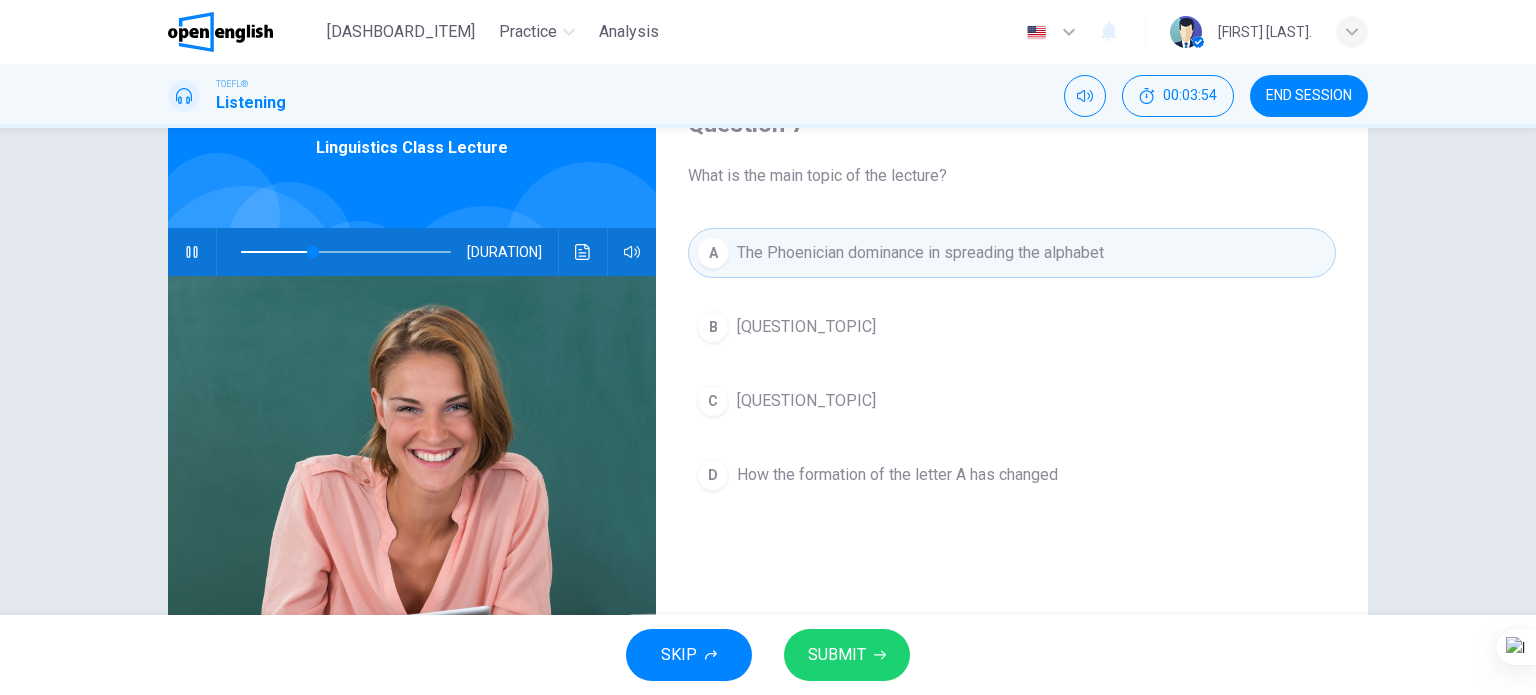 click on "SUBMIT" at bounding box center (837, 655) 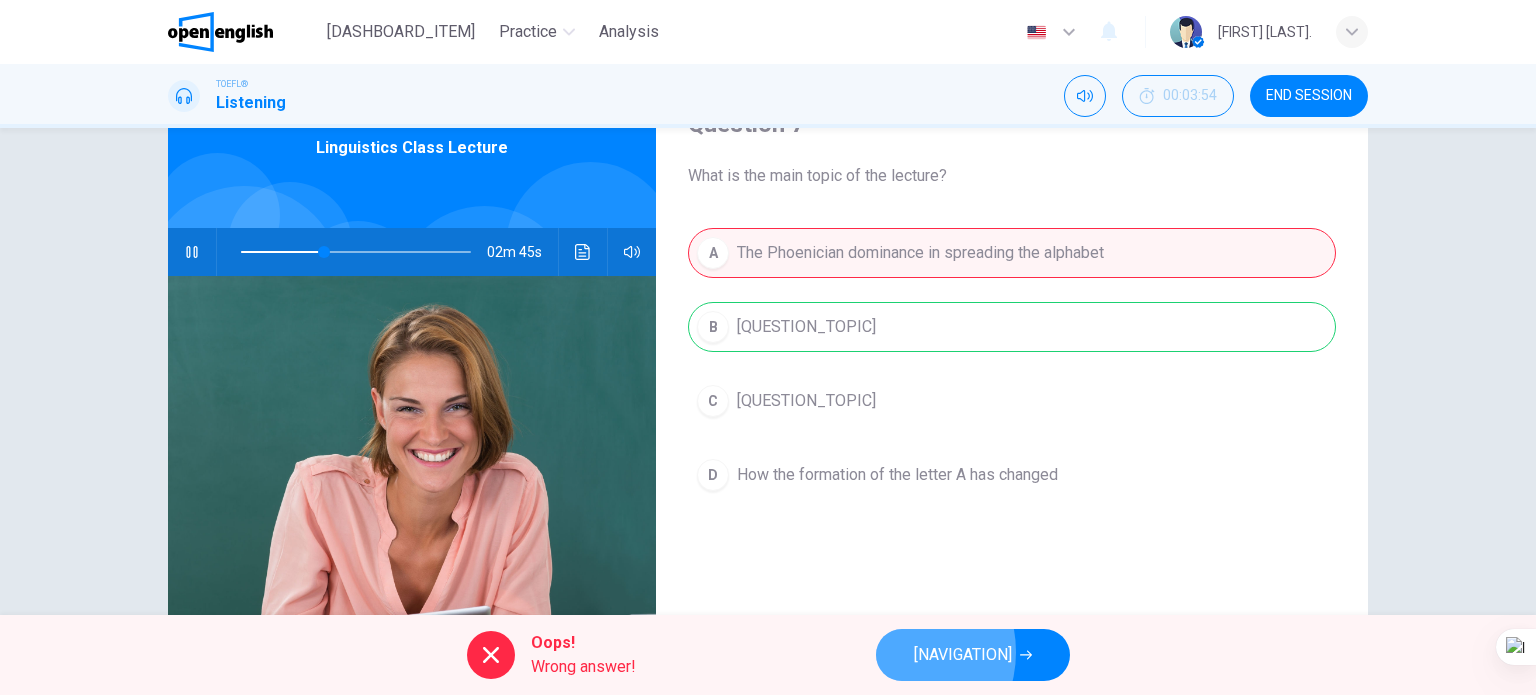 click on "[NAVIGATION]" at bounding box center [973, 655] 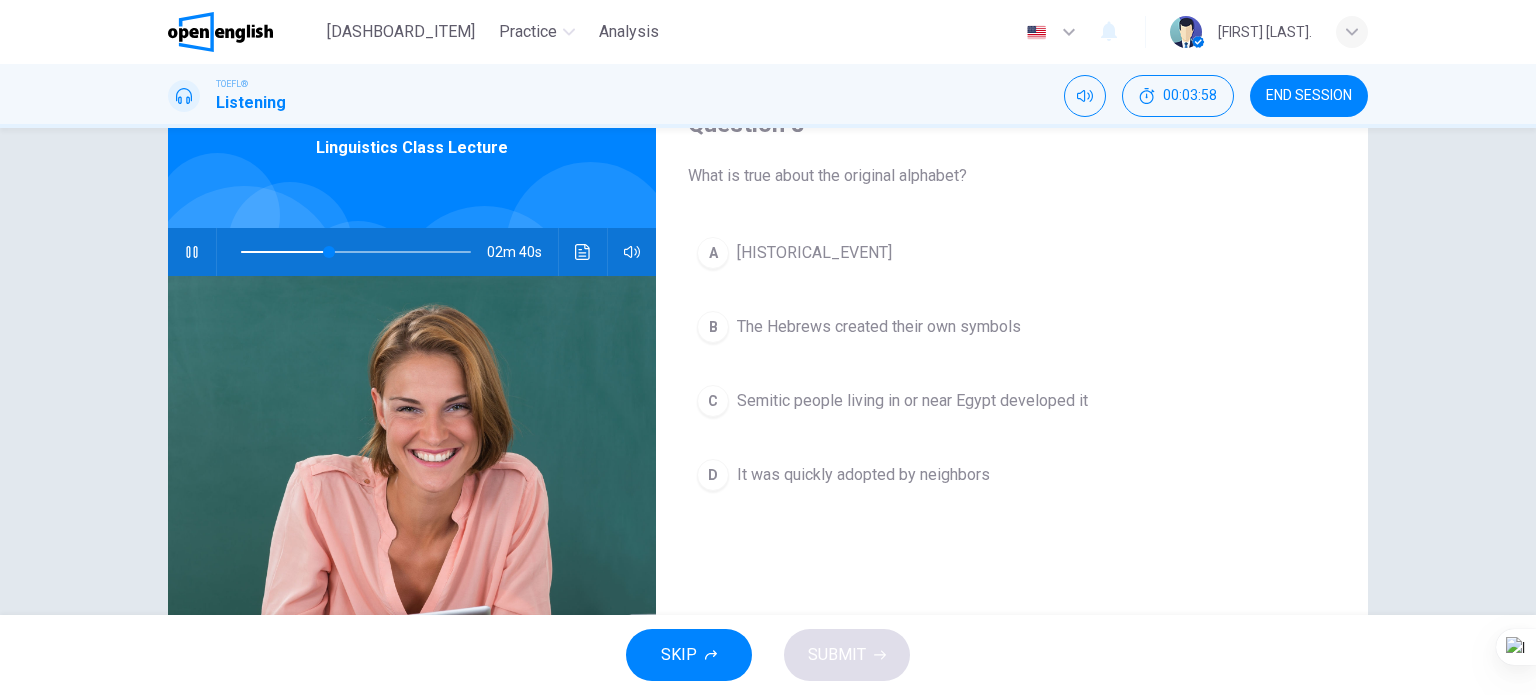 click at bounding box center [192, 252] 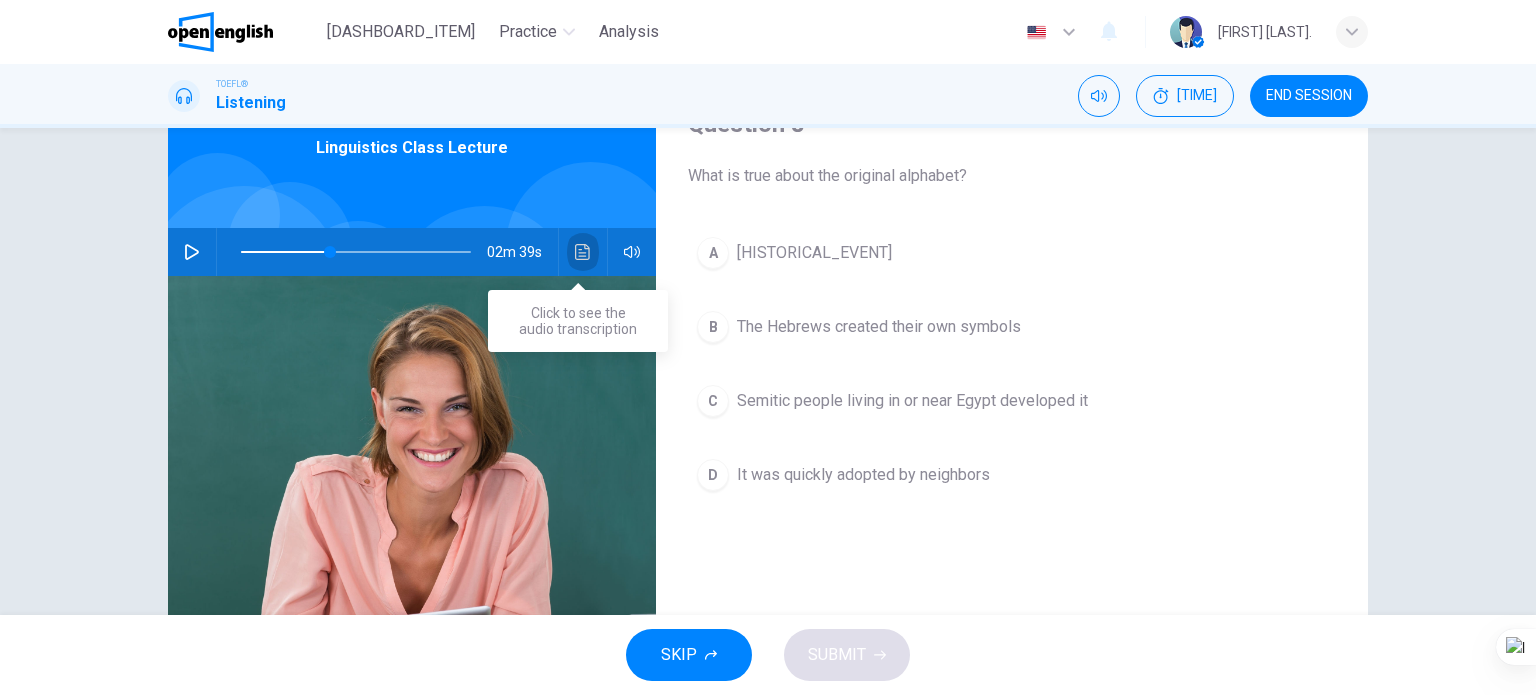 click at bounding box center [582, 252] 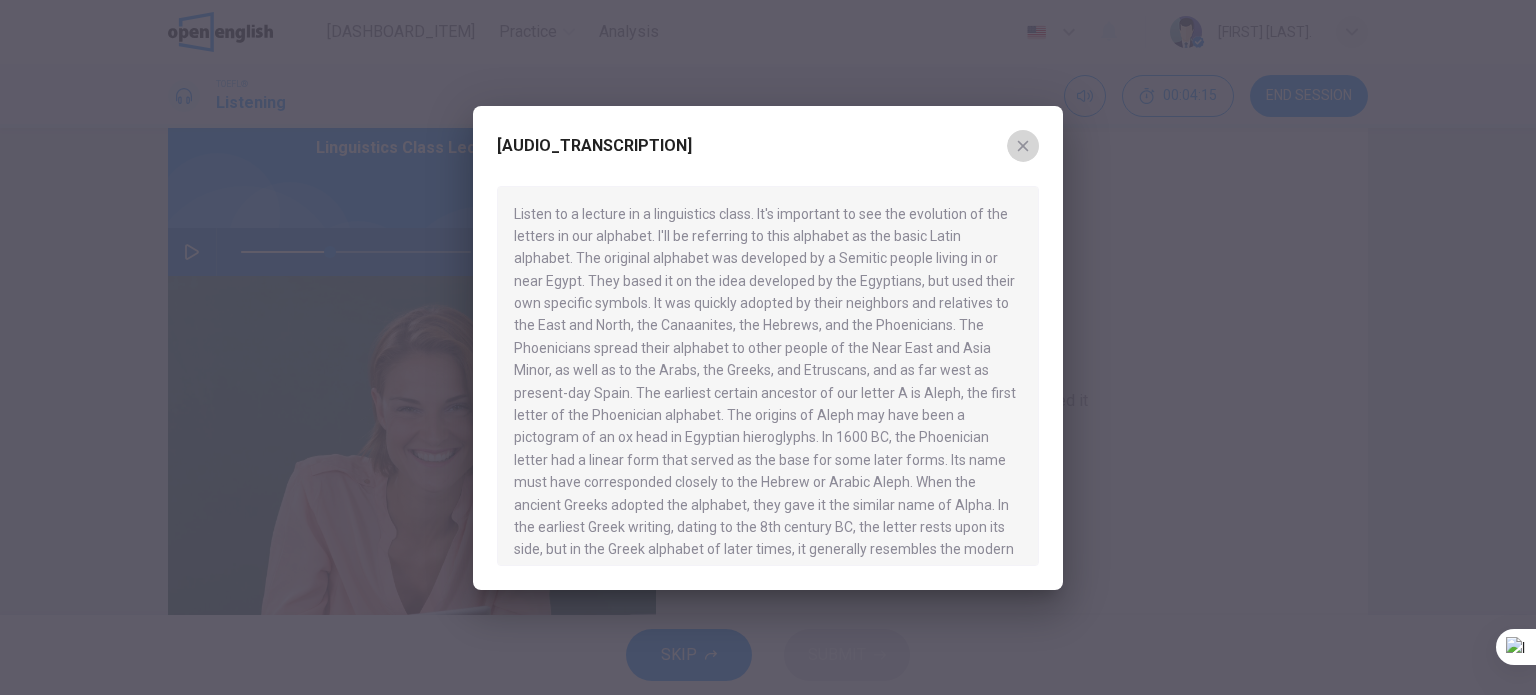 click at bounding box center [1023, 146] 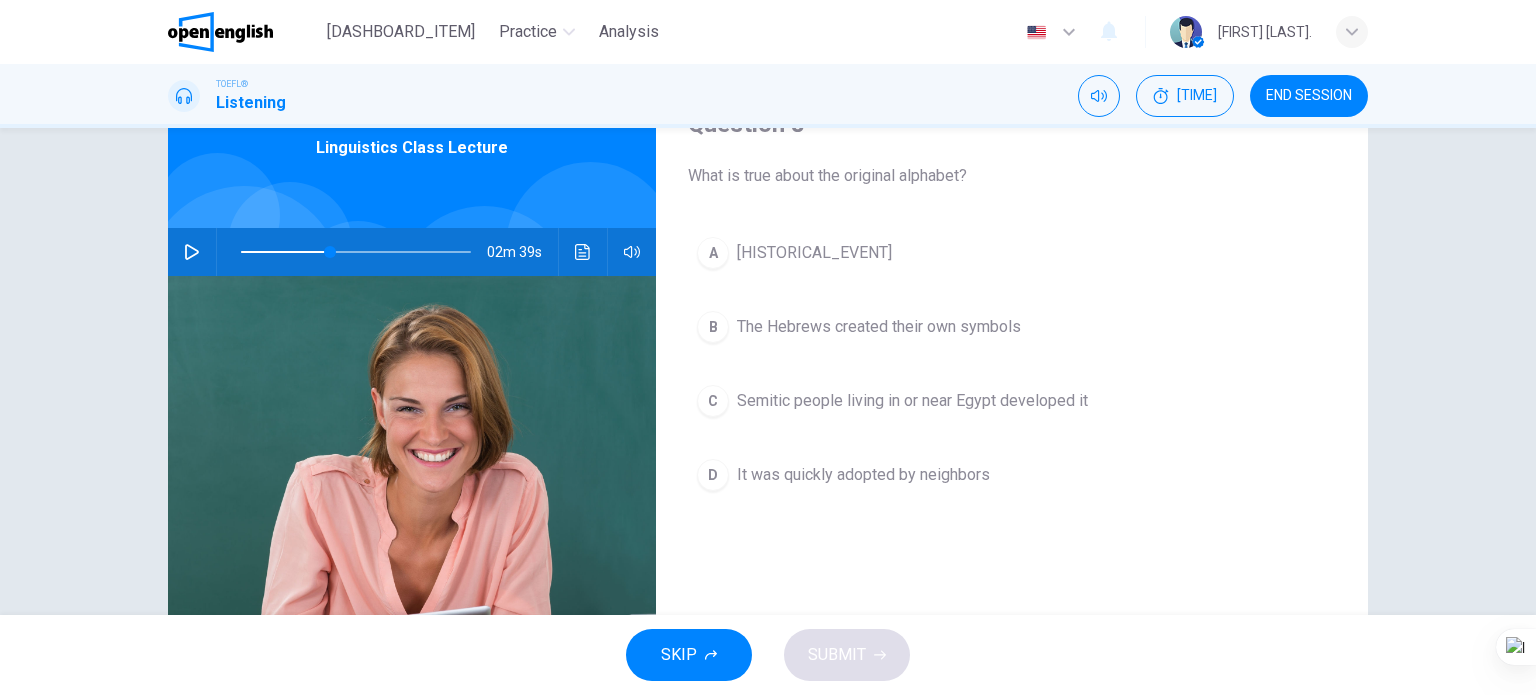 click on "[HISTORICAL_EVENT]" at bounding box center [1012, 401] 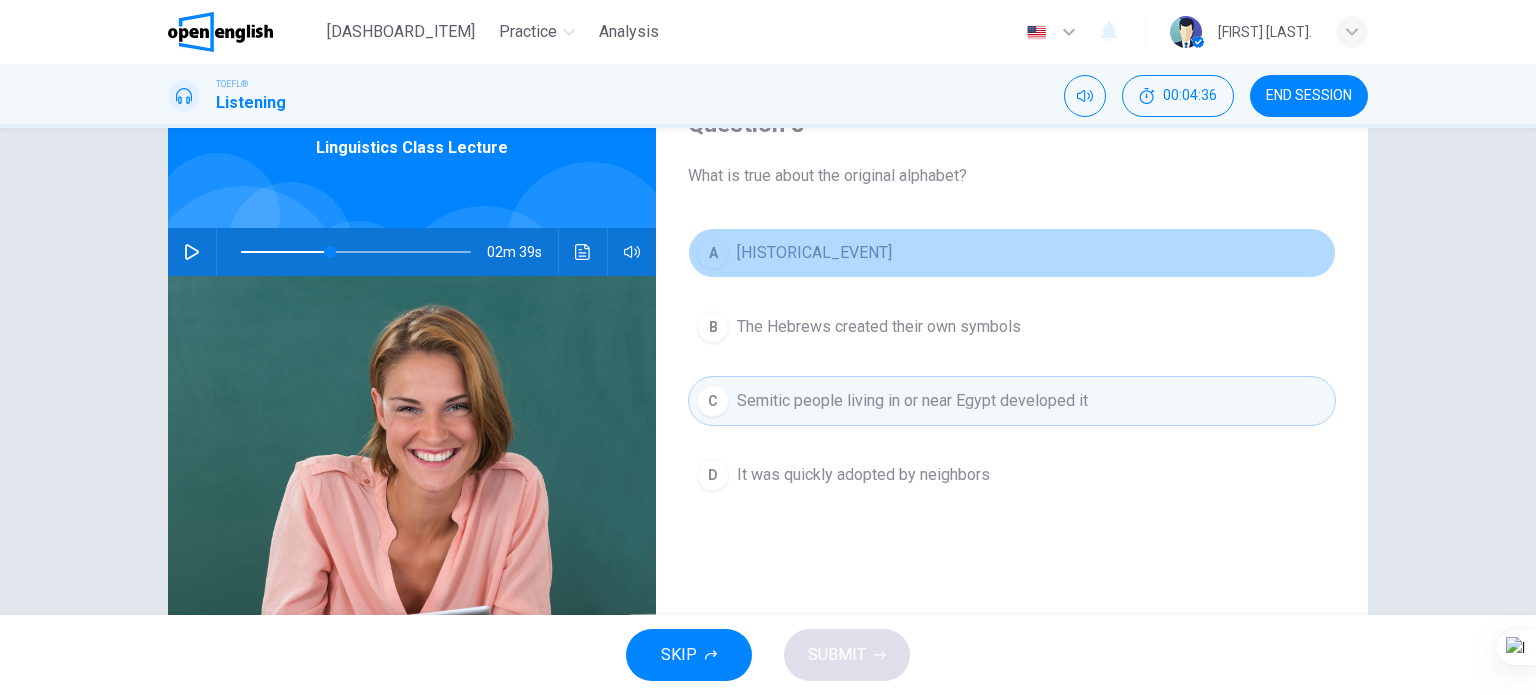 click on "A It was developed by the Phoenicians" at bounding box center [1012, 253] 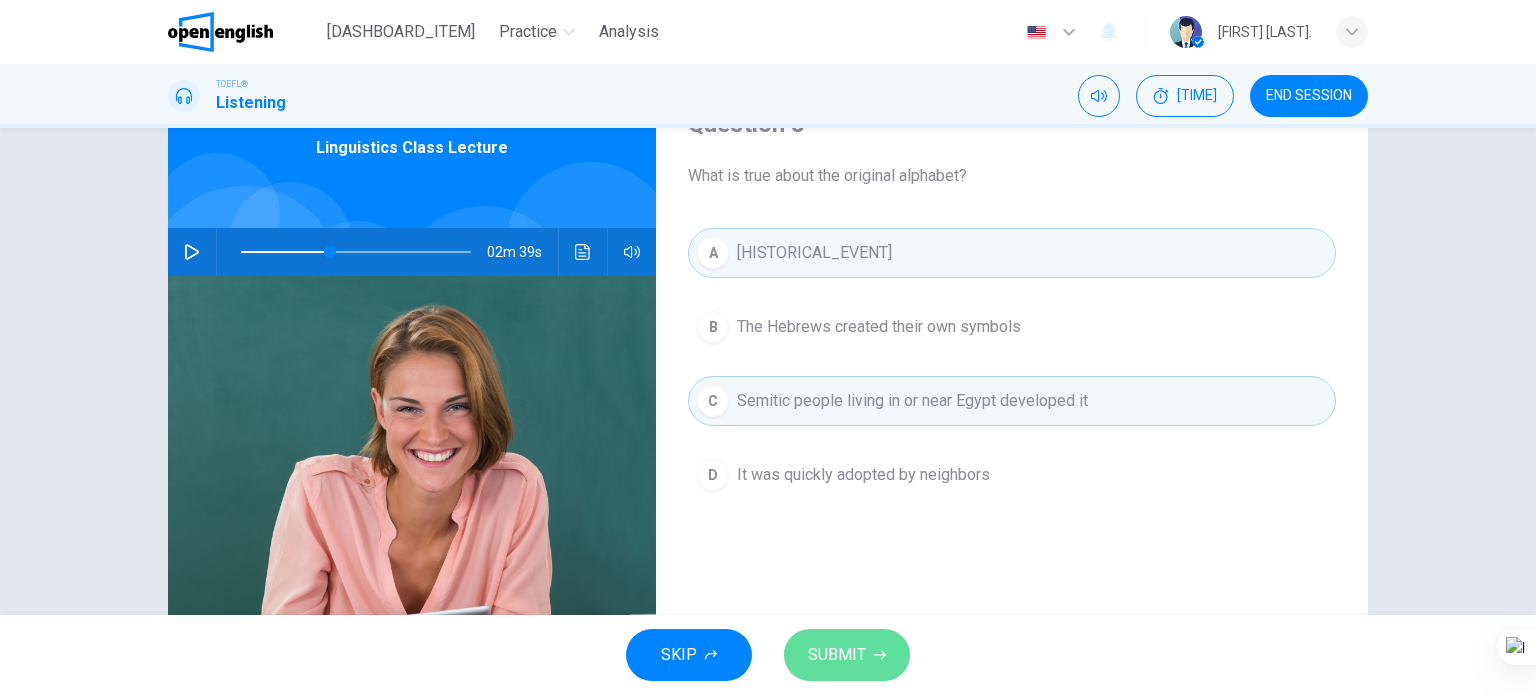 click on "SUBMIT" at bounding box center [847, 655] 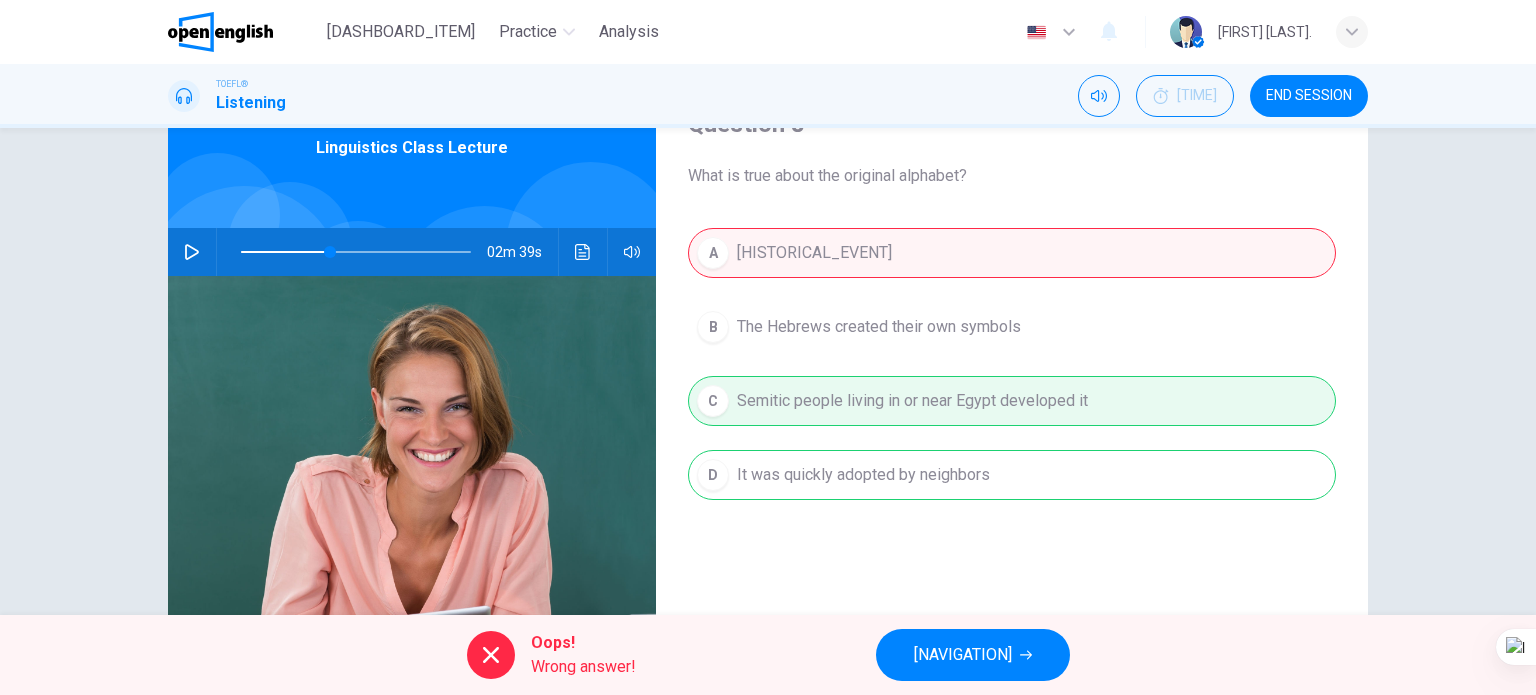 click on "[NAVIGATION]" at bounding box center (973, 655) 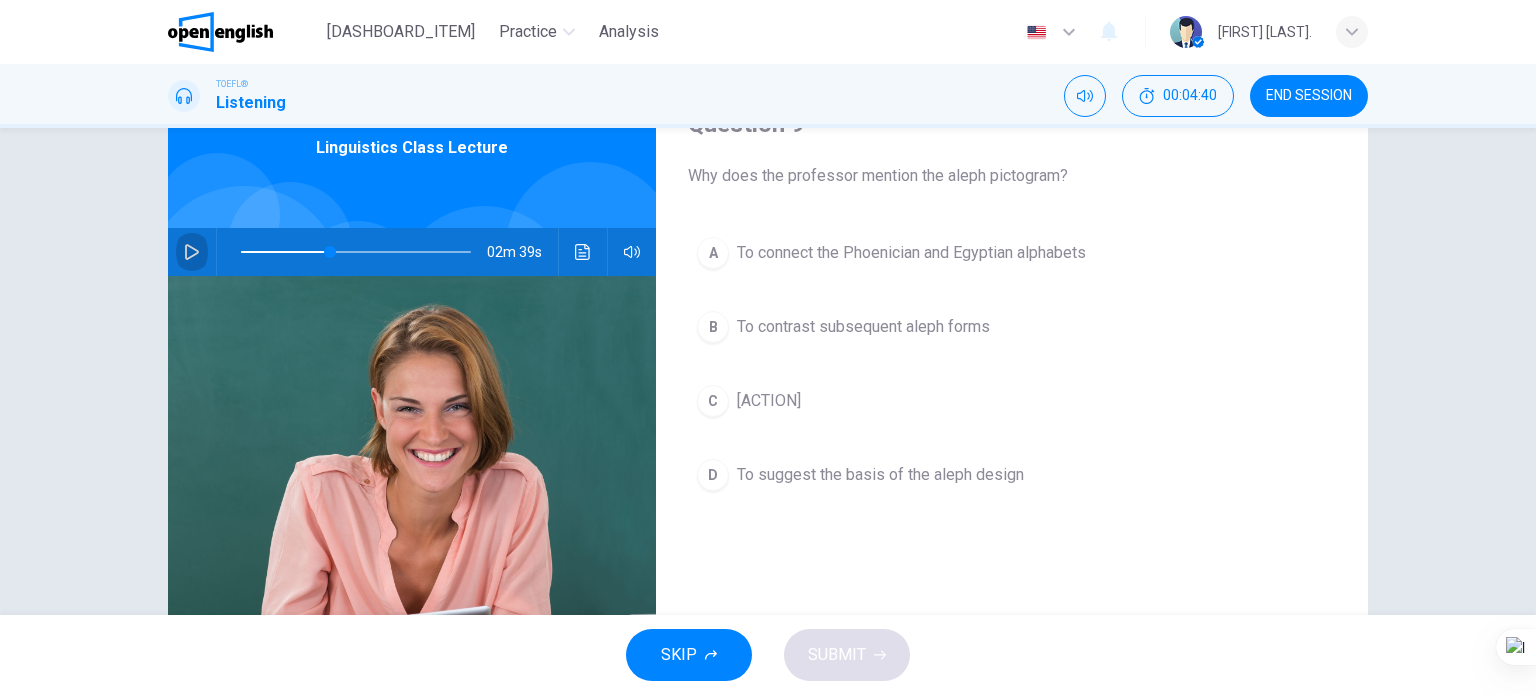 click at bounding box center [192, 252] 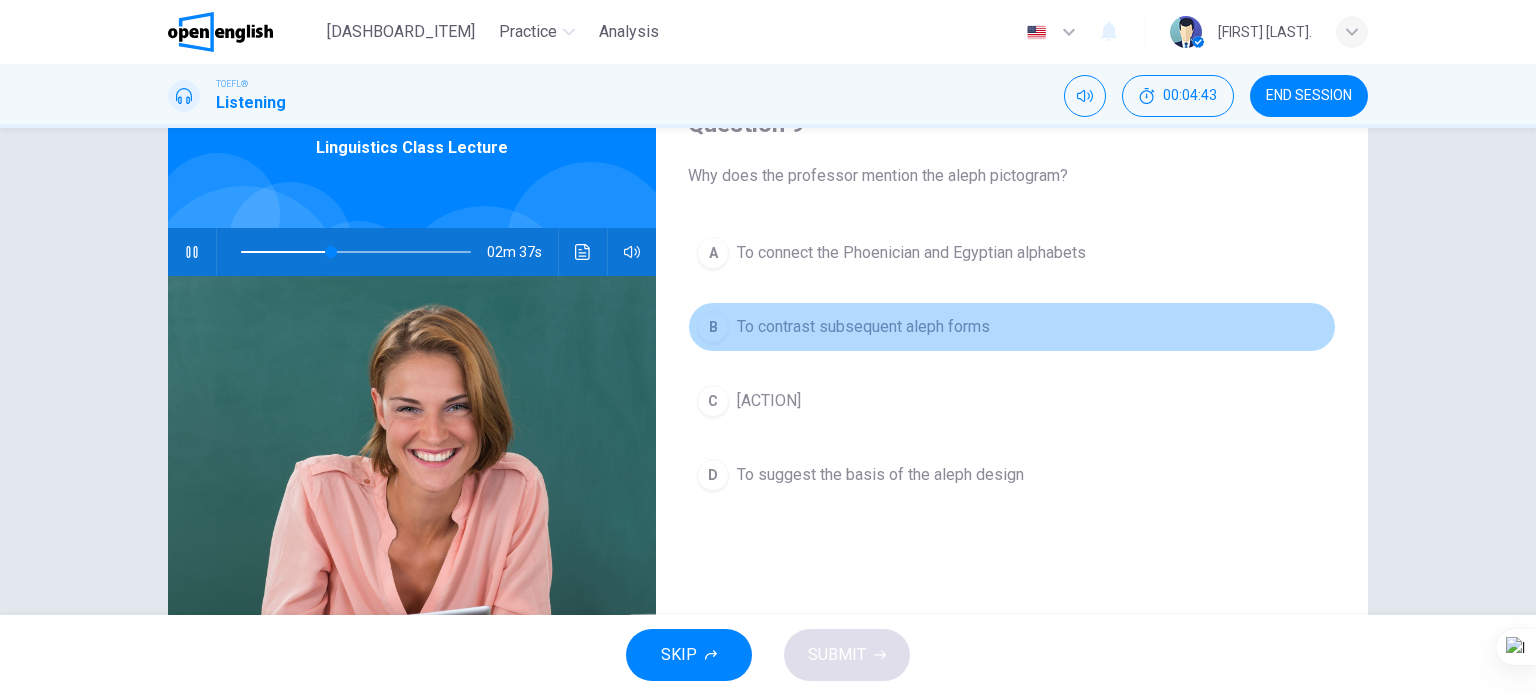 drag, startPoint x: 876, startPoint y: 323, endPoint x: 852, endPoint y: 329, distance: 24.738634 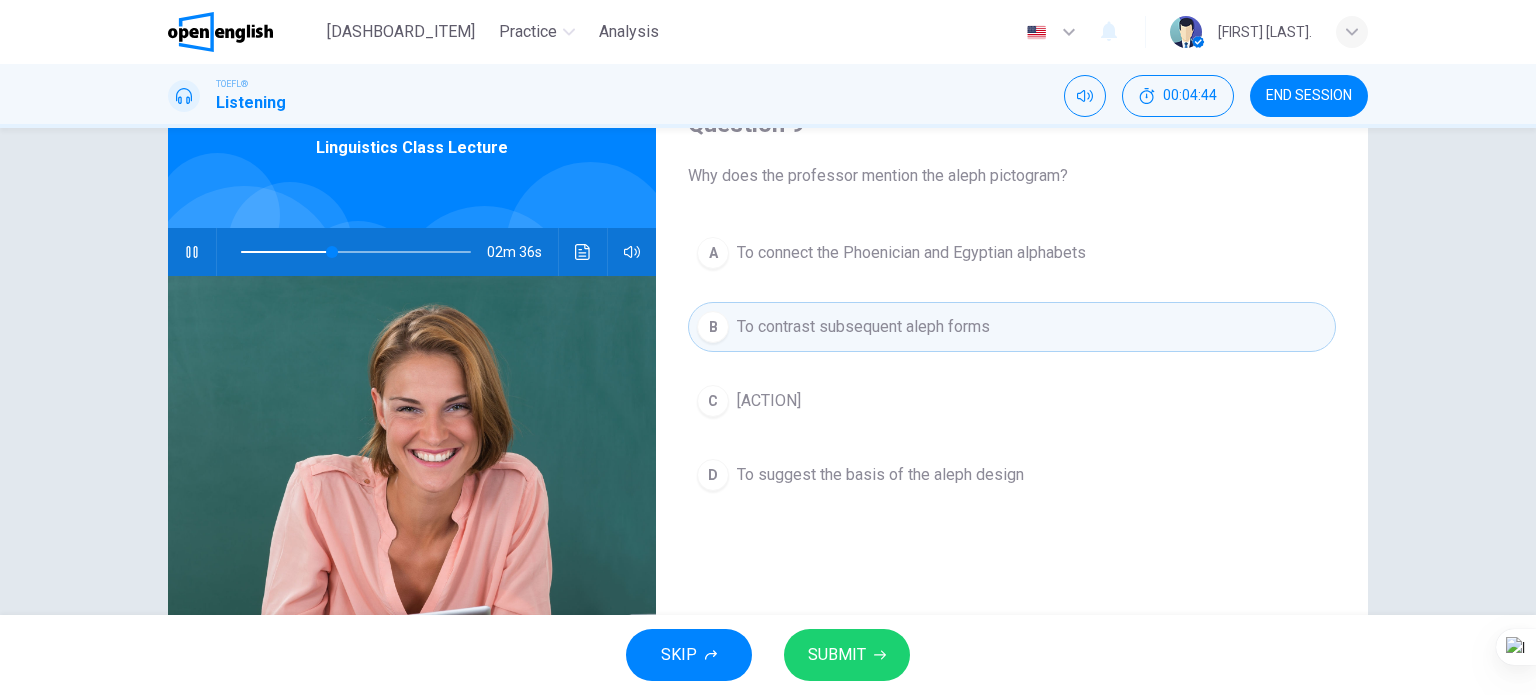 click on "SUBMIT" at bounding box center (837, 655) 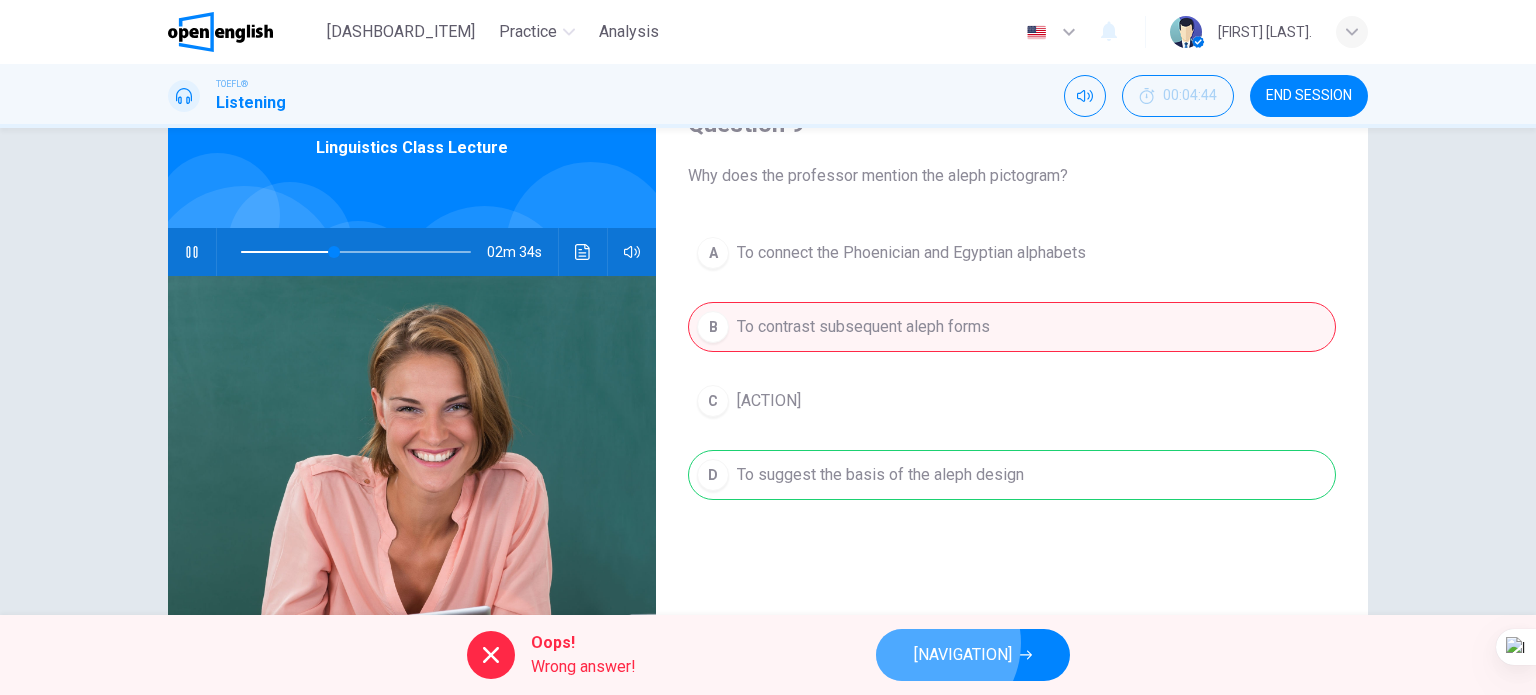 click on "[NAVIGATION]" at bounding box center (963, 655) 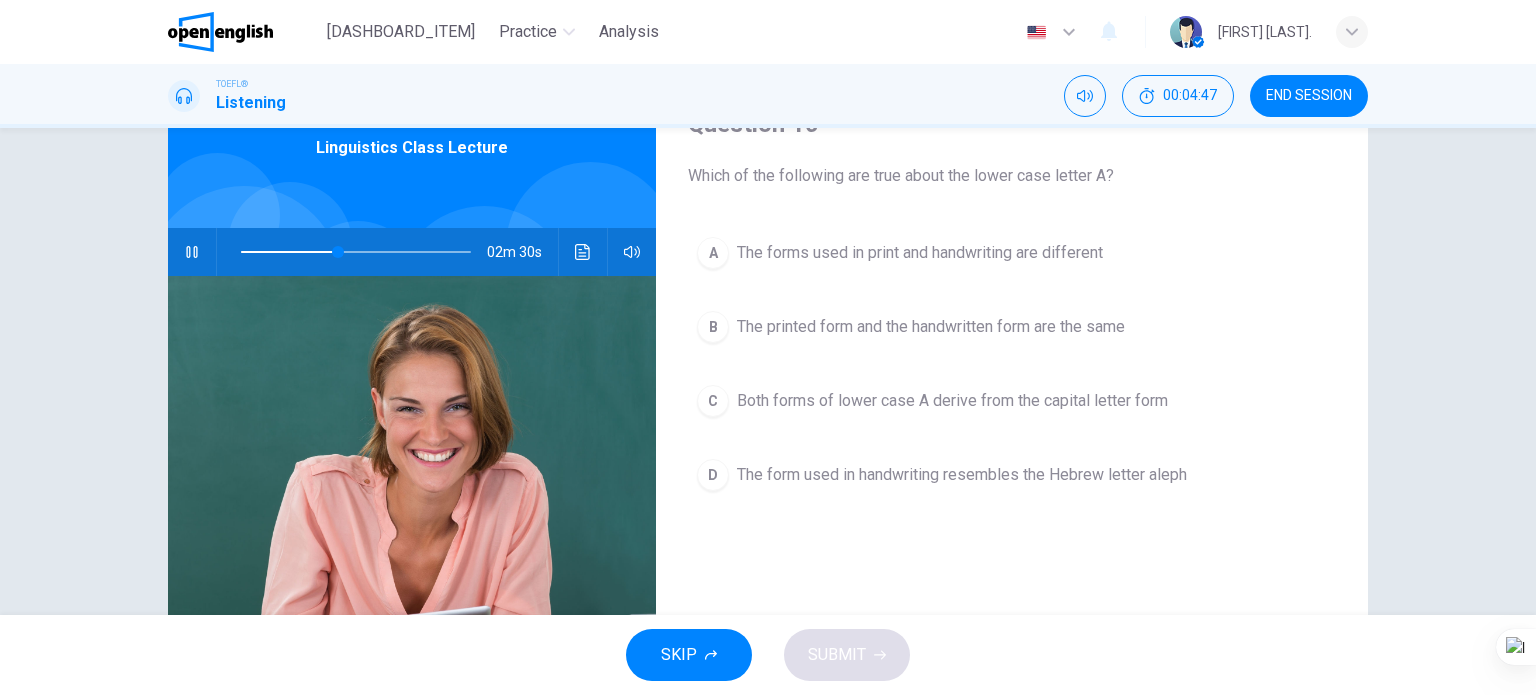 click on "Both forms of lower case A derive from the capital letter form" at bounding box center [920, 253] 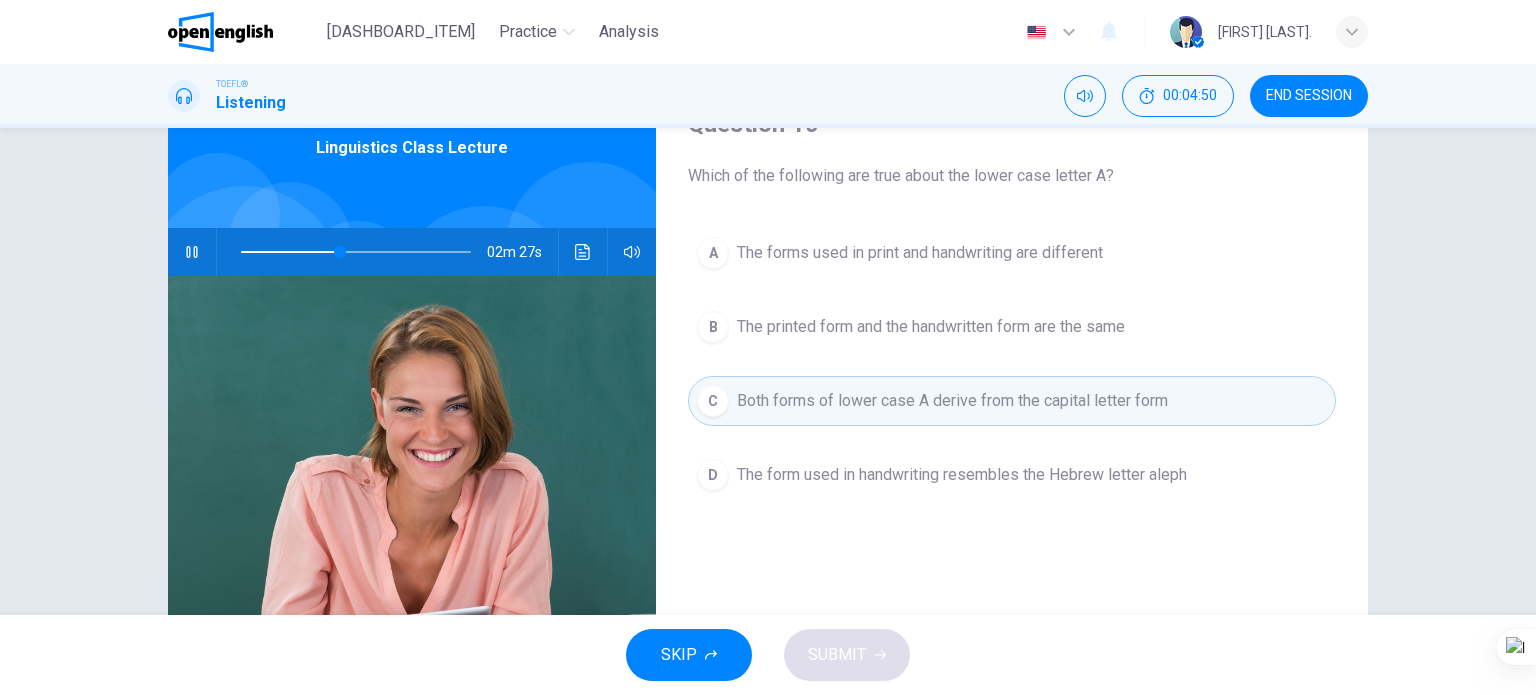 click on "The forms used in print and handwriting are different" at bounding box center [920, 253] 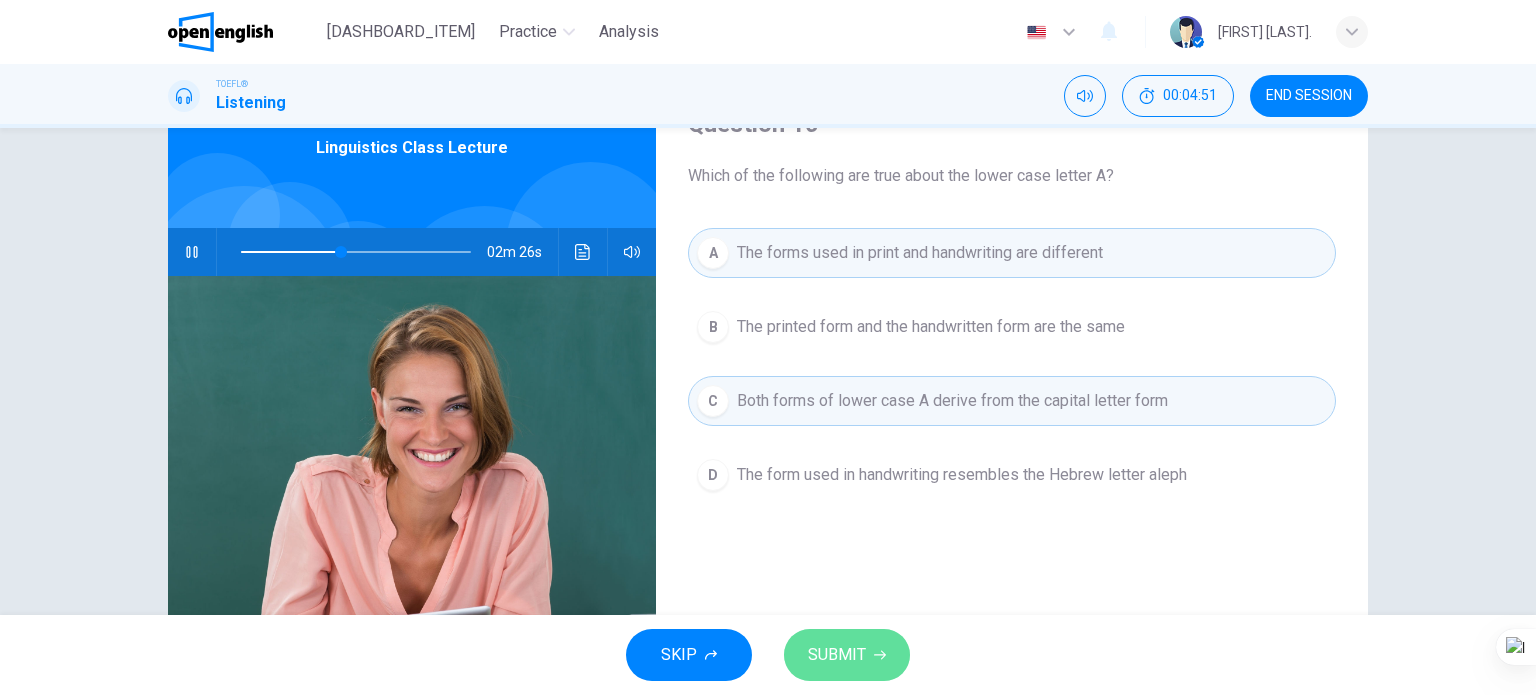 click on "SUBMIT" at bounding box center (837, 655) 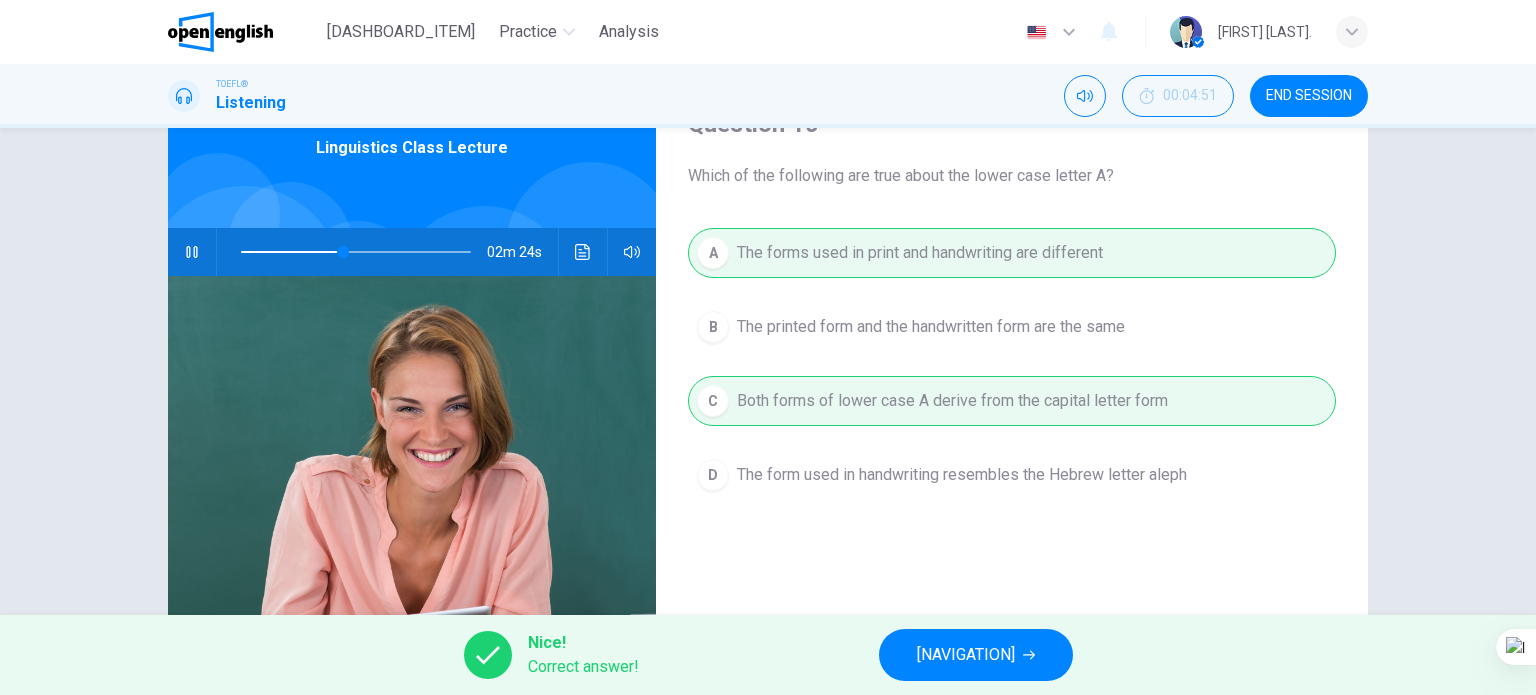 click on "[NAVIGATION]" at bounding box center [966, 655] 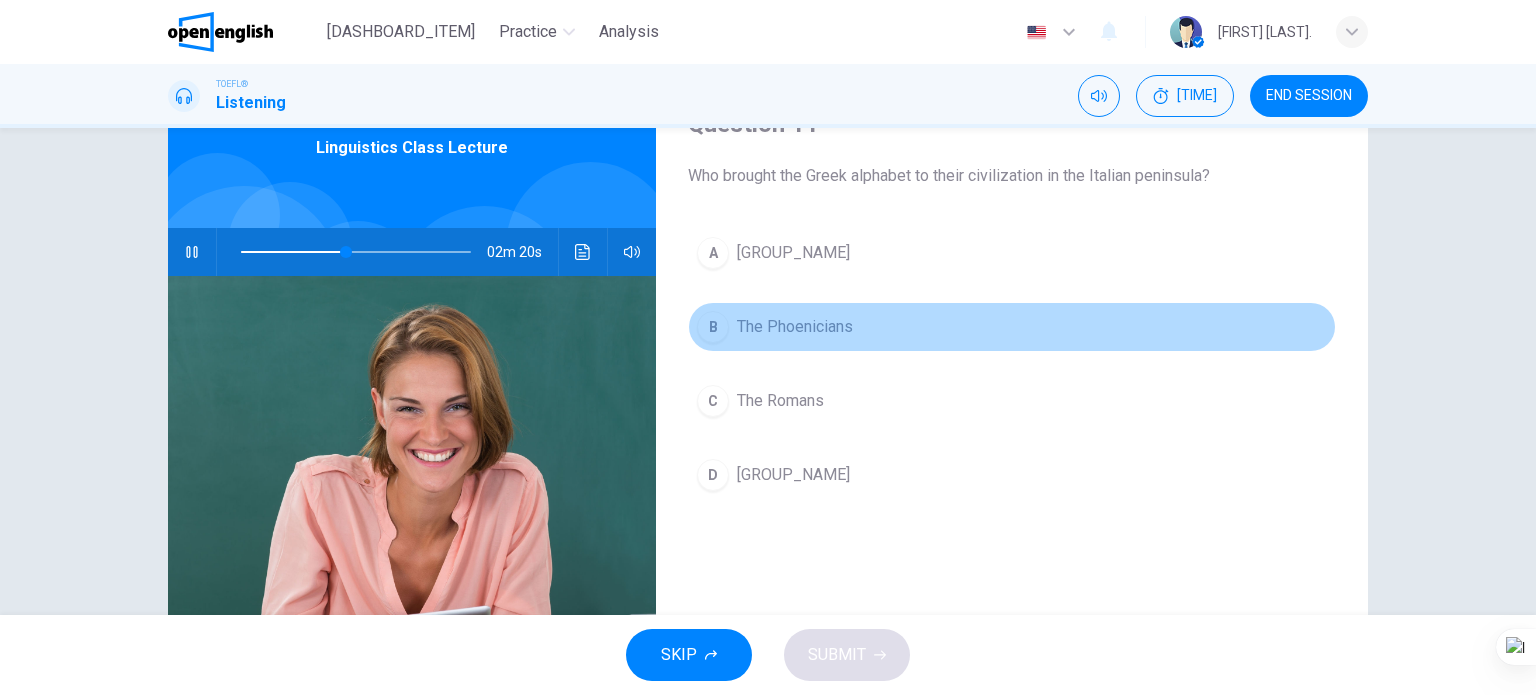 click on "The Phoenicians" at bounding box center [793, 253] 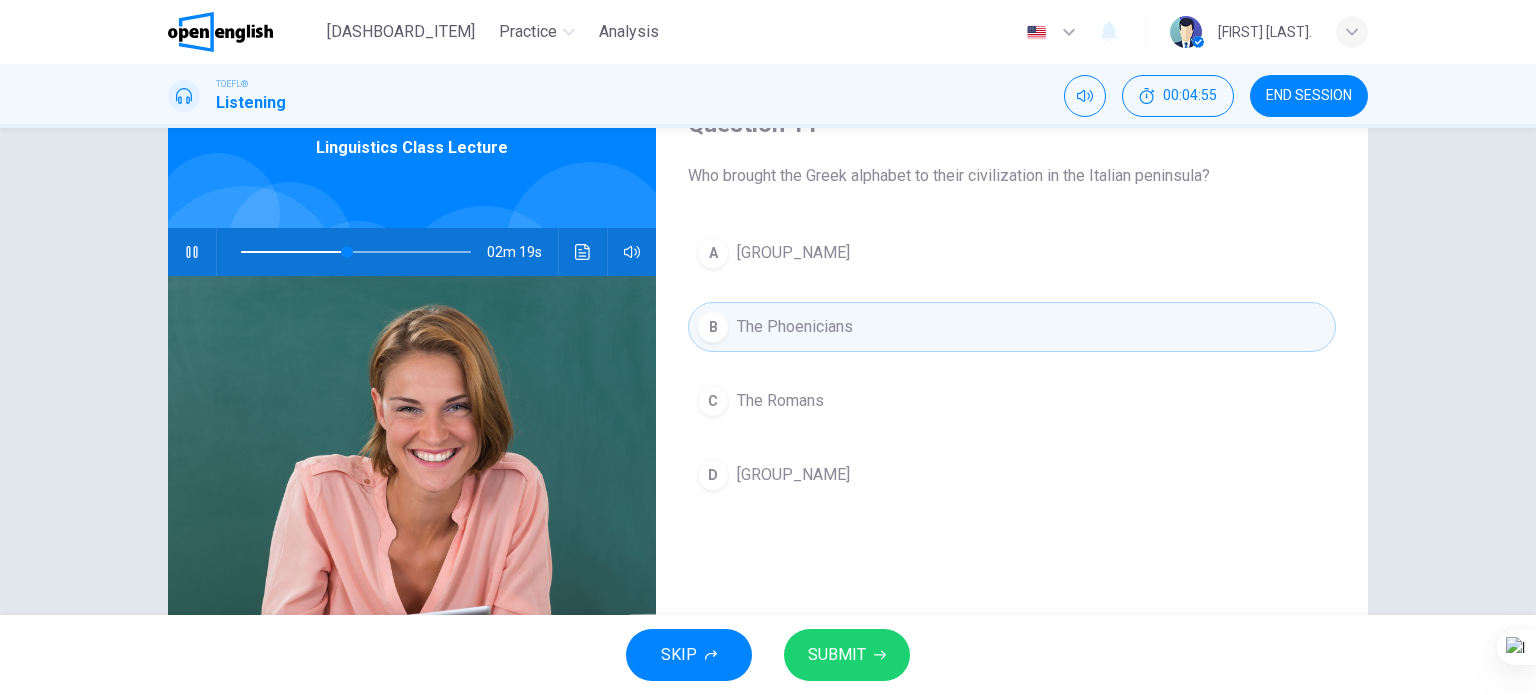 click on "SUBMIT" at bounding box center (837, 655) 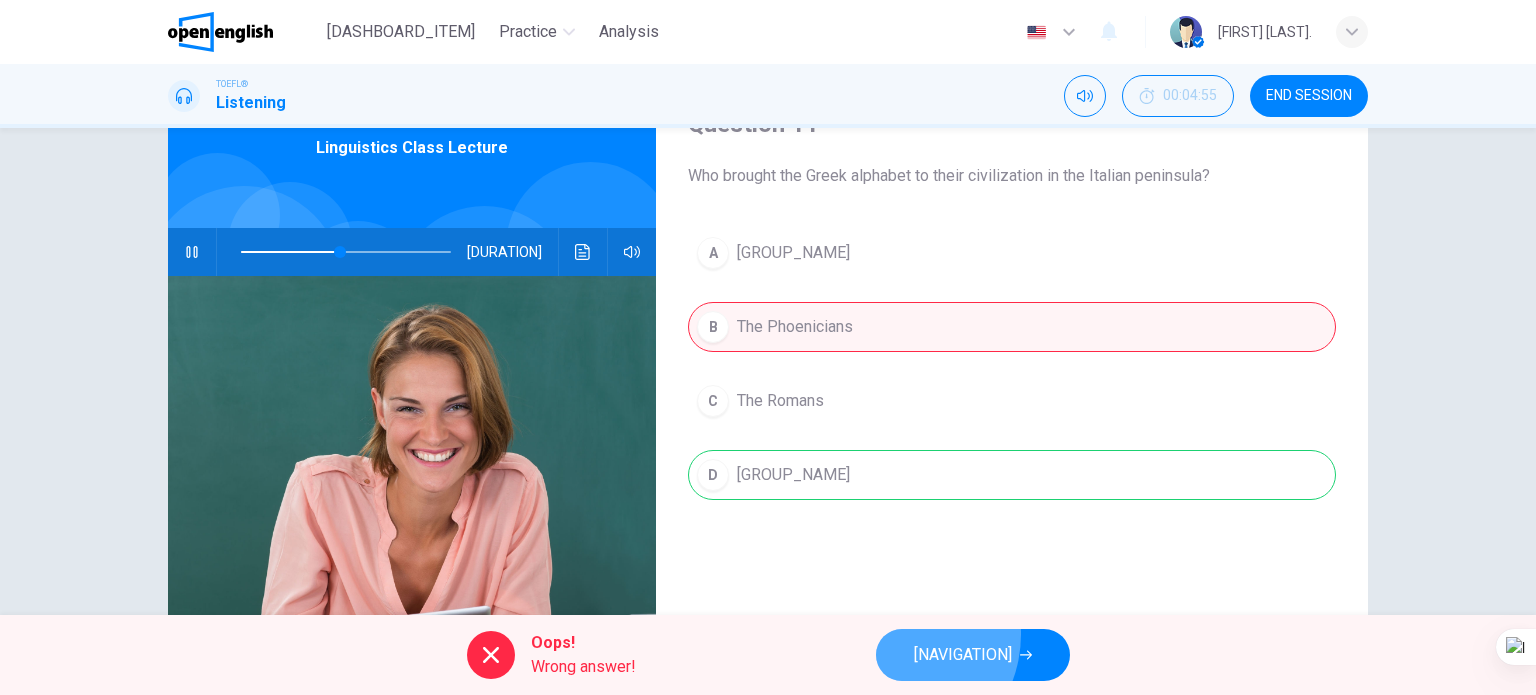 click on "[NAVIGATION]" at bounding box center (973, 655) 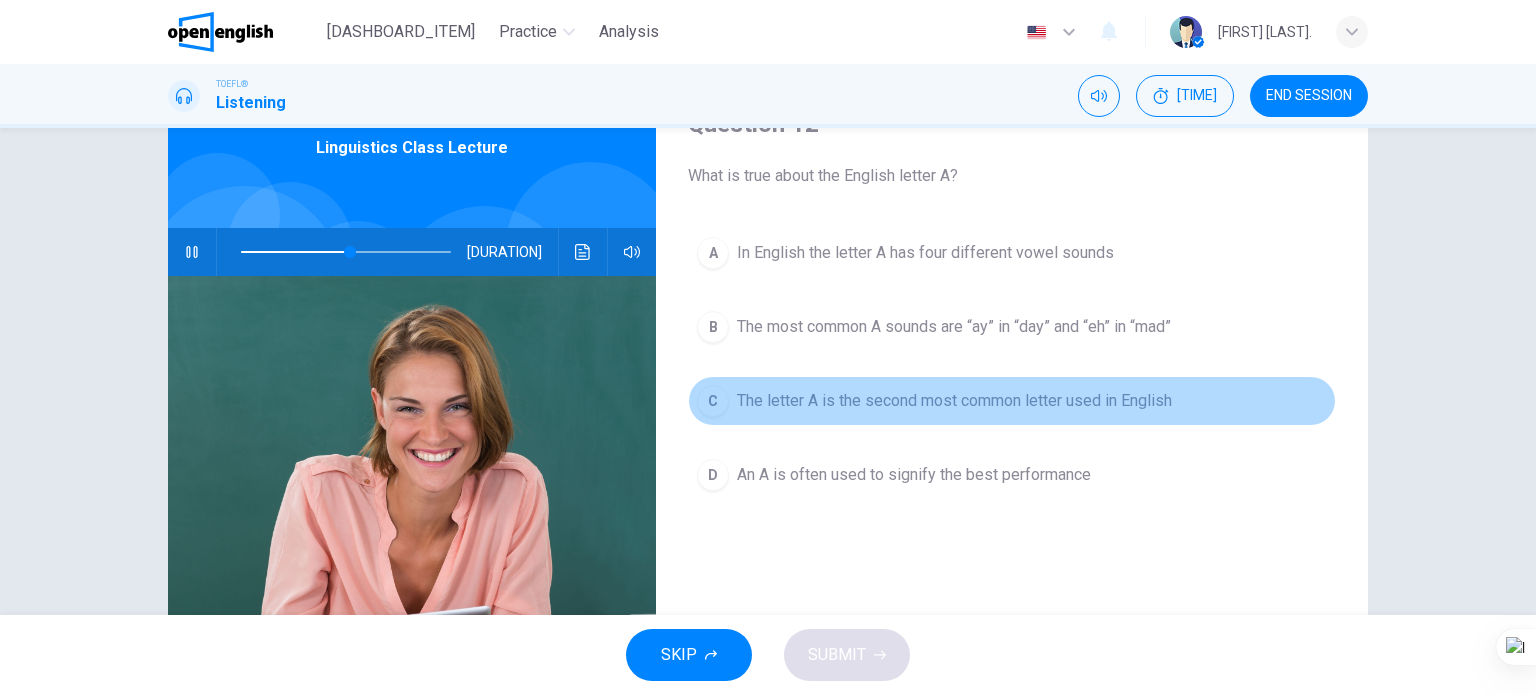 click on "The letter A is the second most common letter used in English" at bounding box center [925, 253] 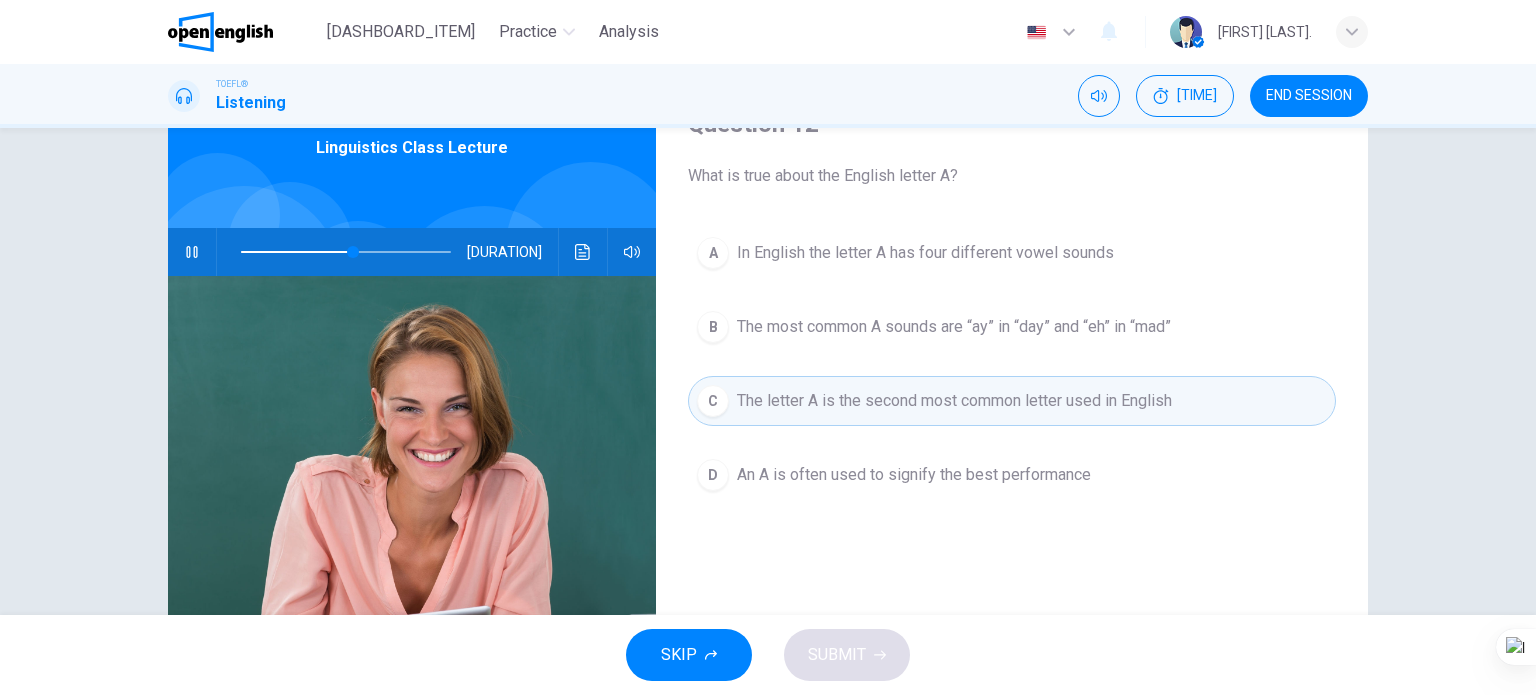 click on "The most common A sounds are “ay” in “day” and “eh” in “mad”" at bounding box center [925, 253] 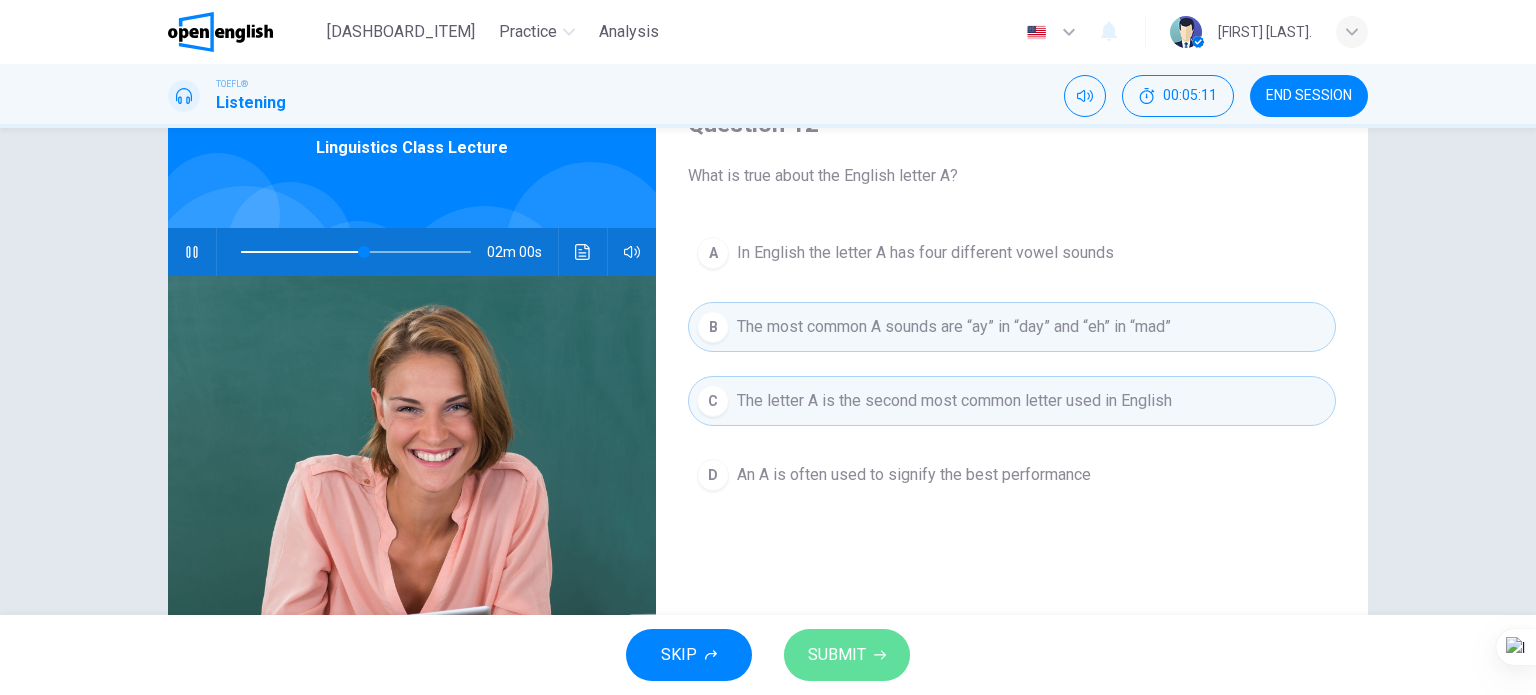 click on "SUBMIT" at bounding box center [837, 655] 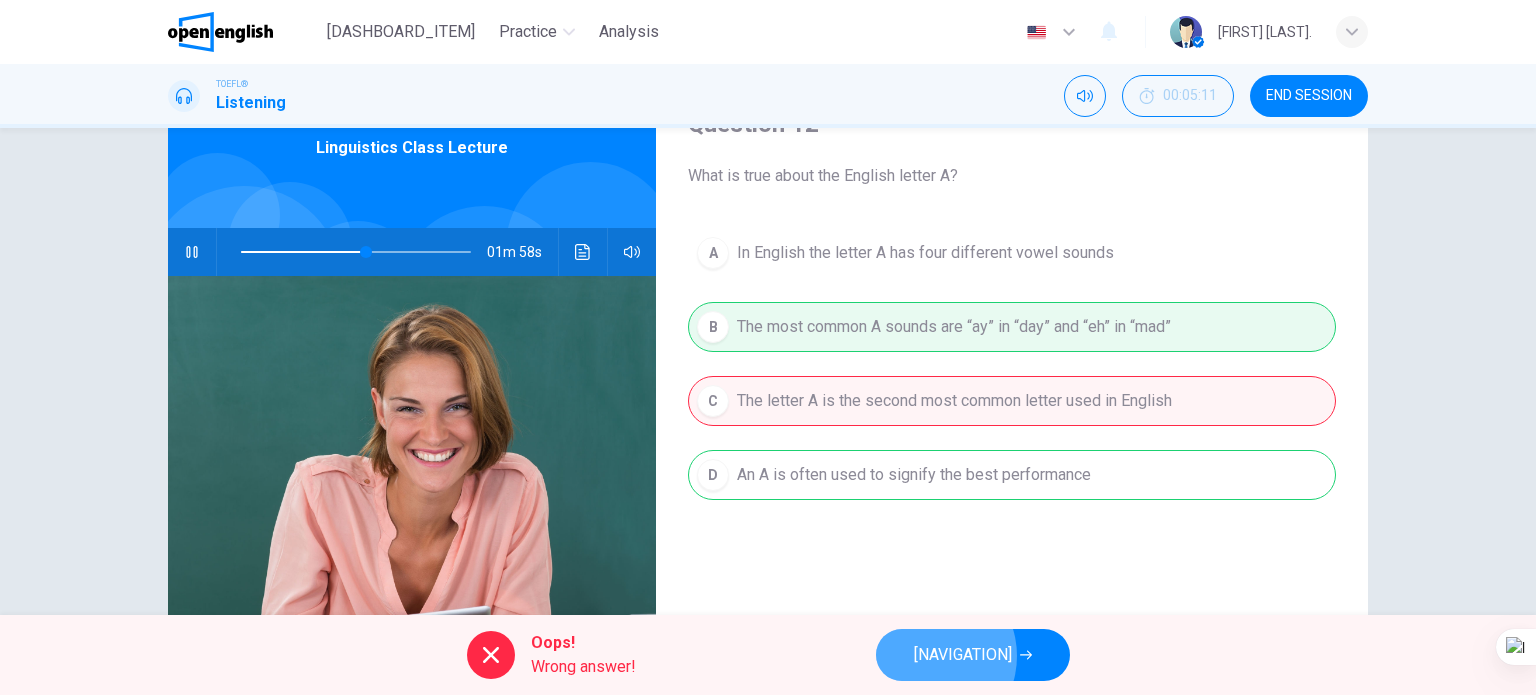 click on "[NAVIGATION]" at bounding box center [963, 655] 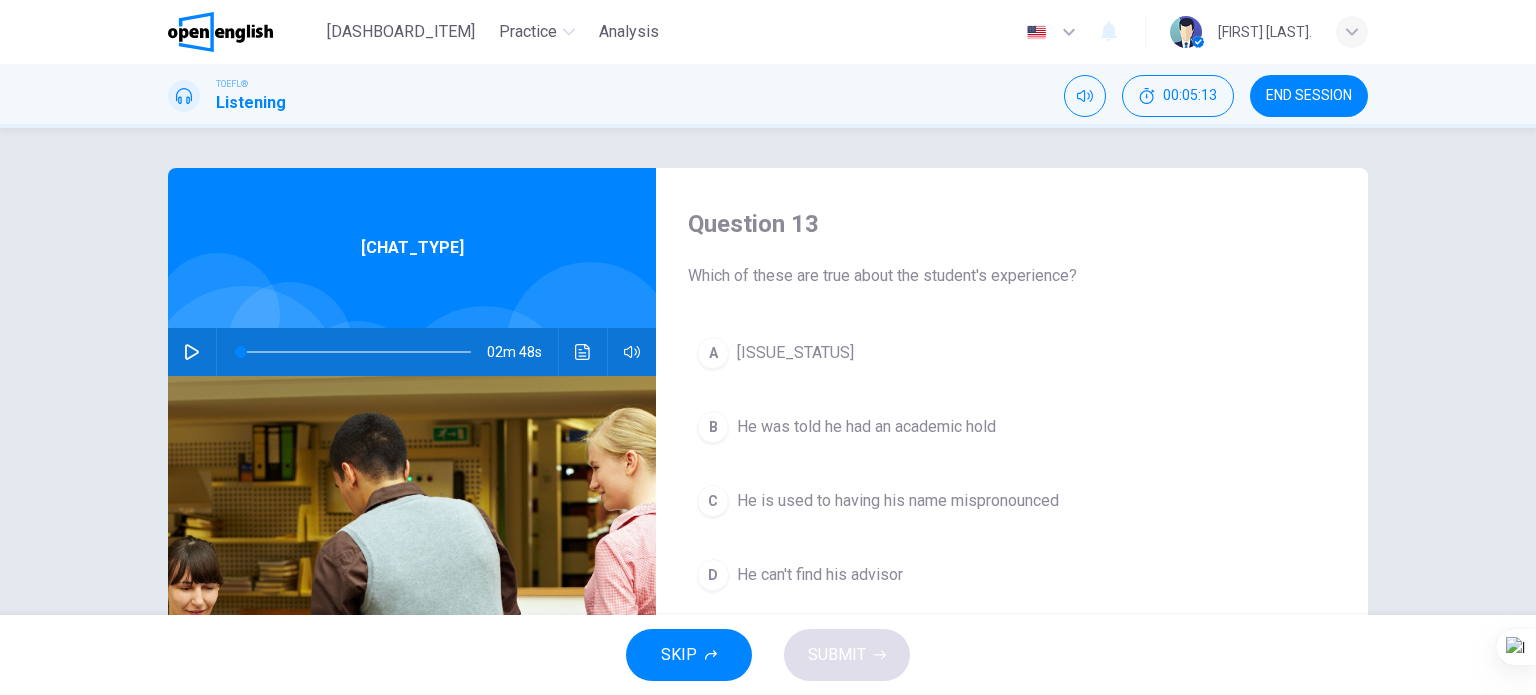 click at bounding box center [192, 352] 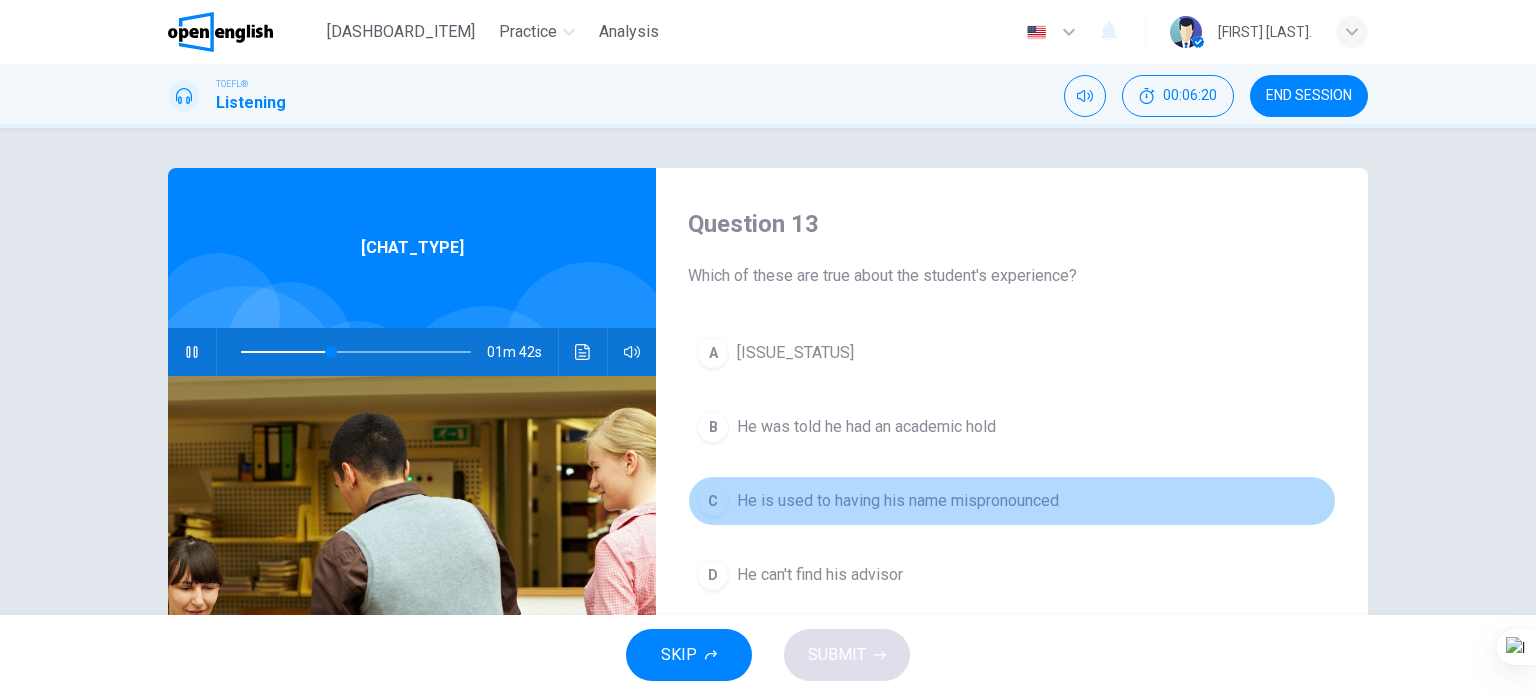 click on "He is used to having his name mispronounced" at bounding box center [795, 353] 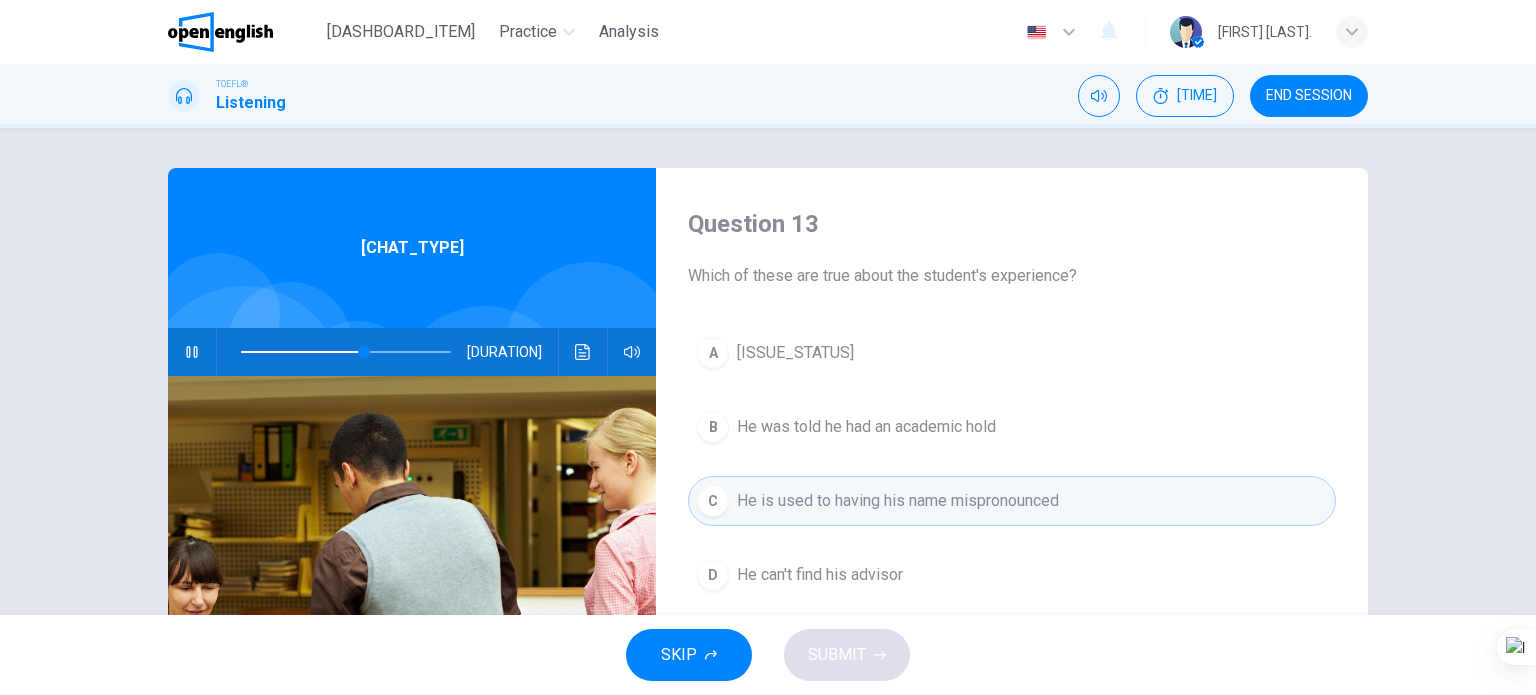 click on "He was told he had an academic hold" at bounding box center [795, 353] 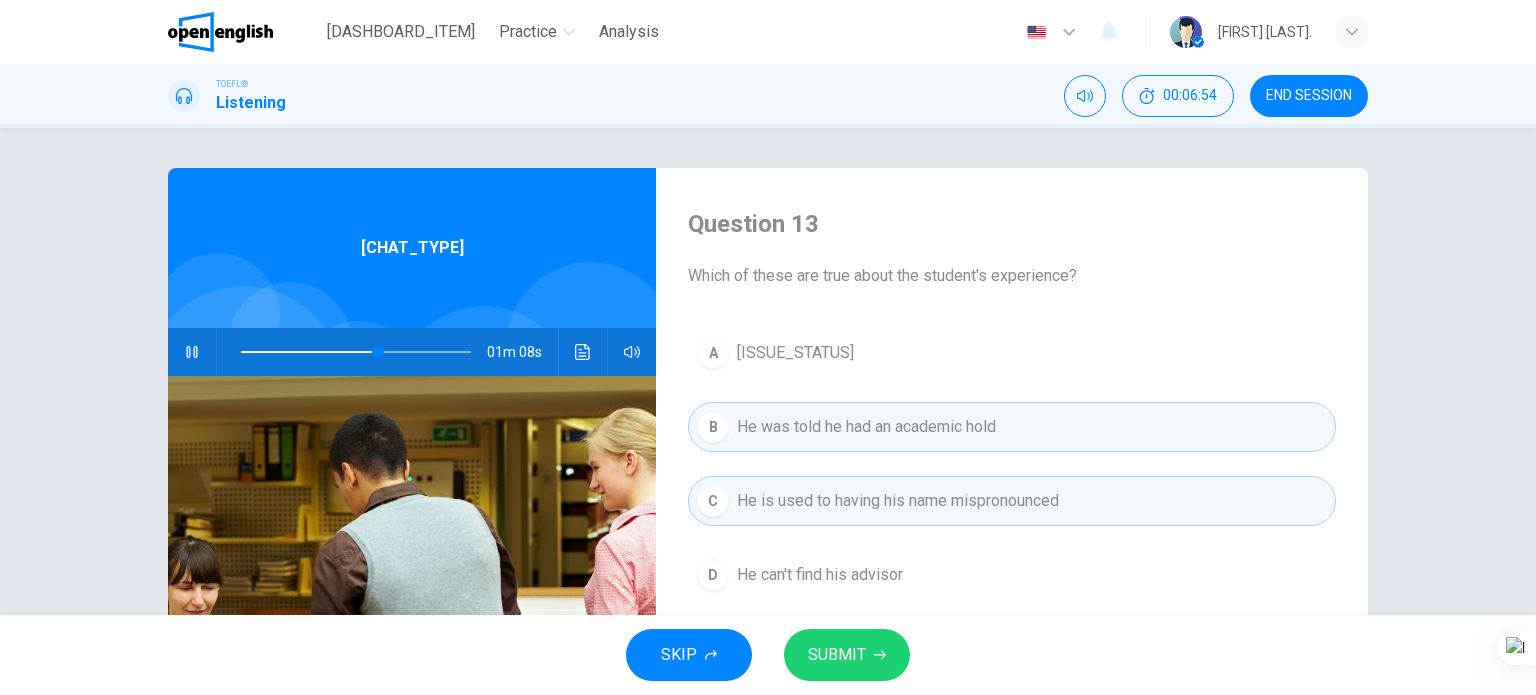 click on "SUBMIT" at bounding box center [837, 655] 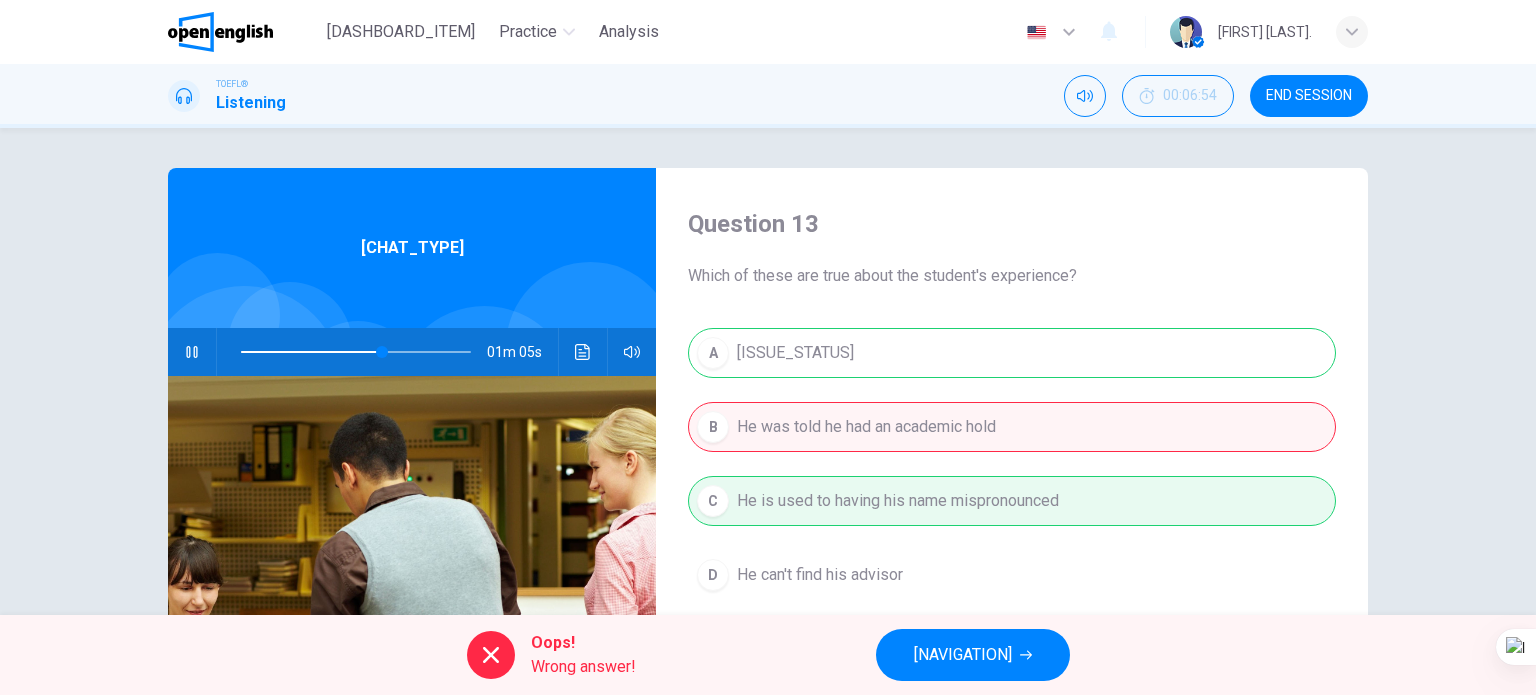 click on "[NAVIGATION]" at bounding box center (963, 655) 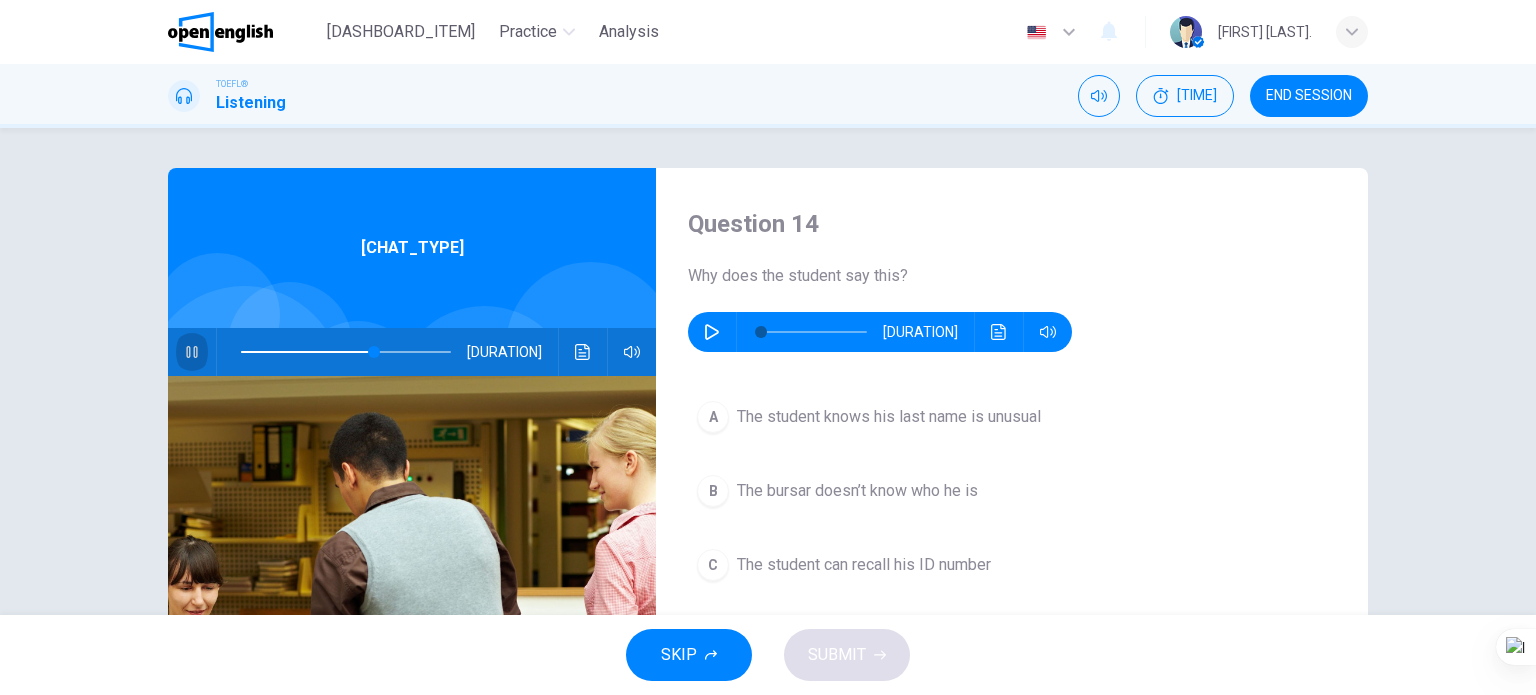 click at bounding box center [192, 352] 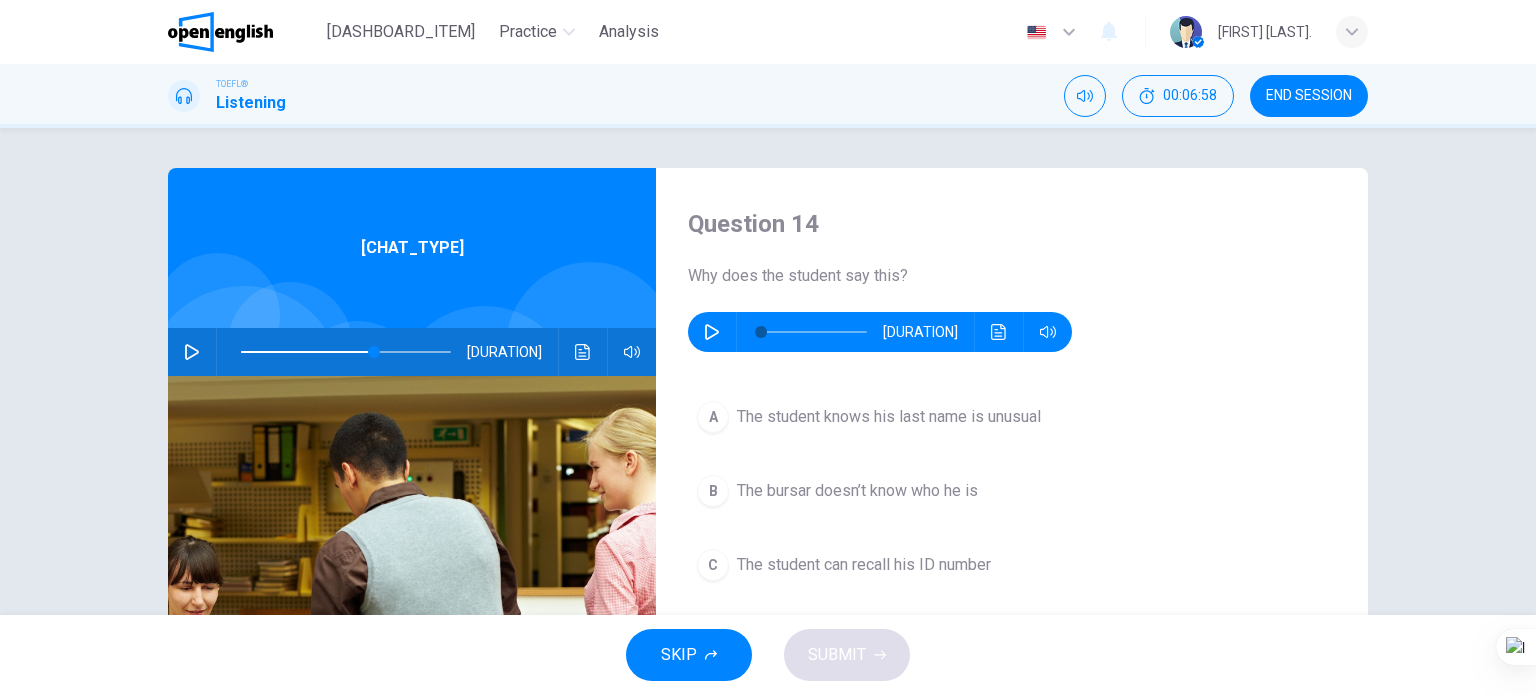 click at bounding box center [712, 332] 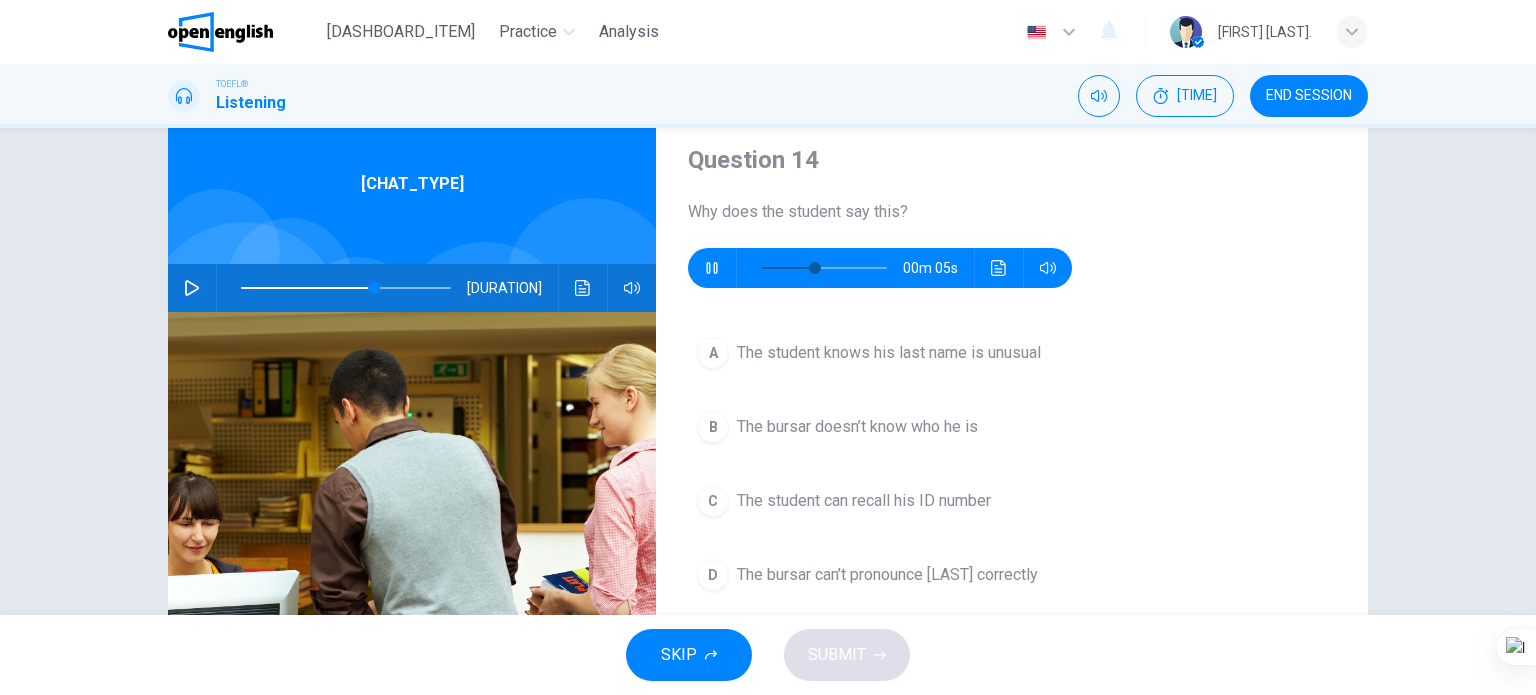 scroll, scrollTop: 100, scrollLeft: 0, axis: vertical 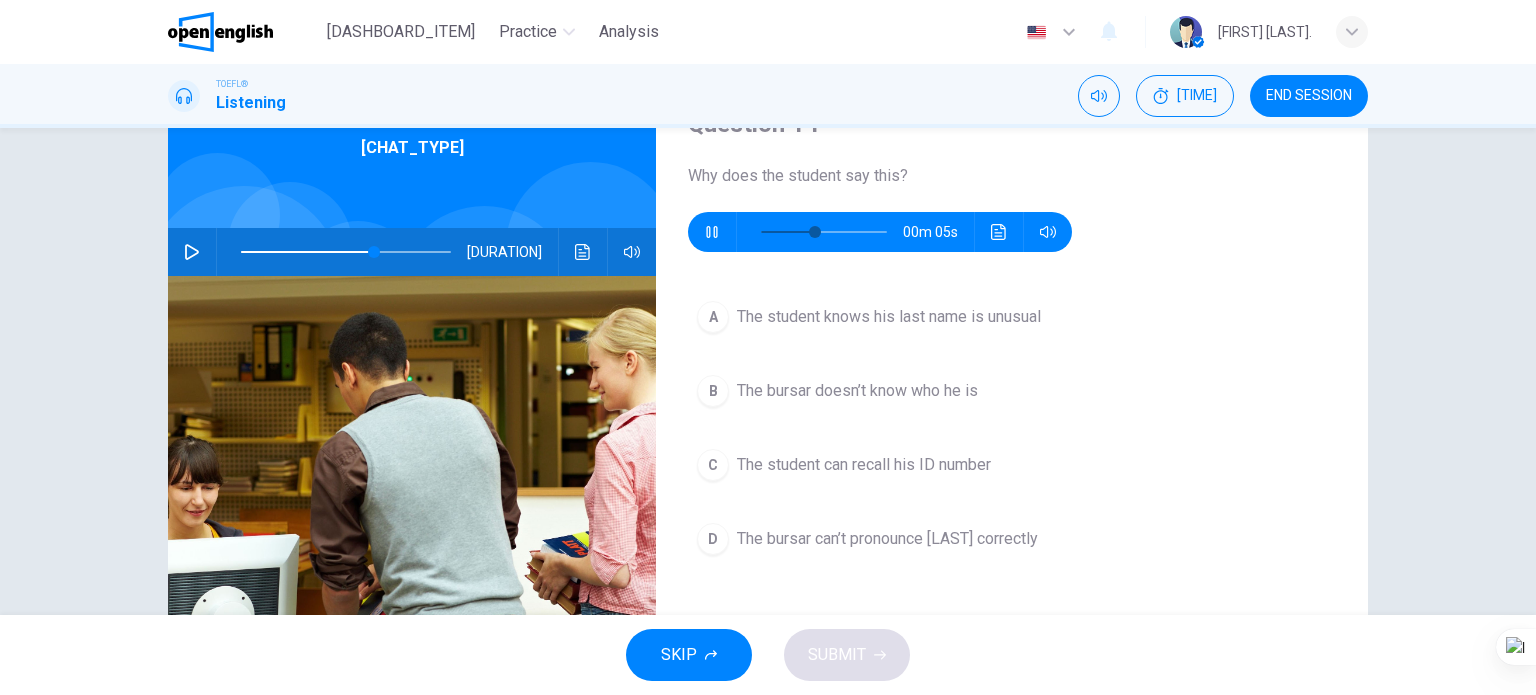 click on "The student can recall his ID number" at bounding box center [889, 317] 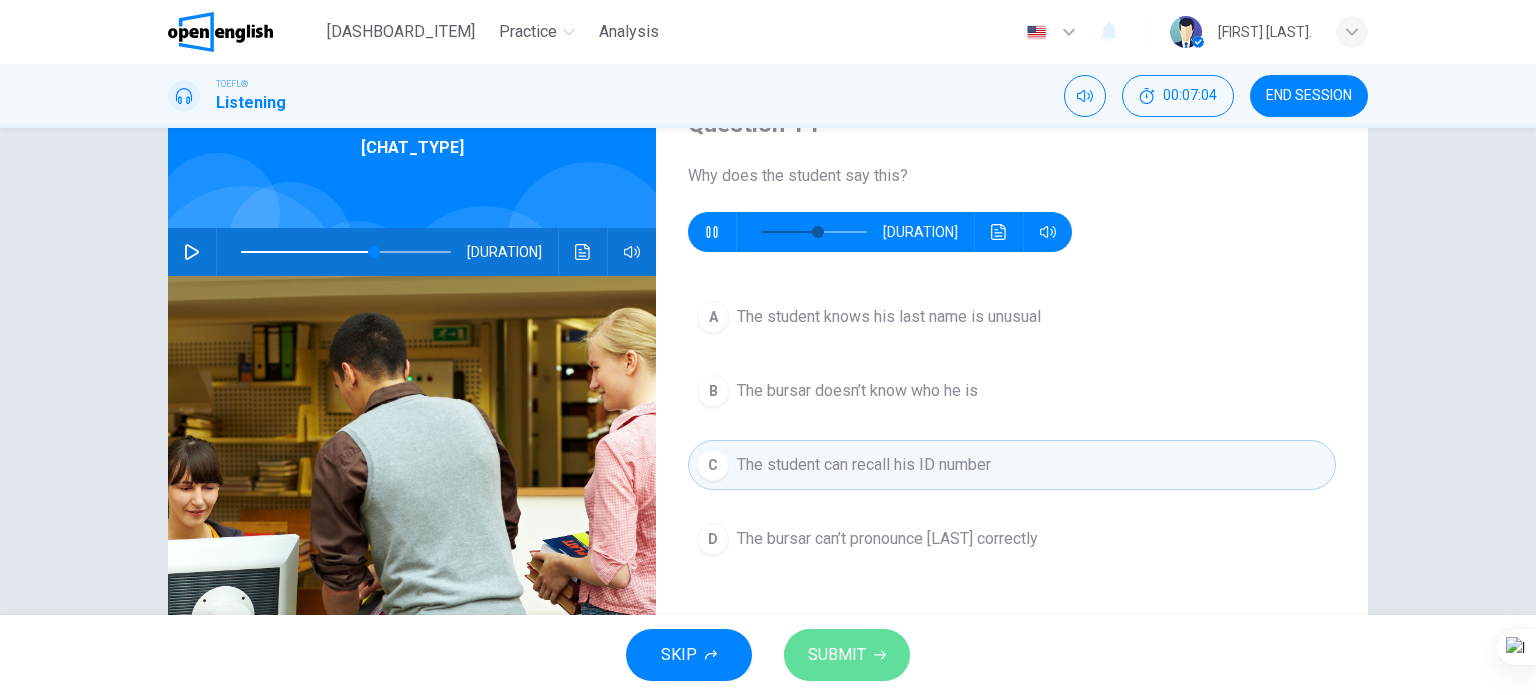 click on "SUBMIT" at bounding box center [837, 655] 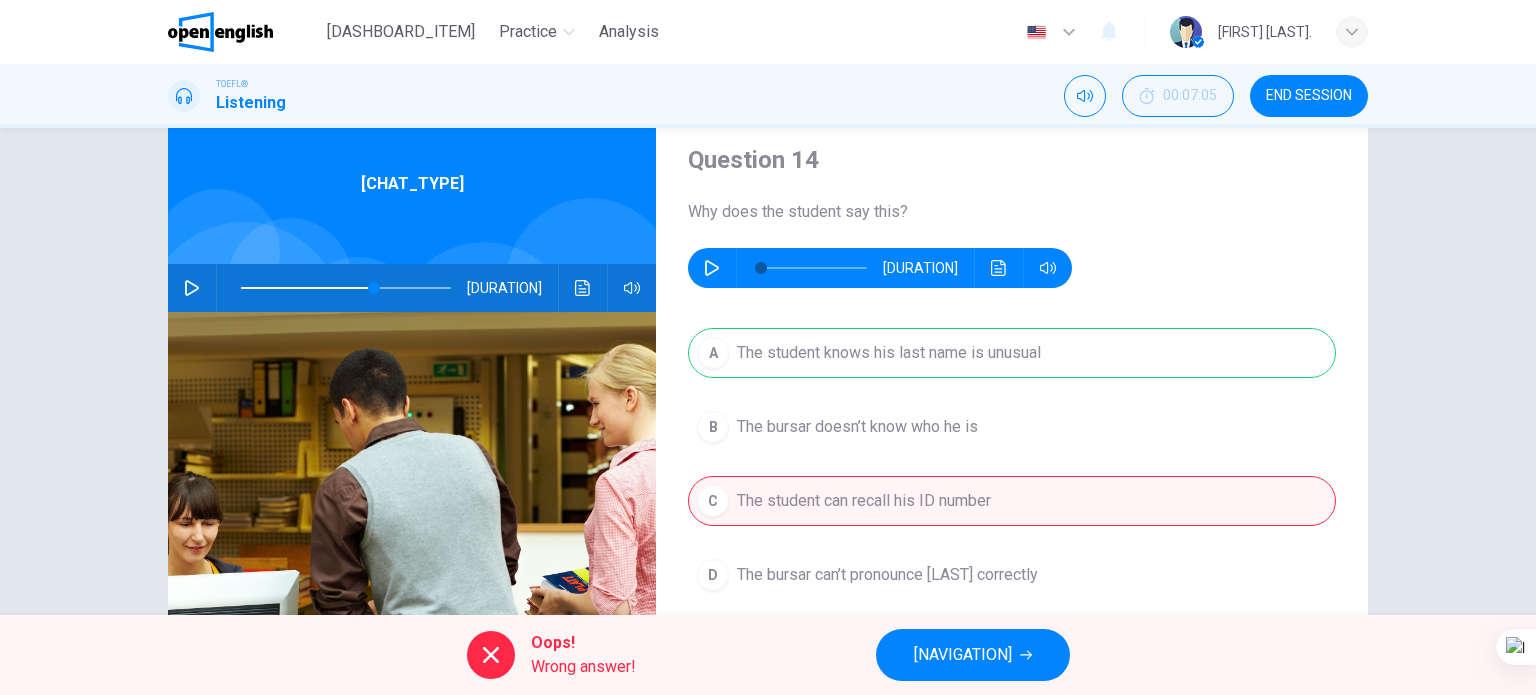 scroll, scrollTop: 100, scrollLeft: 0, axis: vertical 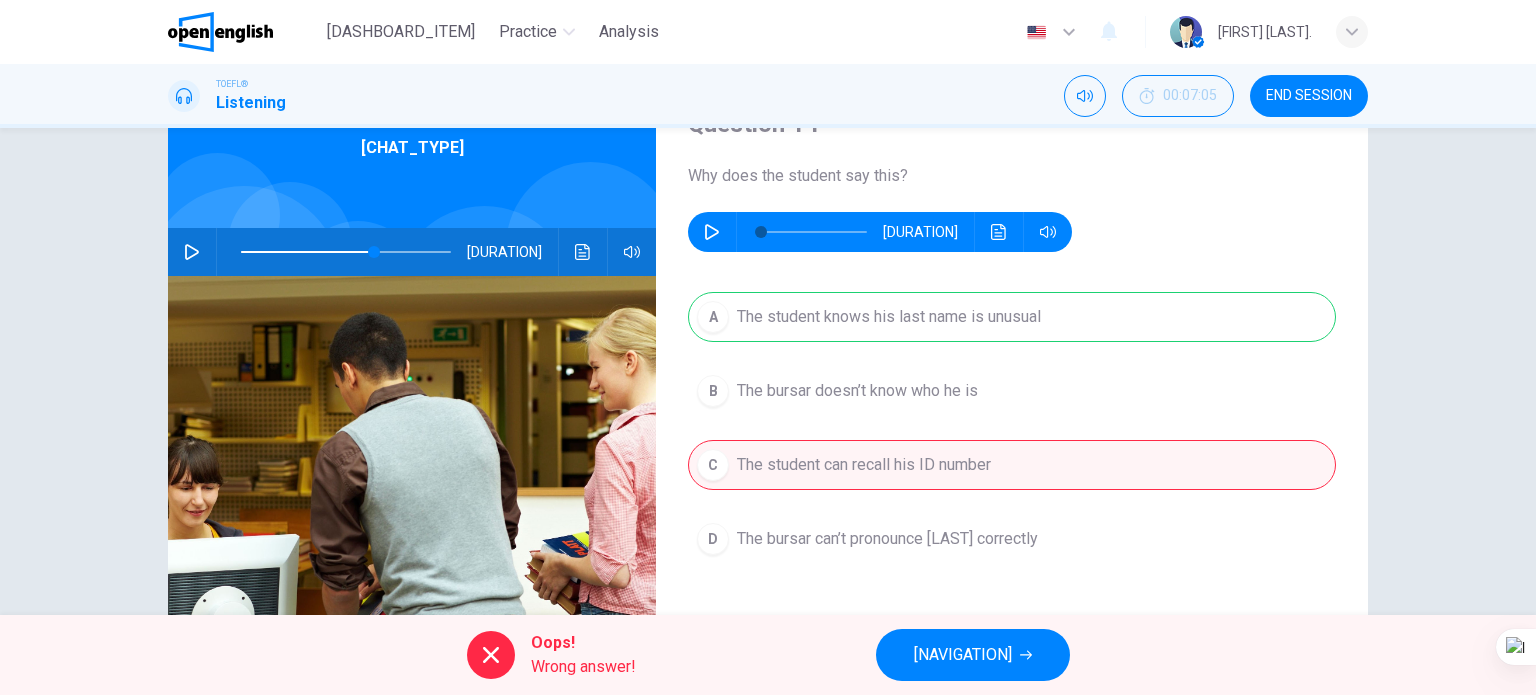 click on "[NAVIGATION]" at bounding box center (963, 655) 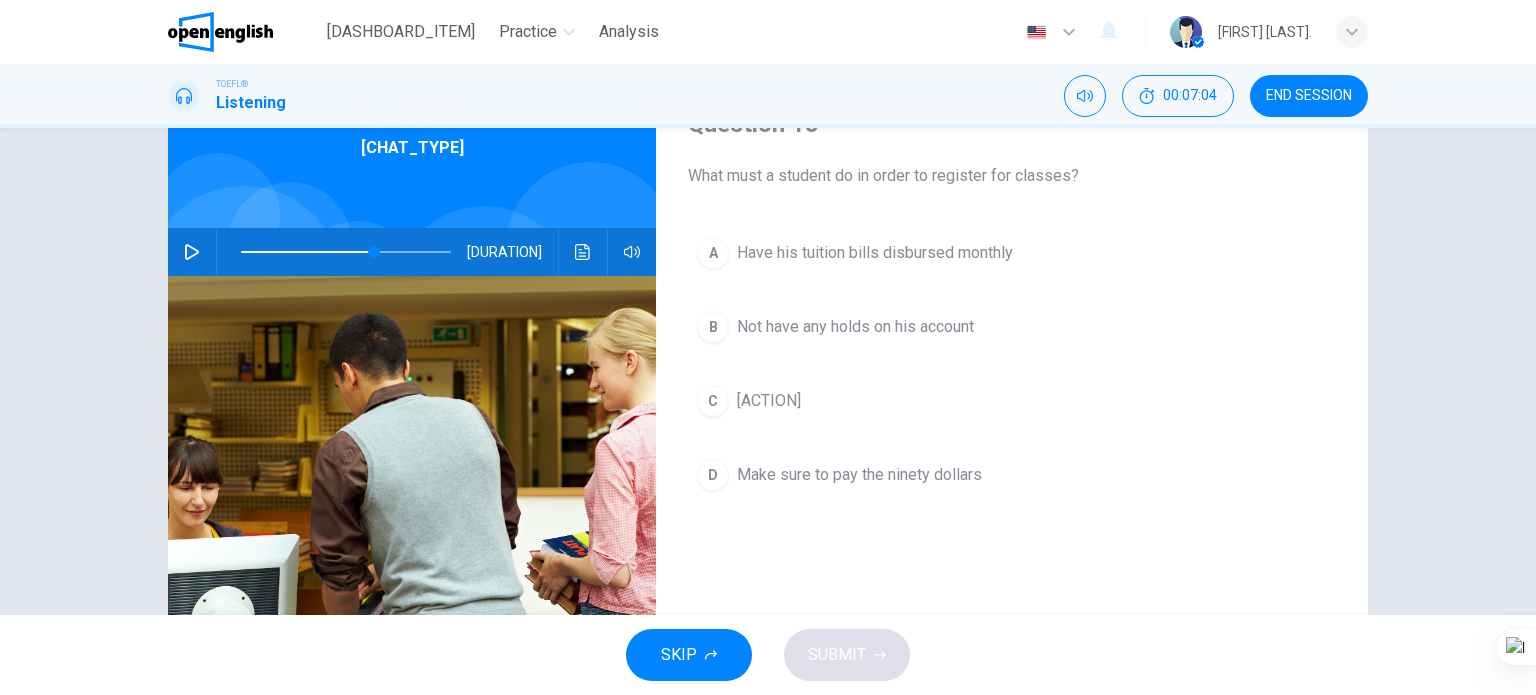 scroll, scrollTop: 0, scrollLeft: 0, axis: both 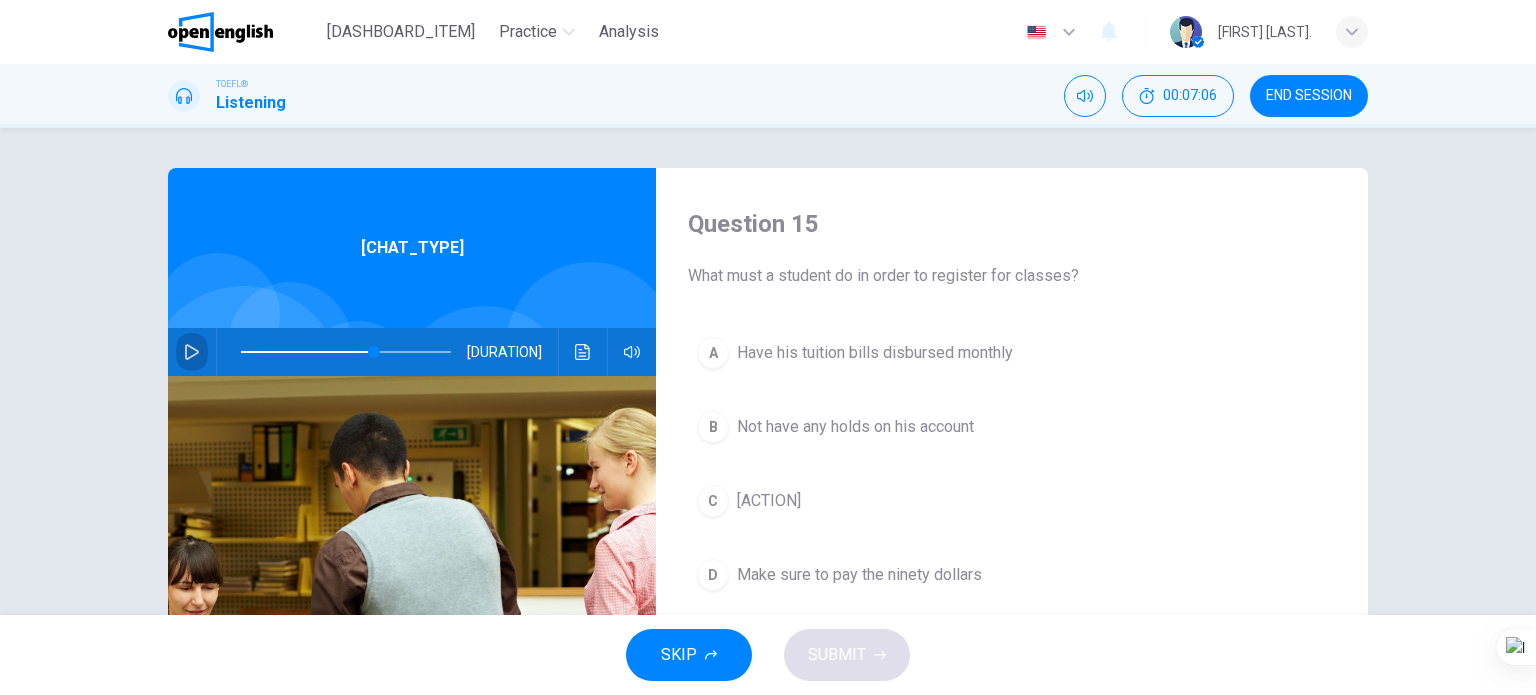 click at bounding box center (192, 352) 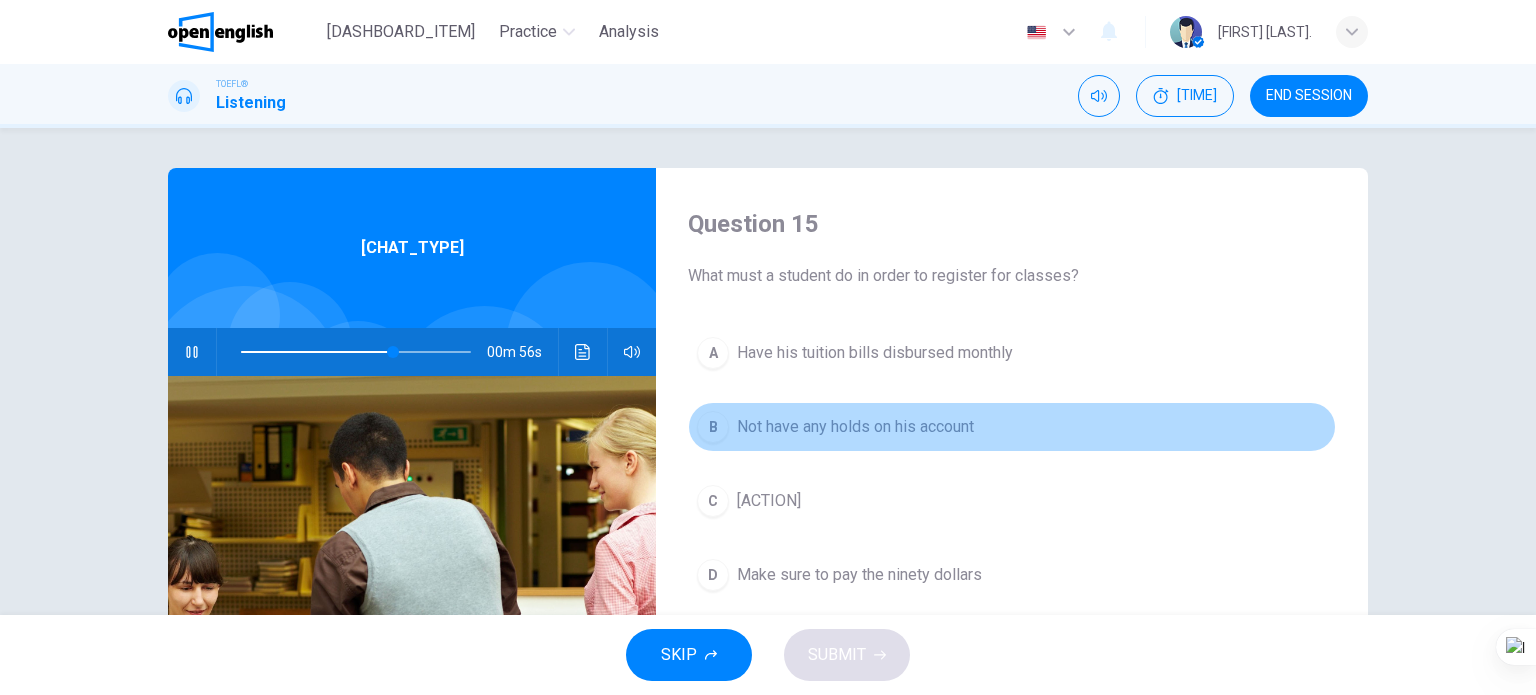 click on "Not have any holds on his account" at bounding box center [875, 353] 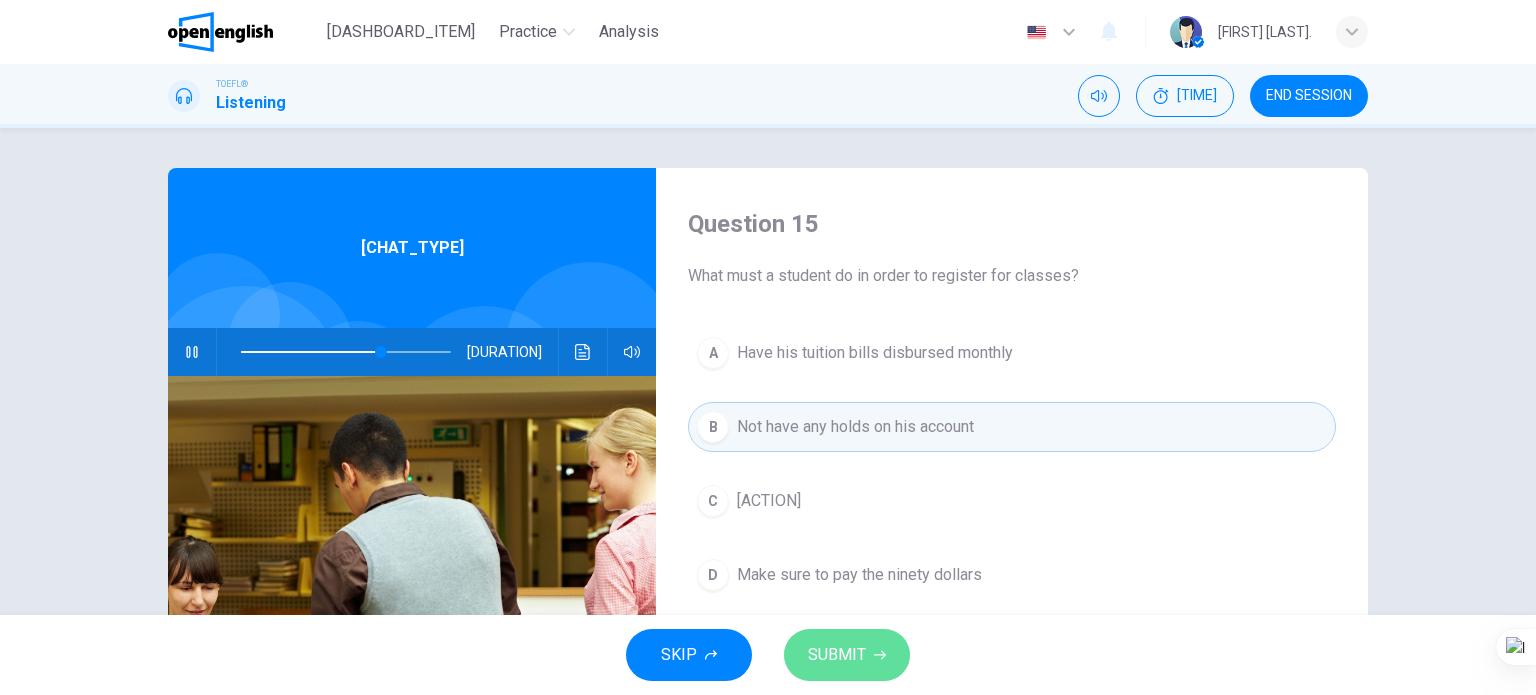 click on "SUBMIT" at bounding box center [837, 655] 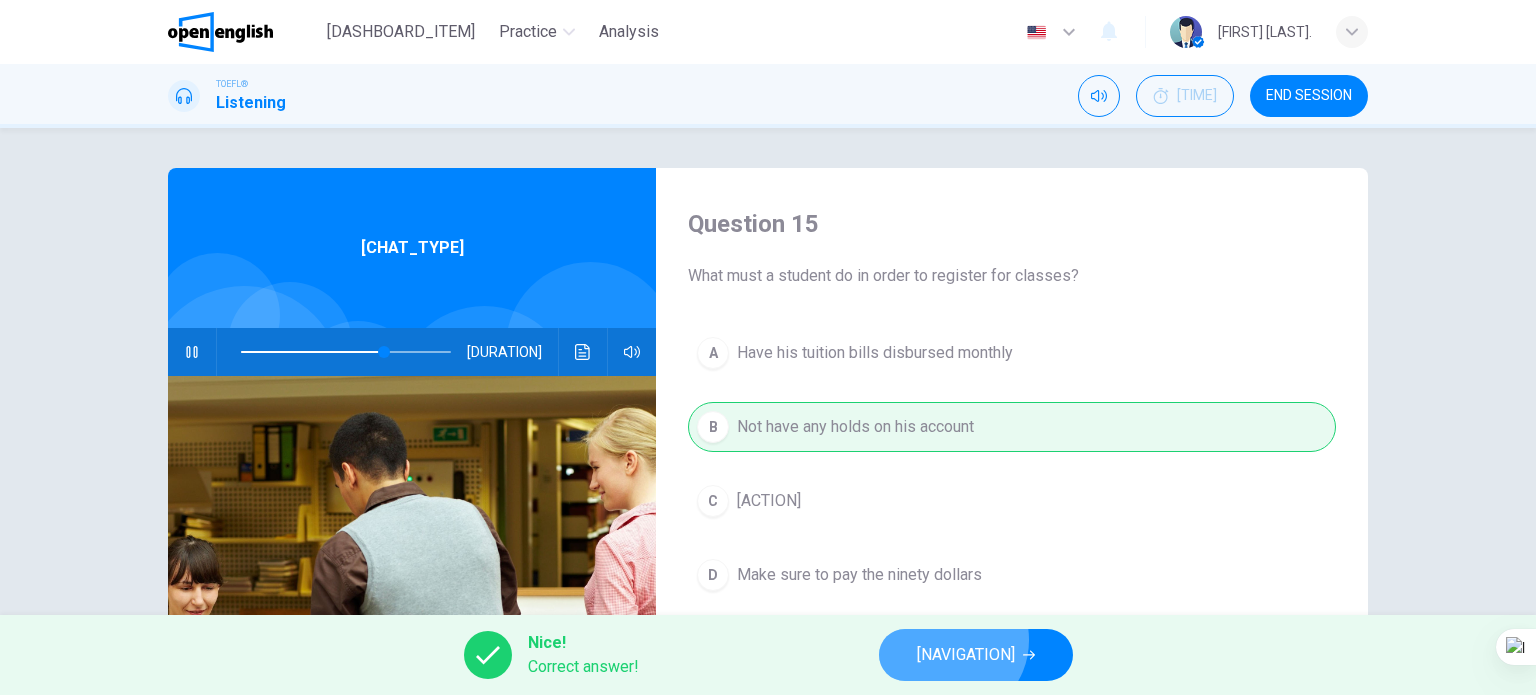 click on "[NAVIGATION]" at bounding box center [966, 655] 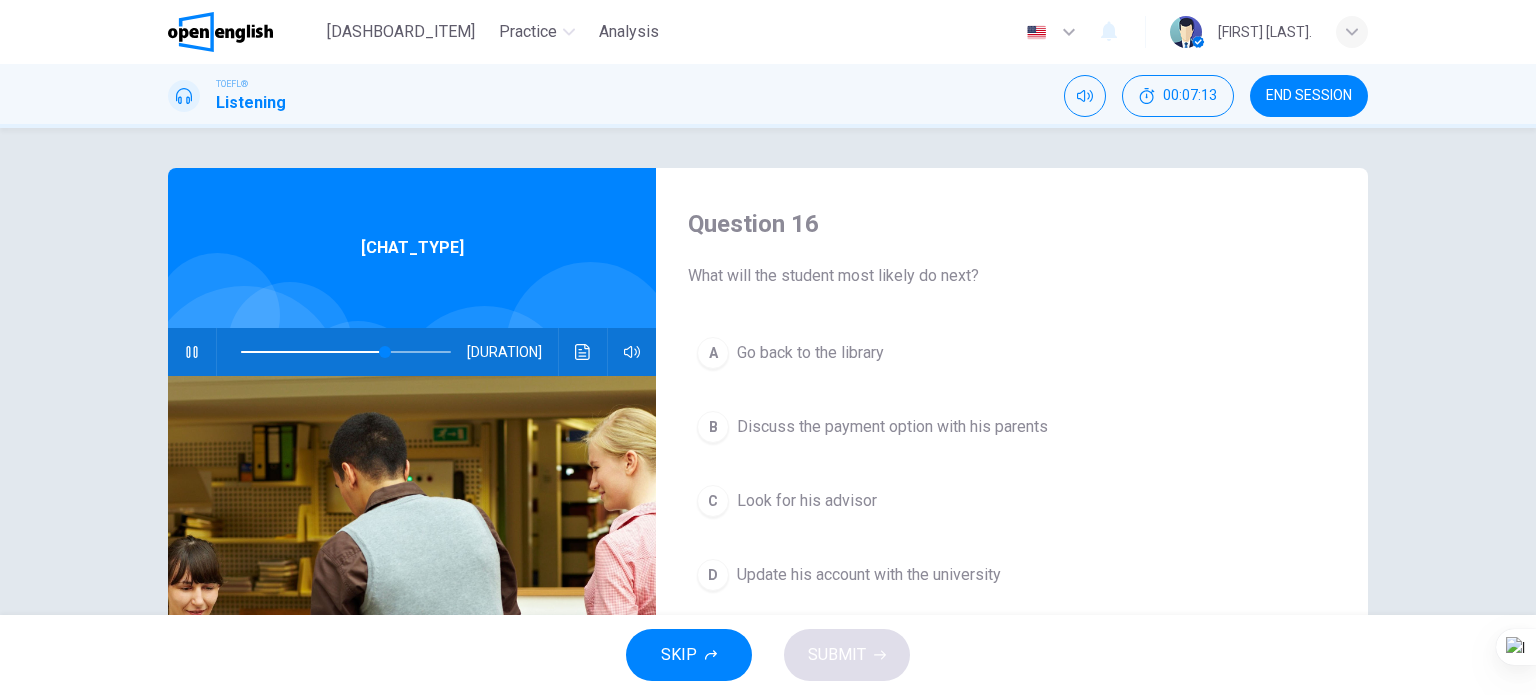 click at bounding box center (191, 352) 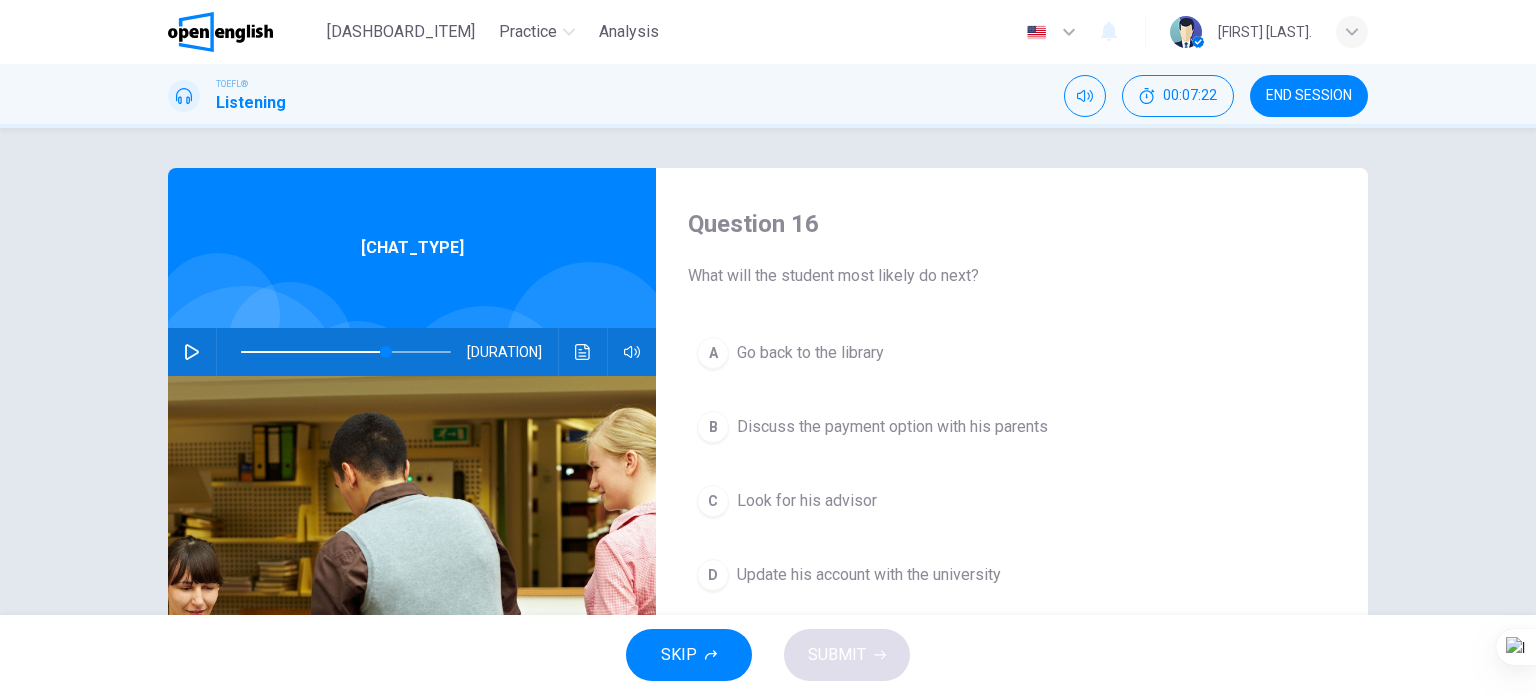 click at bounding box center (192, 352) 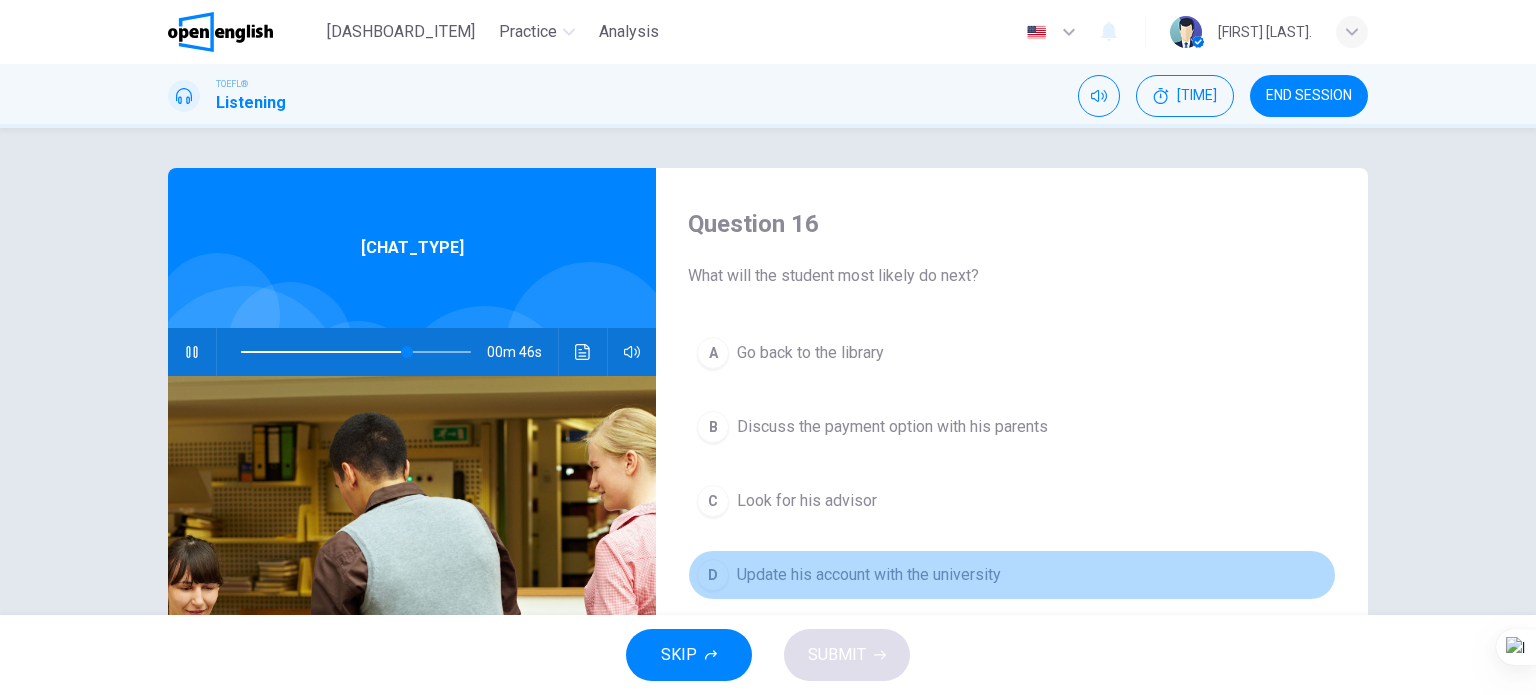 click on "Update his account with the university" at bounding box center (810, 353) 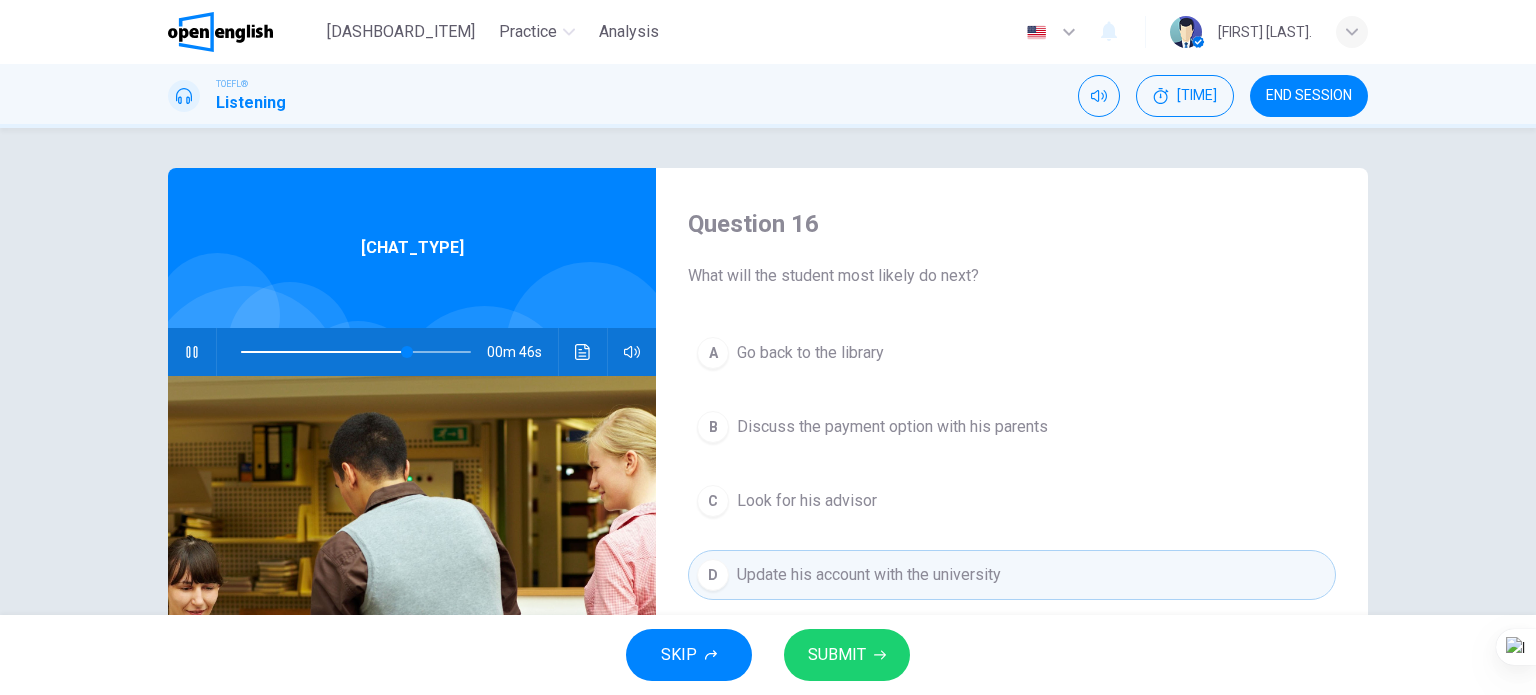 click on "SUBMIT" at bounding box center [847, 655] 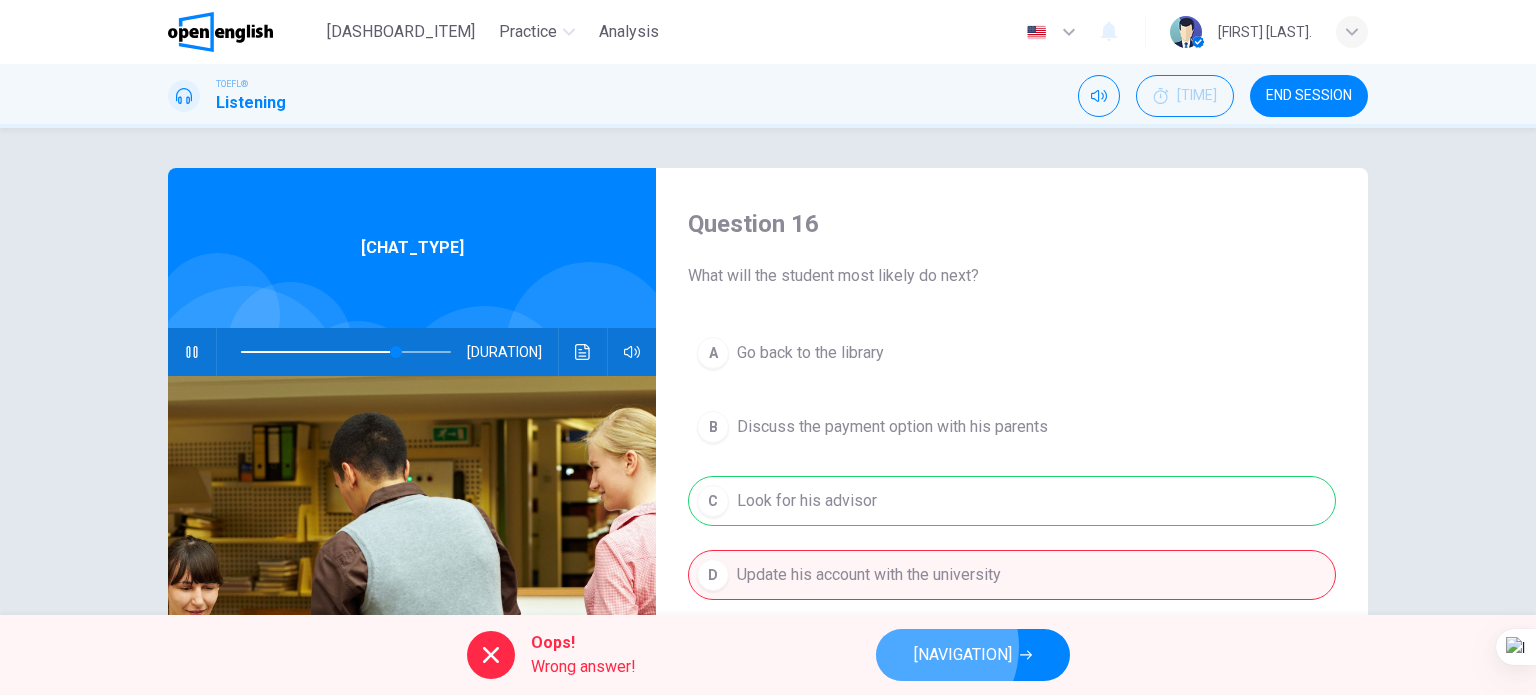 click on "[NAVIGATION]" at bounding box center [963, 655] 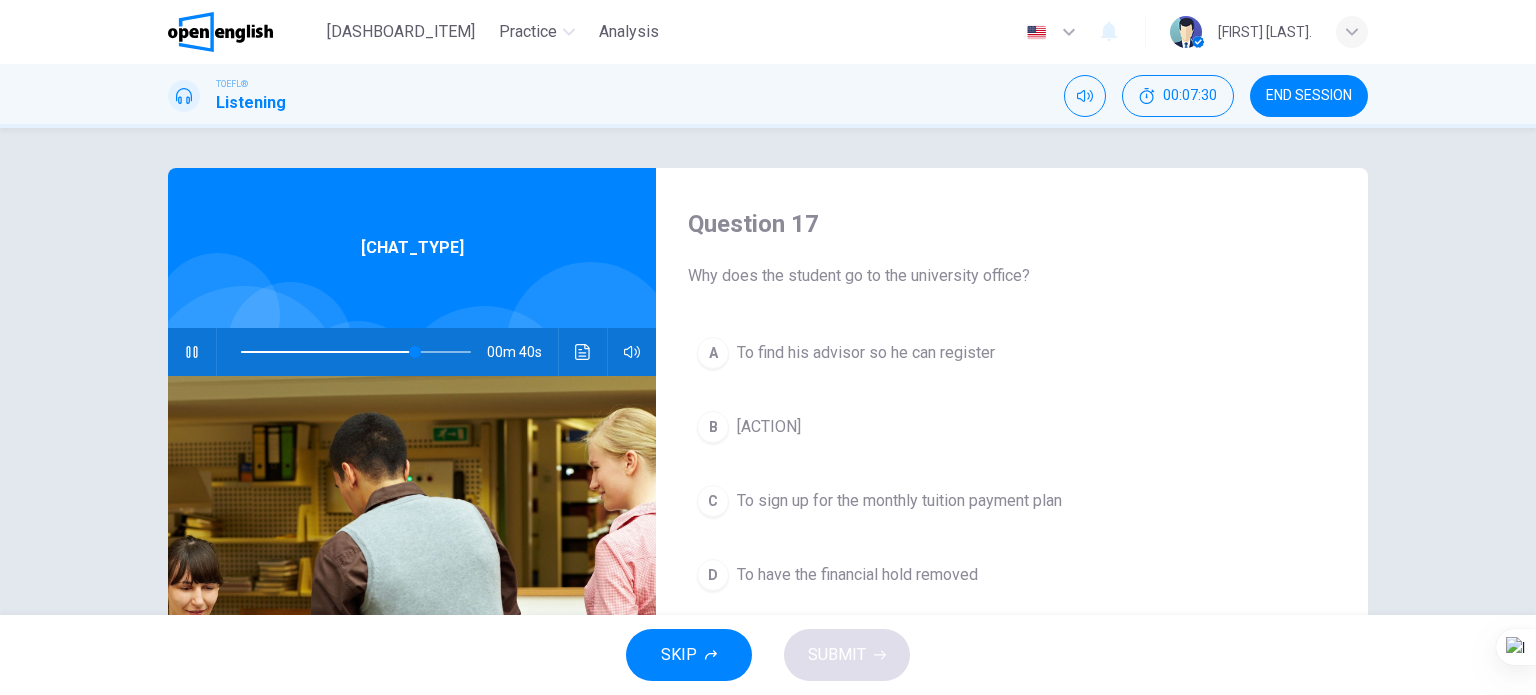 click at bounding box center [192, 352] 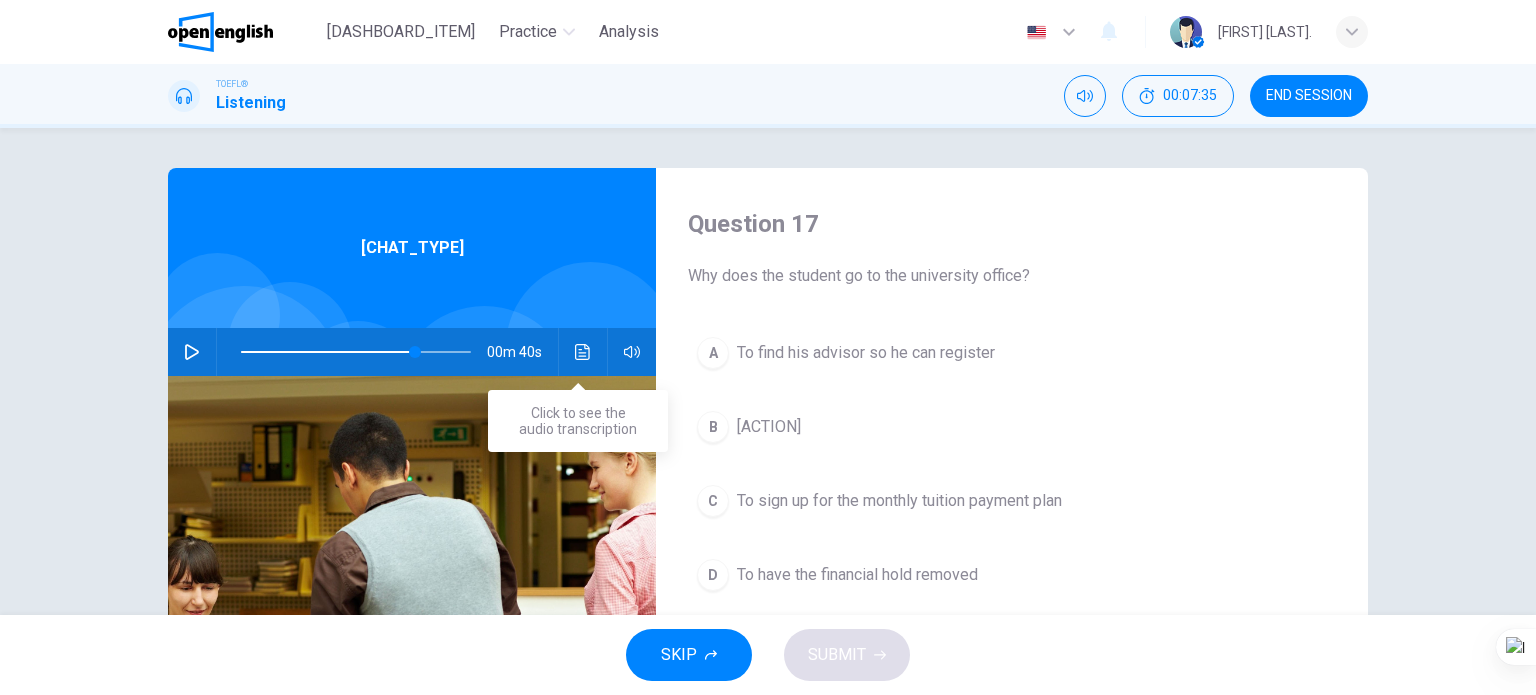 click at bounding box center [583, 352] 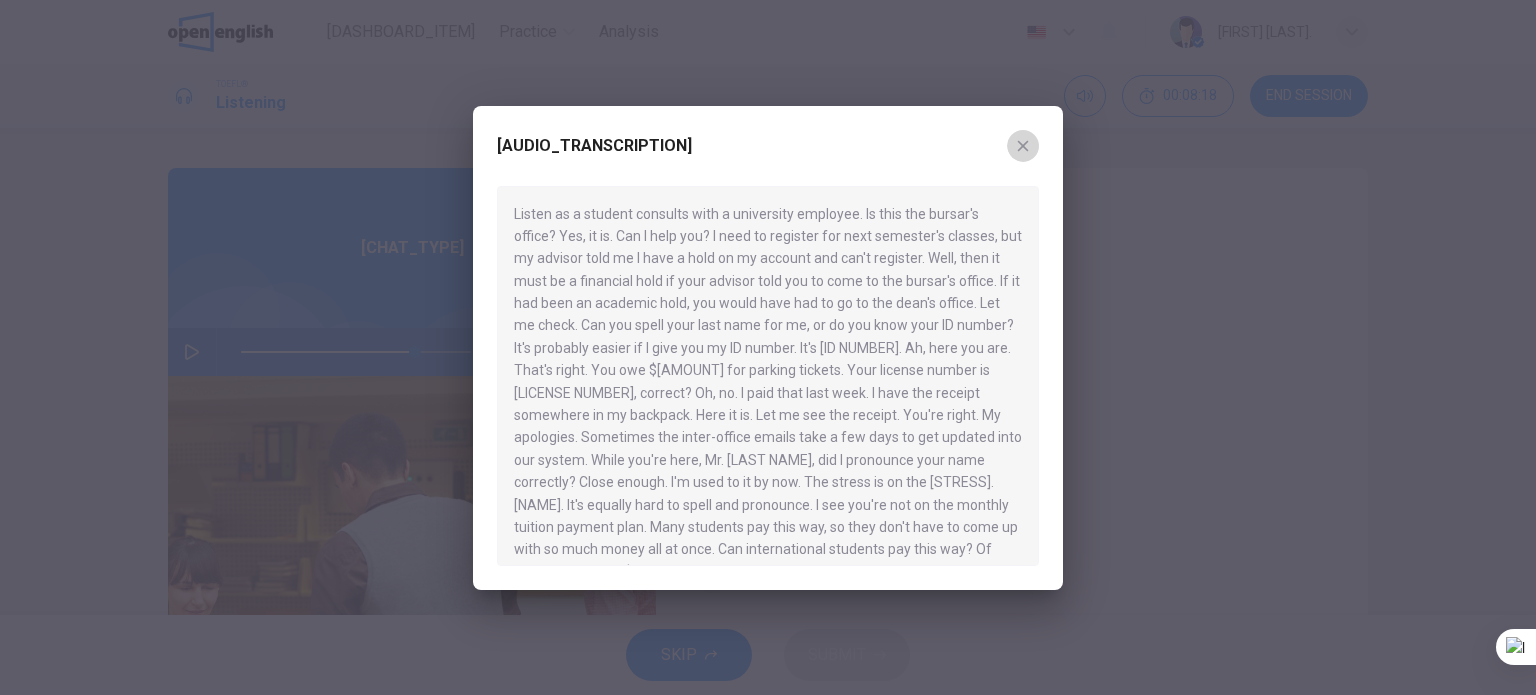 click at bounding box center [1023, 146] 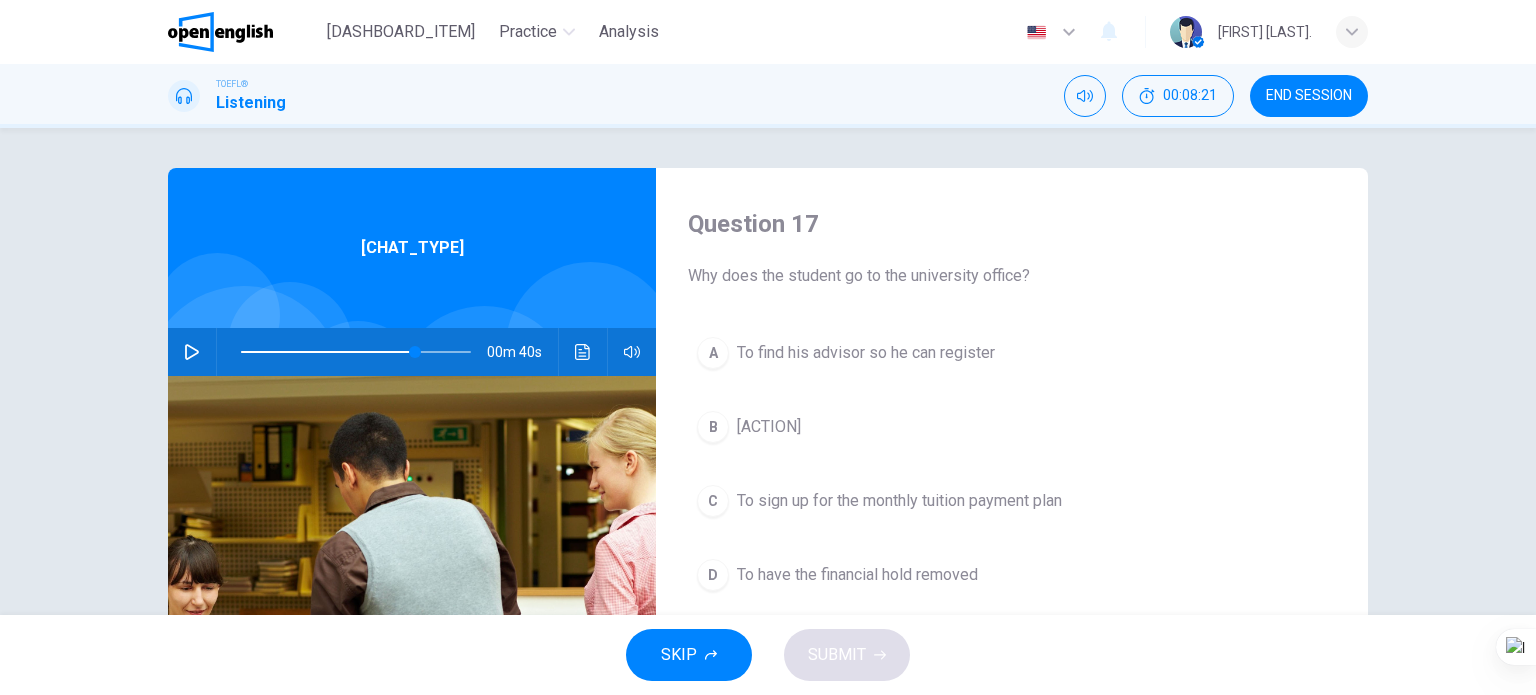 click at bounding box center (192, 352) 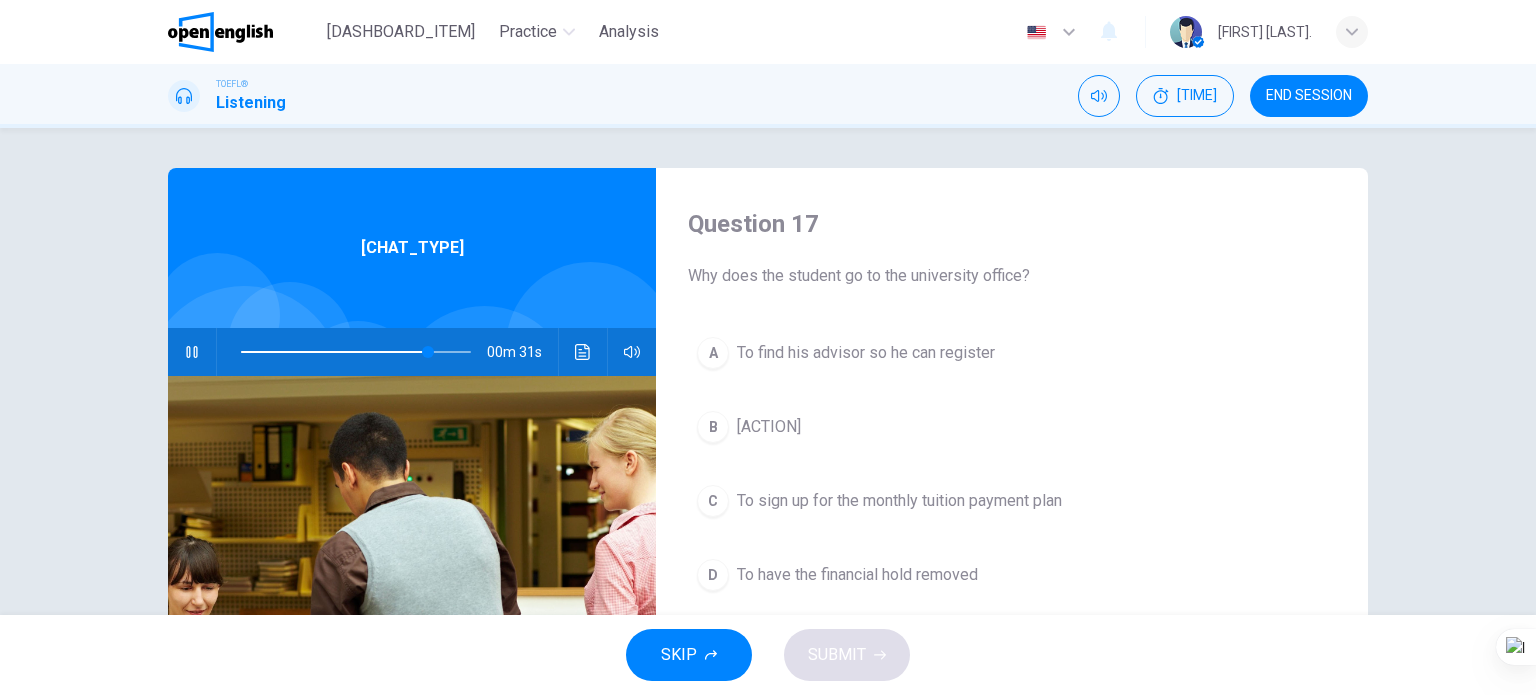 click on "D To have the financial hold removed" at bounding box center (1012, 575) 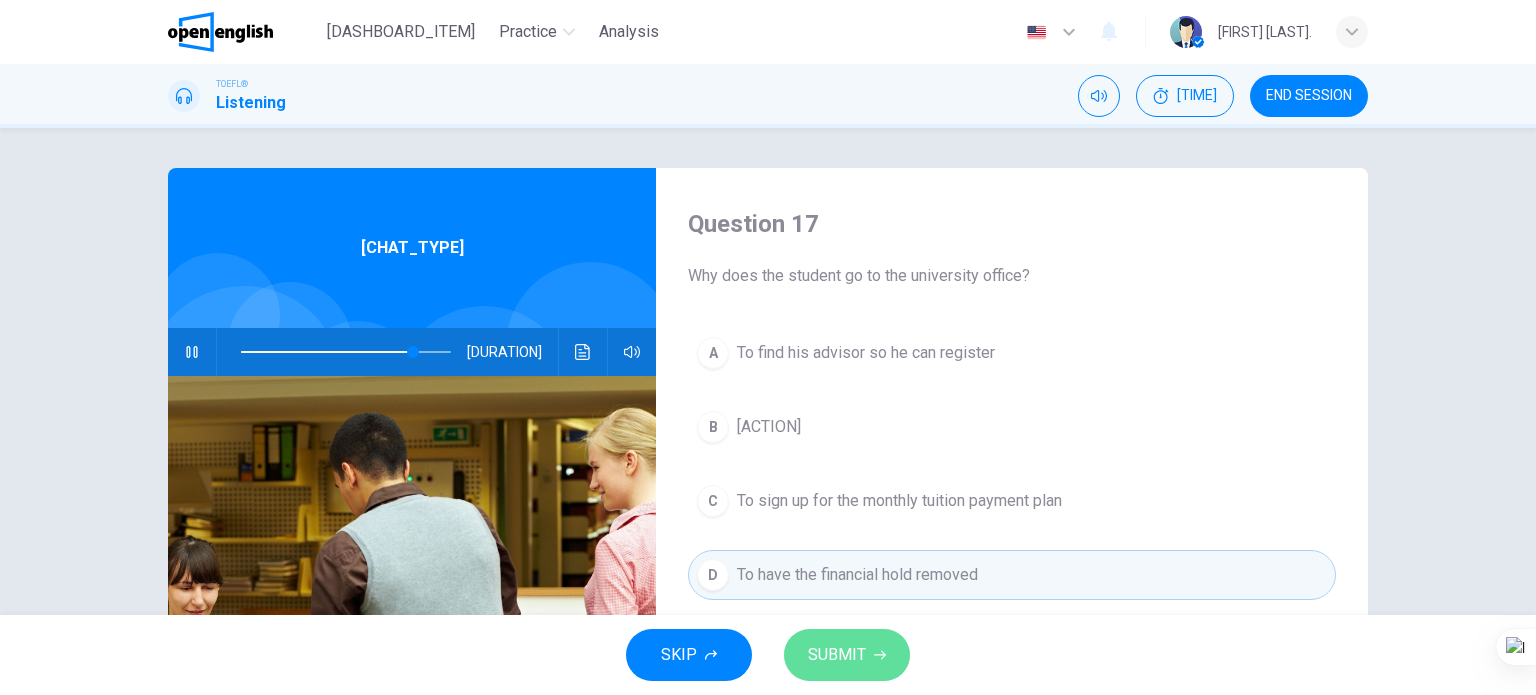 click on "SUBMIT" at bounding box center [837, 655] 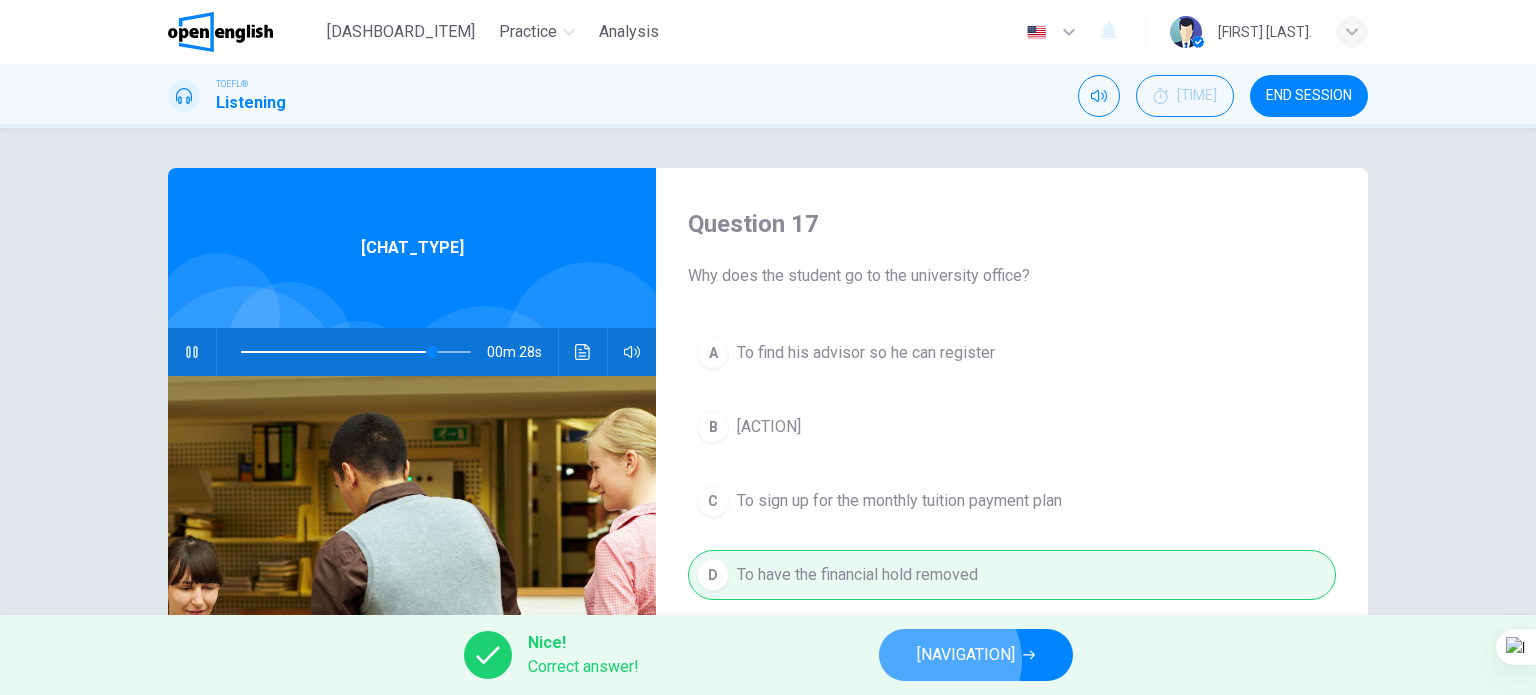 click on "[NAVIGATION]" at bounding box center (966, 655) 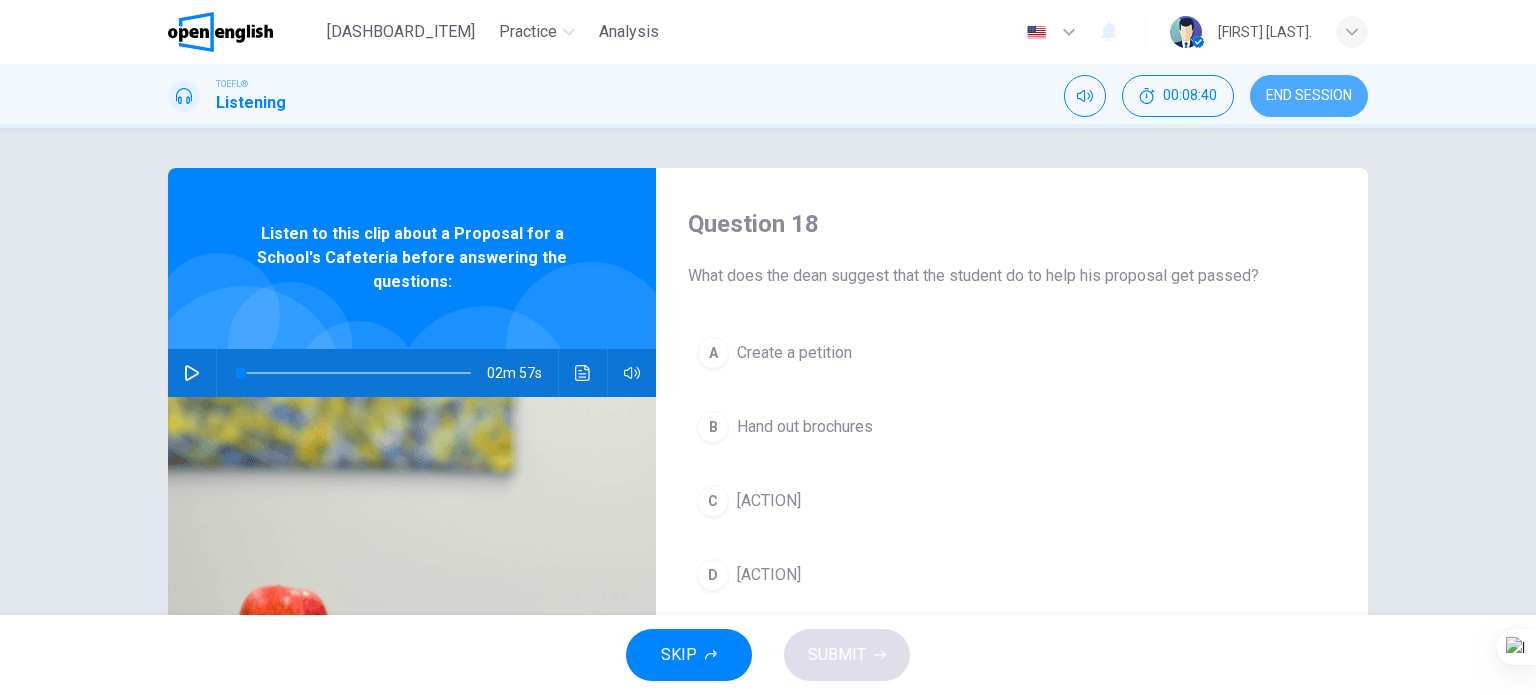 click on "END SESSION" at bounding box center (1309, 96) 